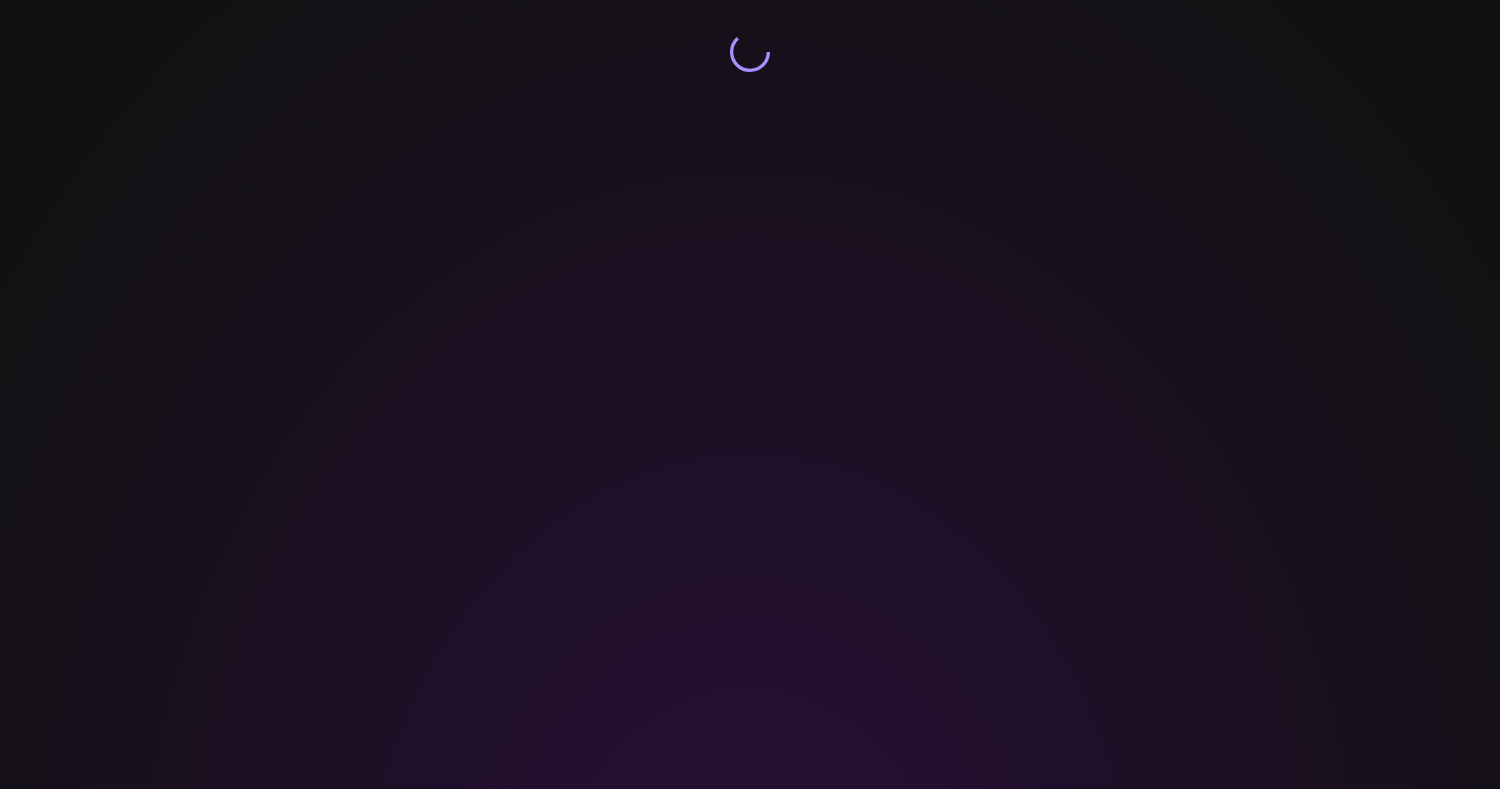 scroll, scrollTop: 0, scrollLeft: 0, axis: both 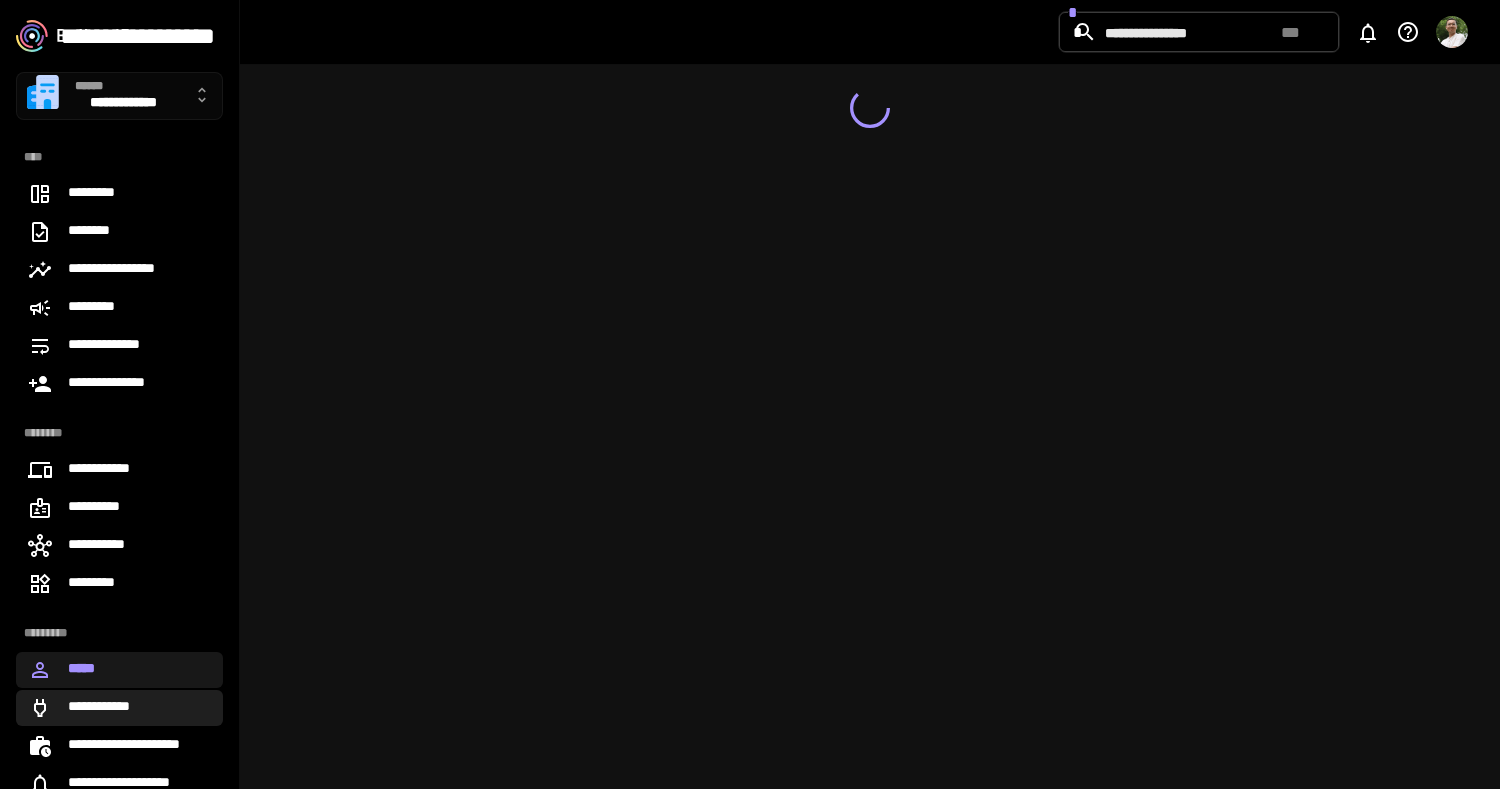 click on "**********" at bounding box center [119, 708] 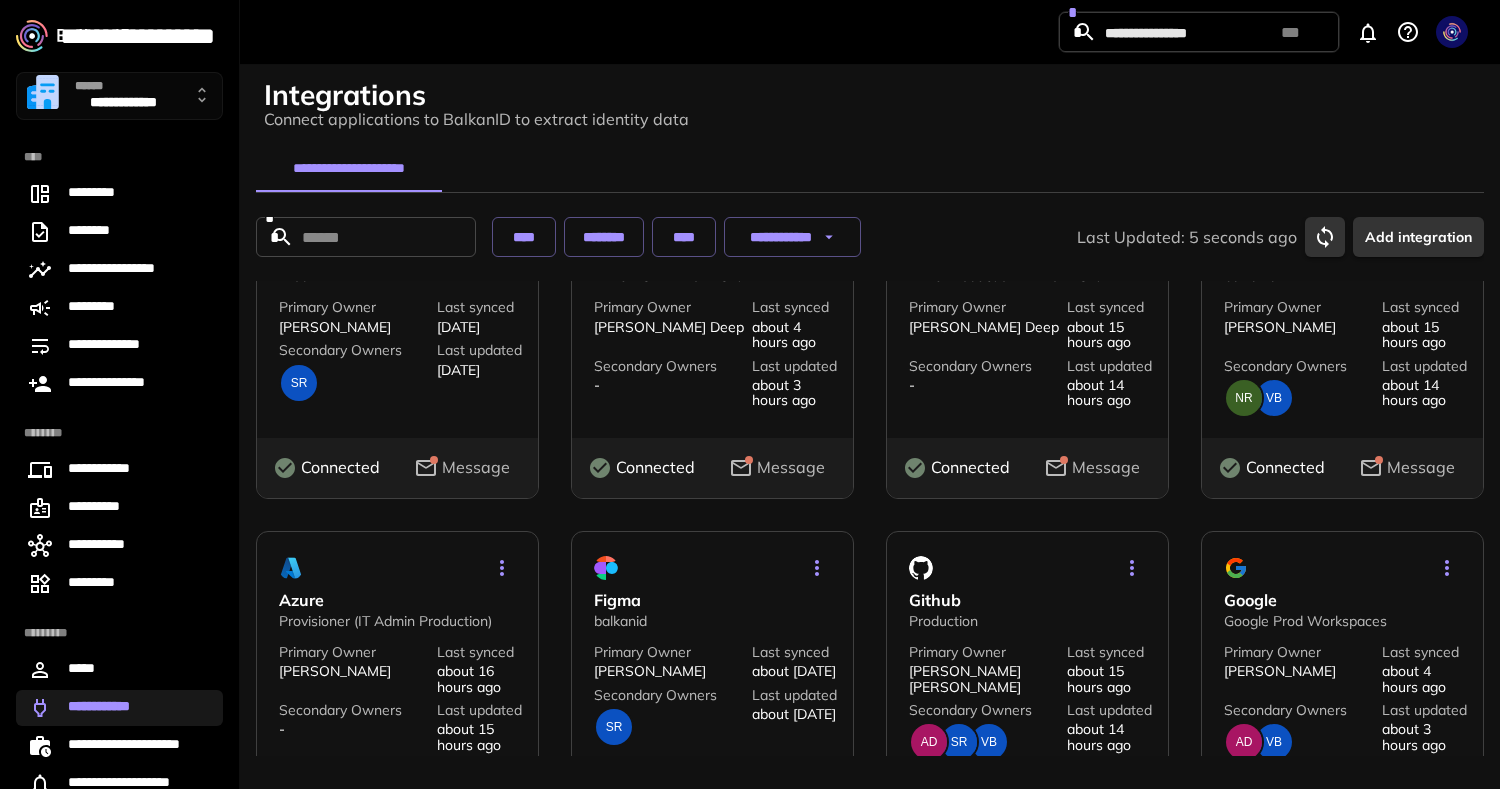 scroll, scrollTop: 151, scrollLeft: 0, axis: vertical 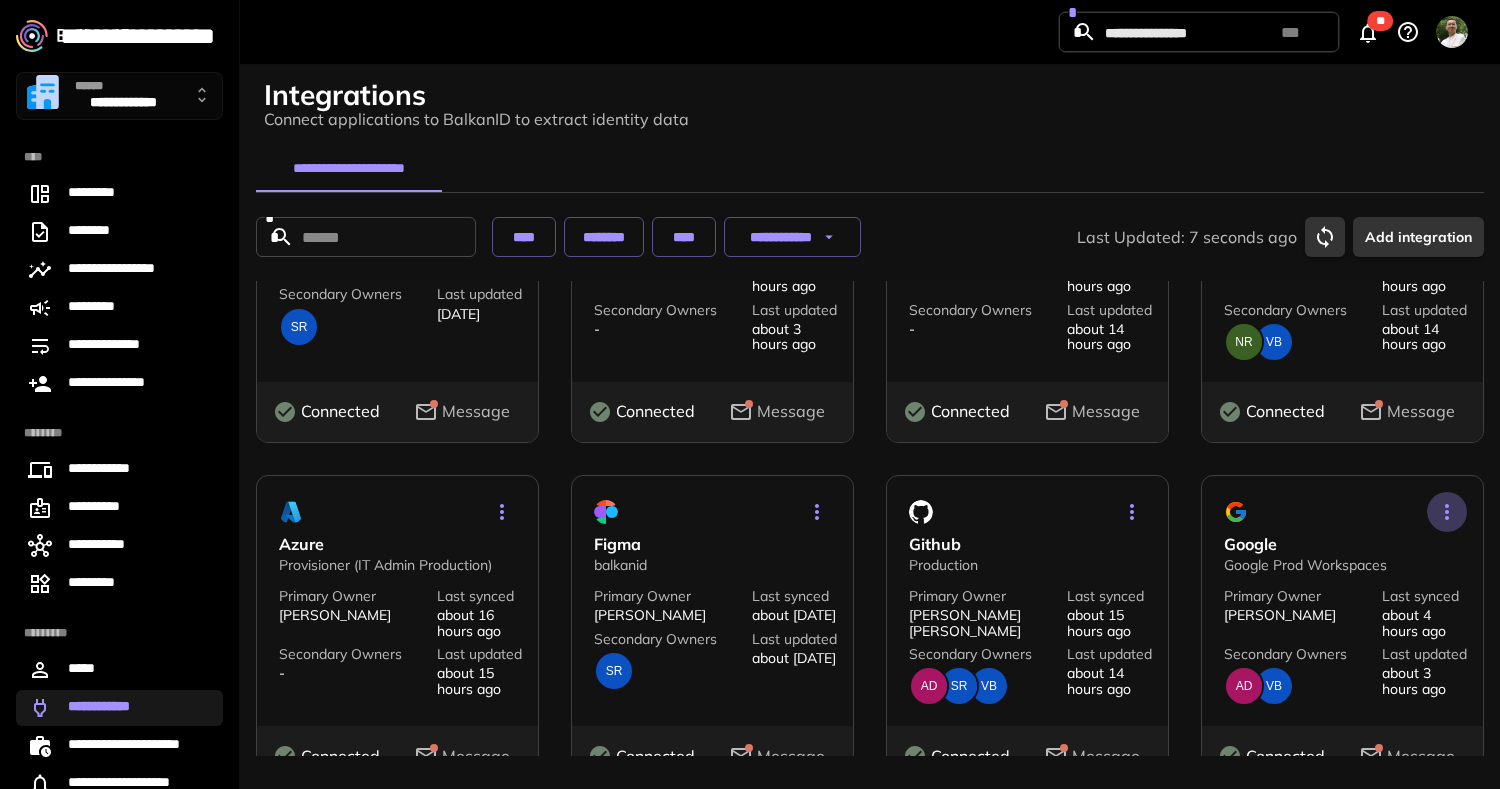 click 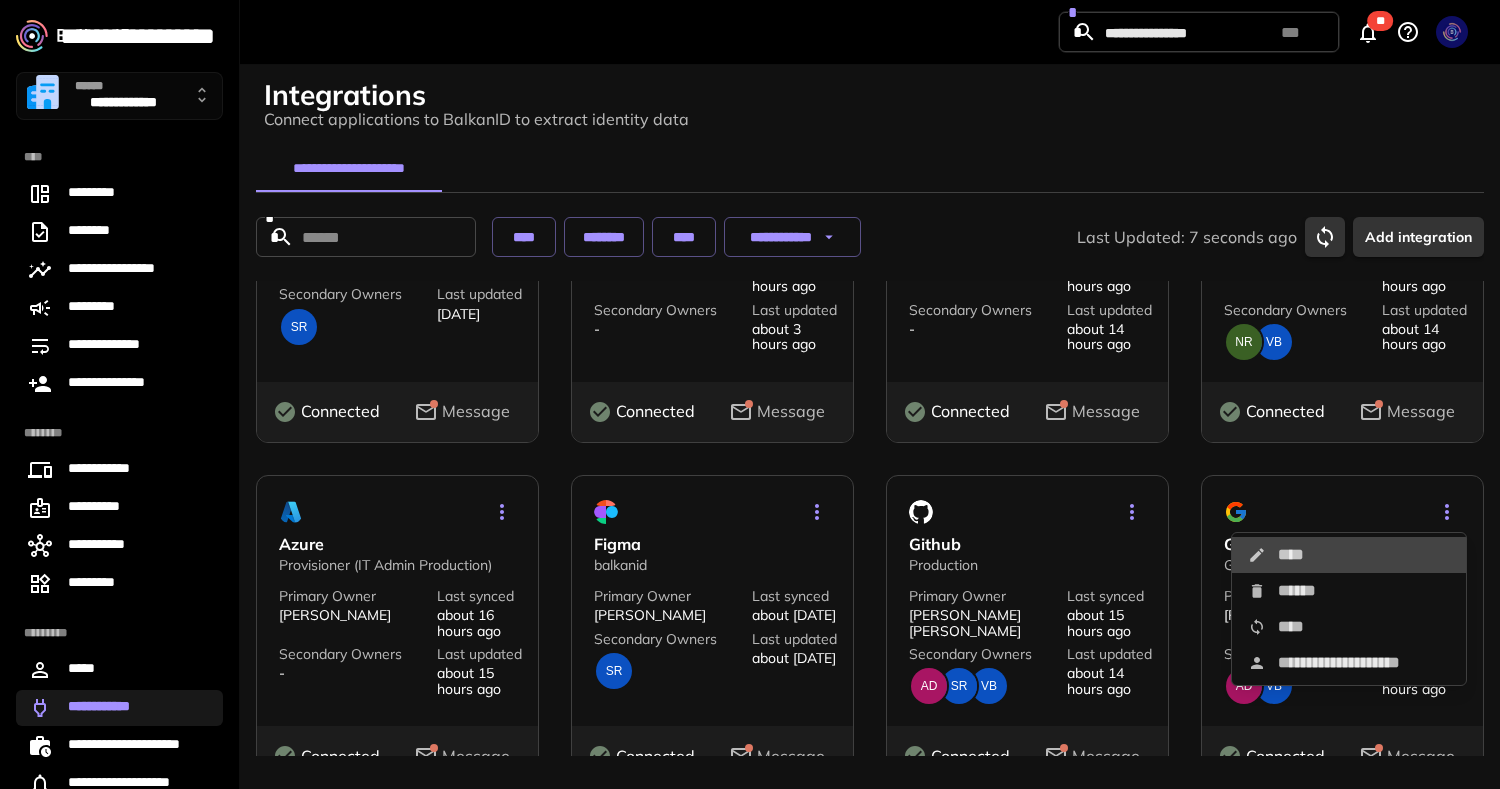 click on "****" at bounding box center [1349, 555] 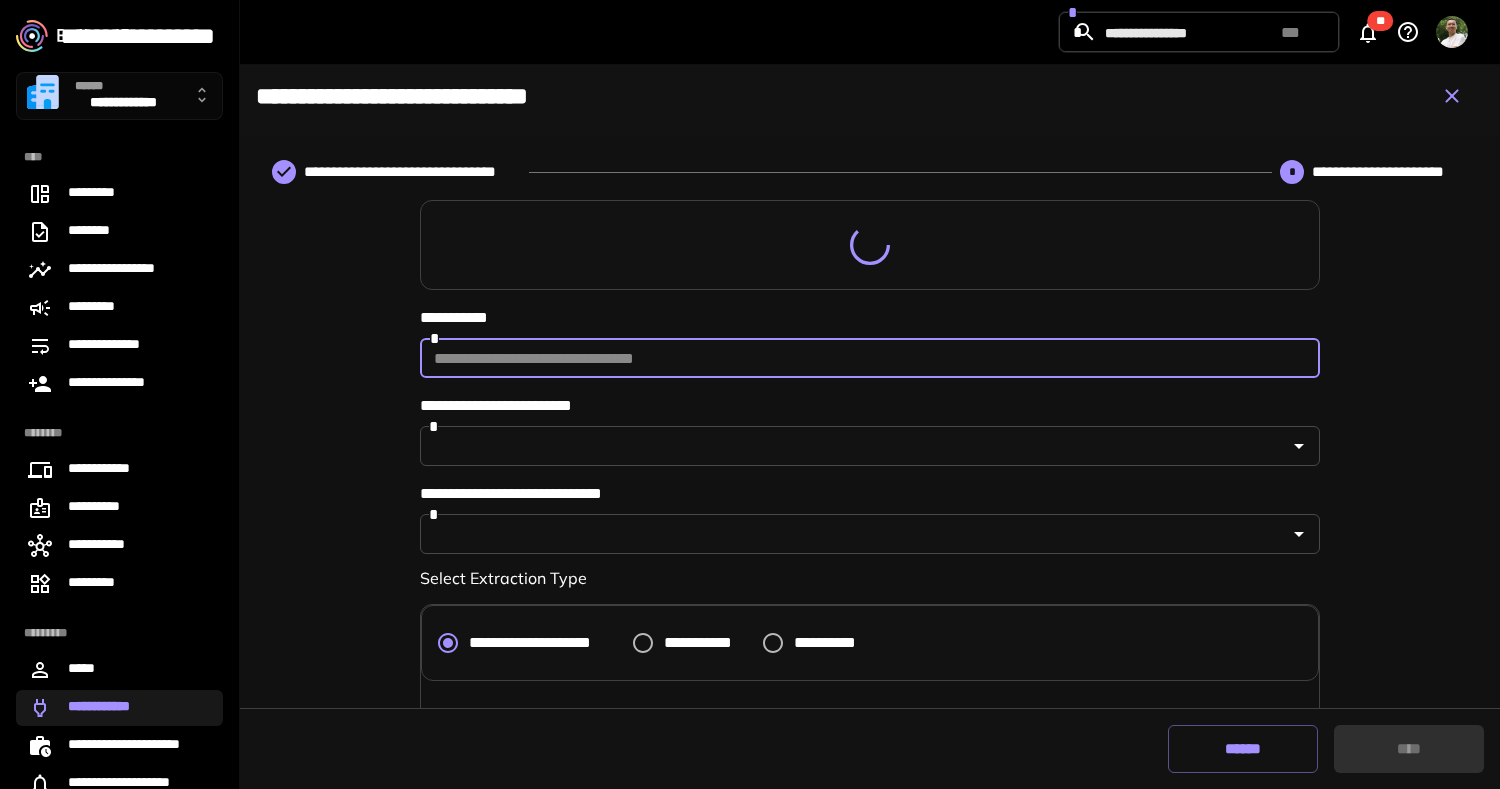 type on "**********" 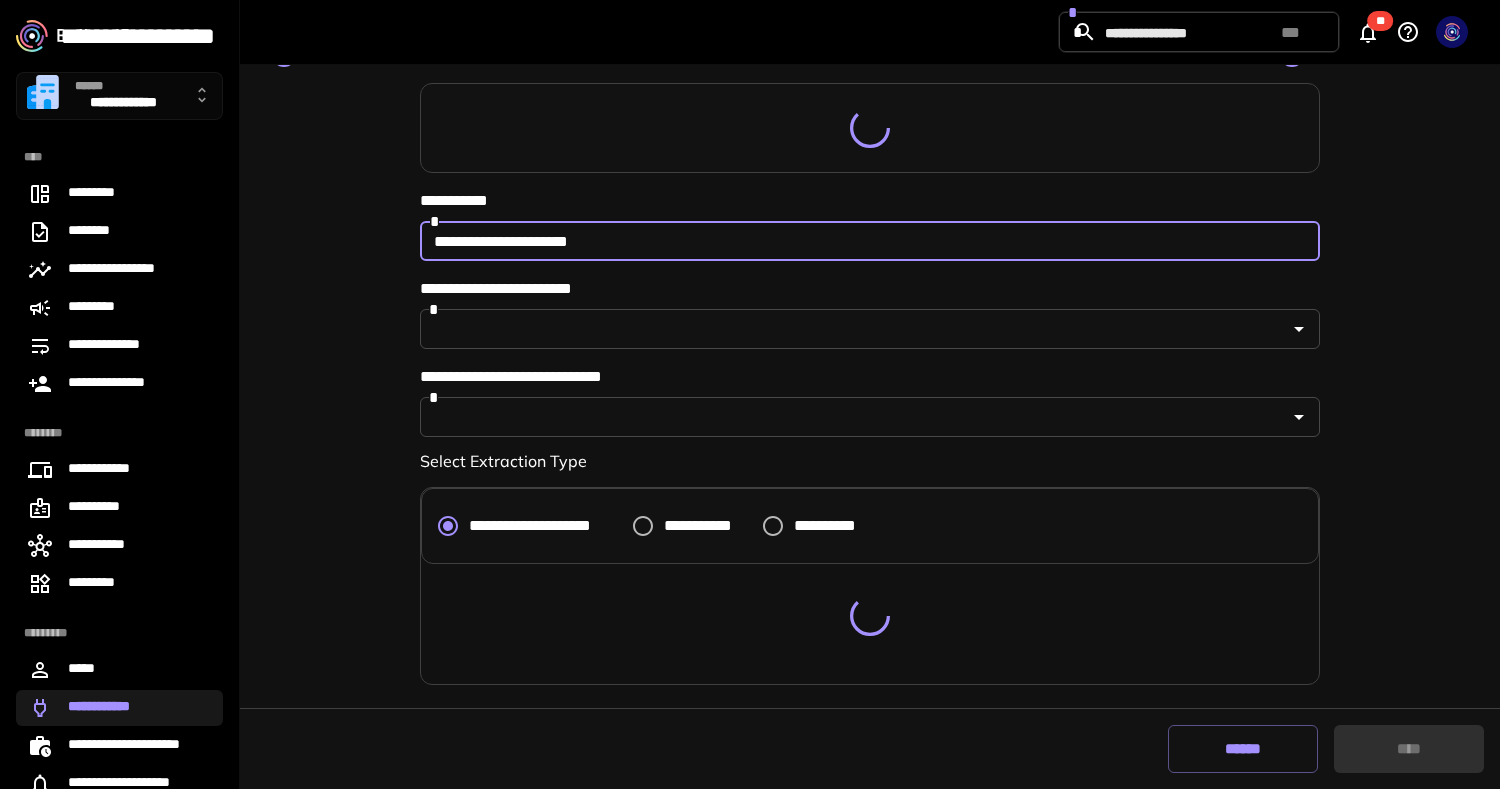 type on "**********" 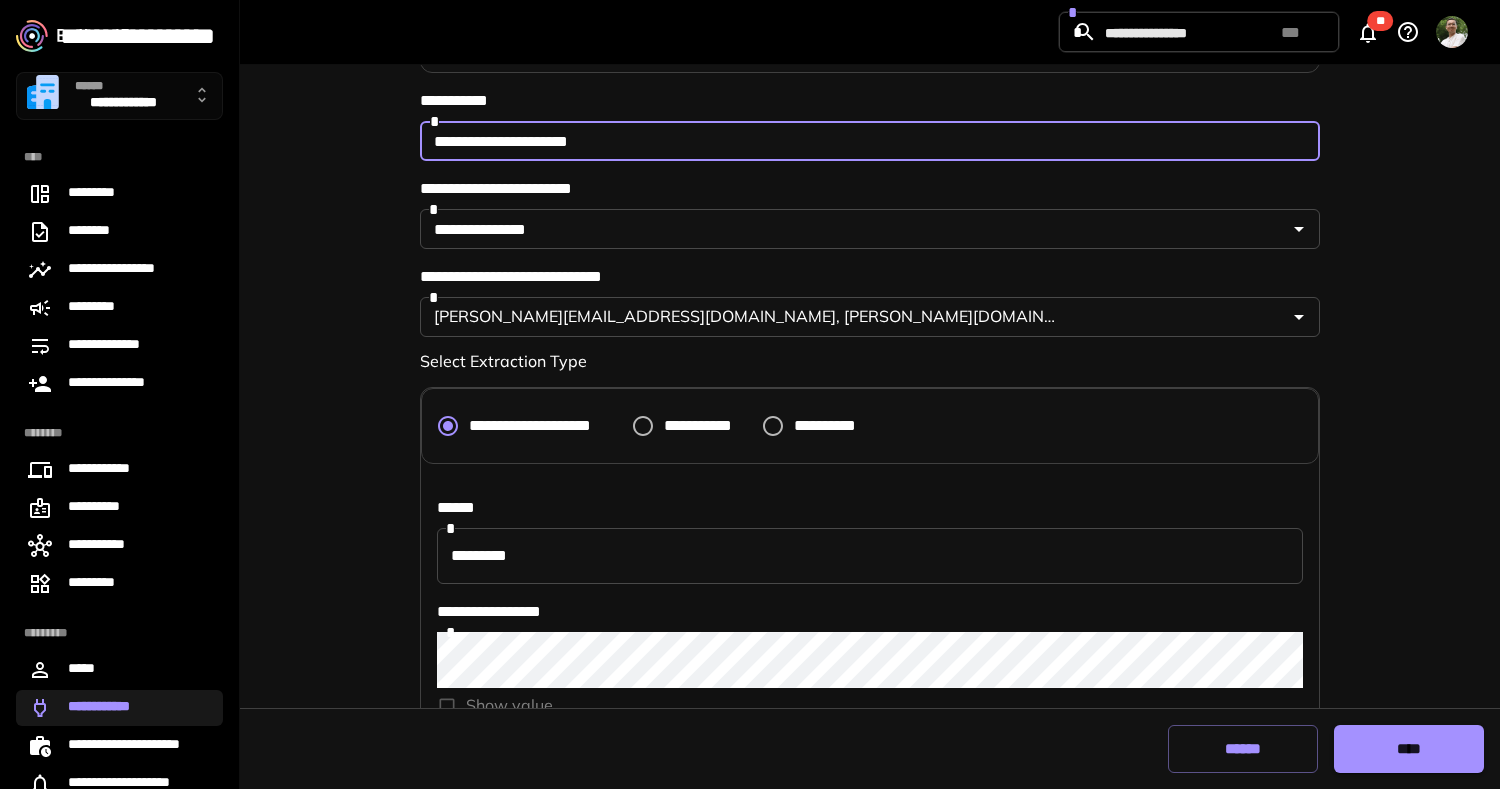 scroll, scrollTop: 420, scrollLeft: 0, axis: vertical 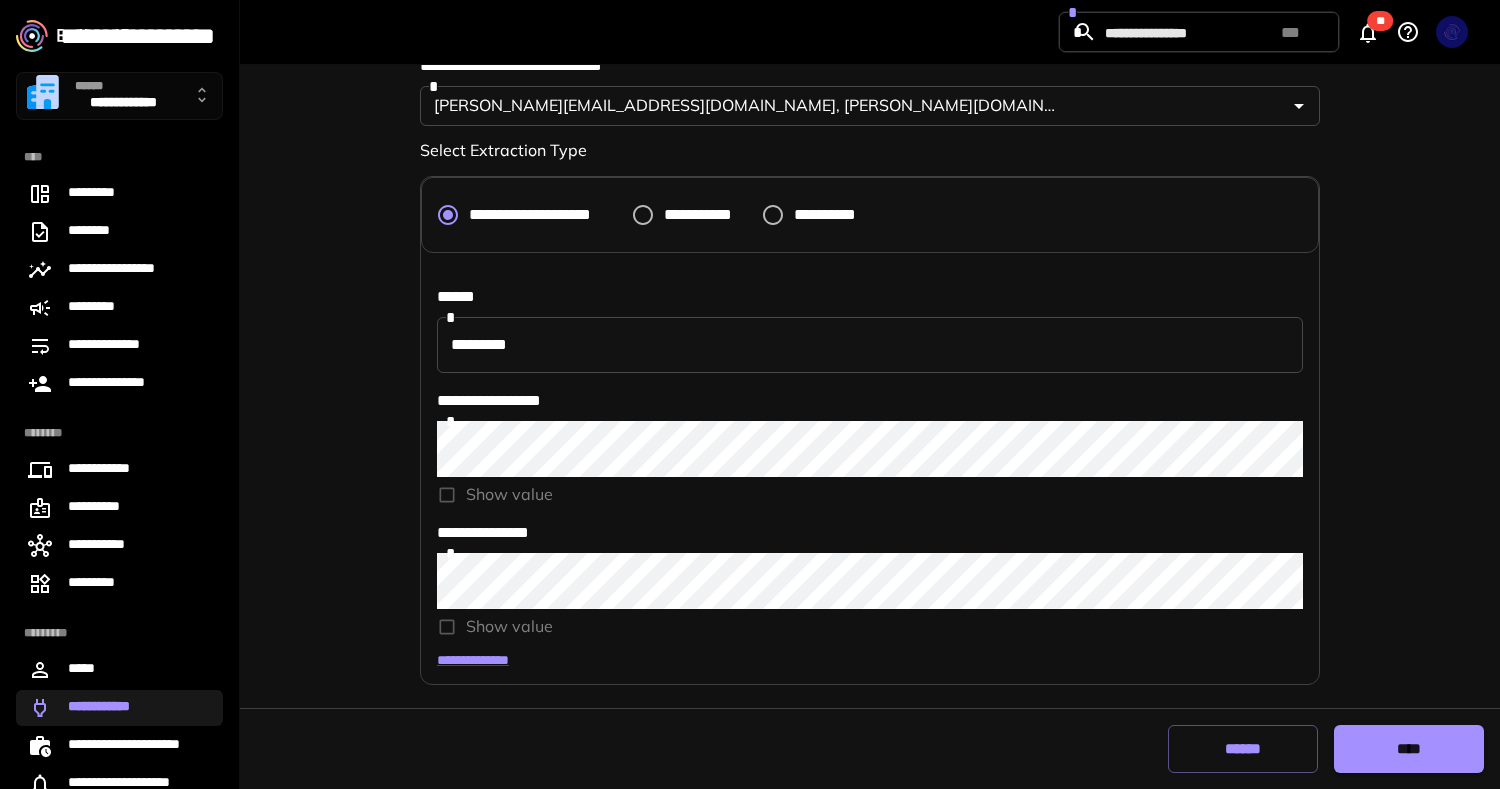 click on "****" at bounding box center (1409, 749) 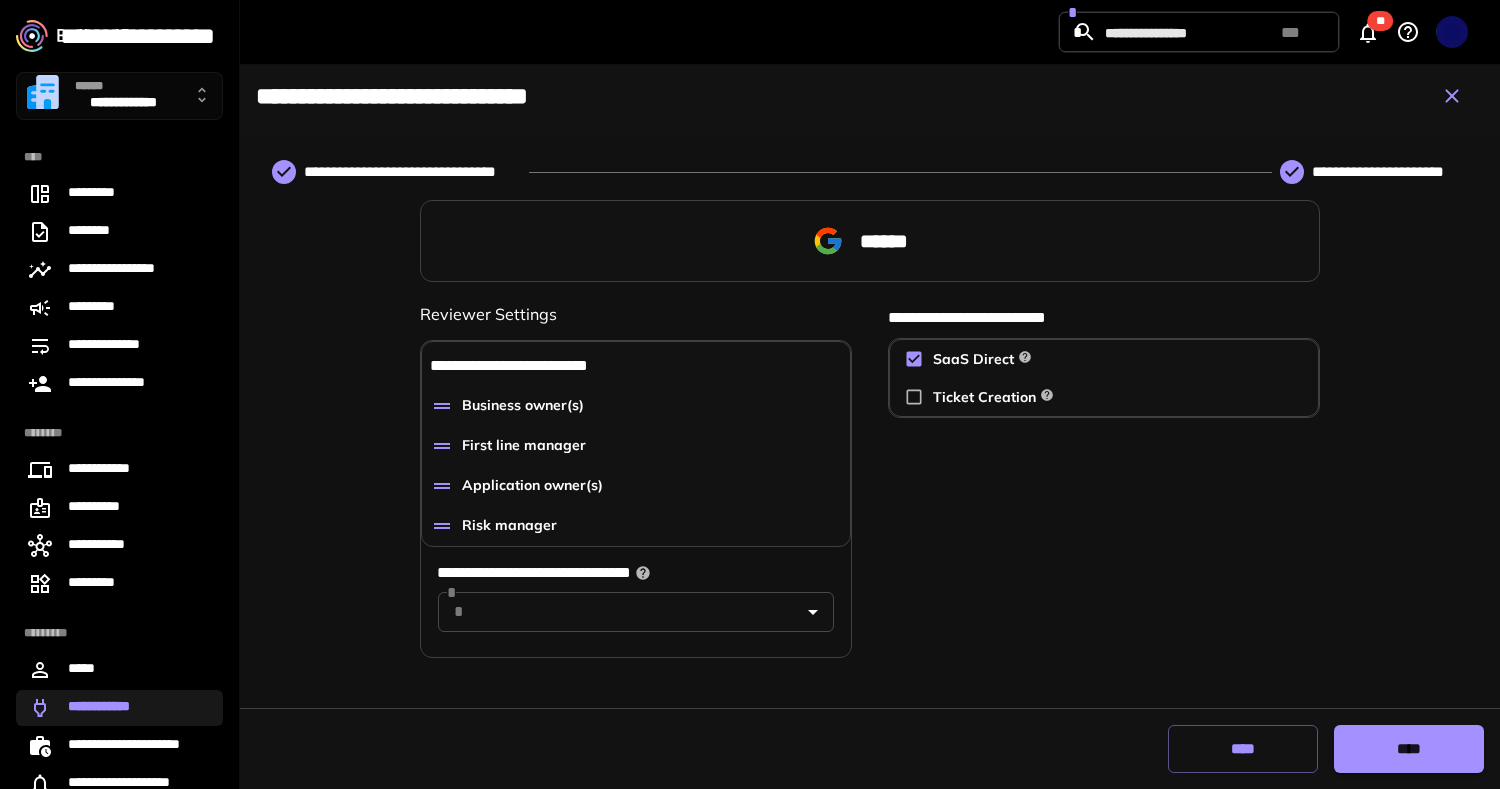scroll, scrollTop: 0, scrollLeft: 0, axis: both 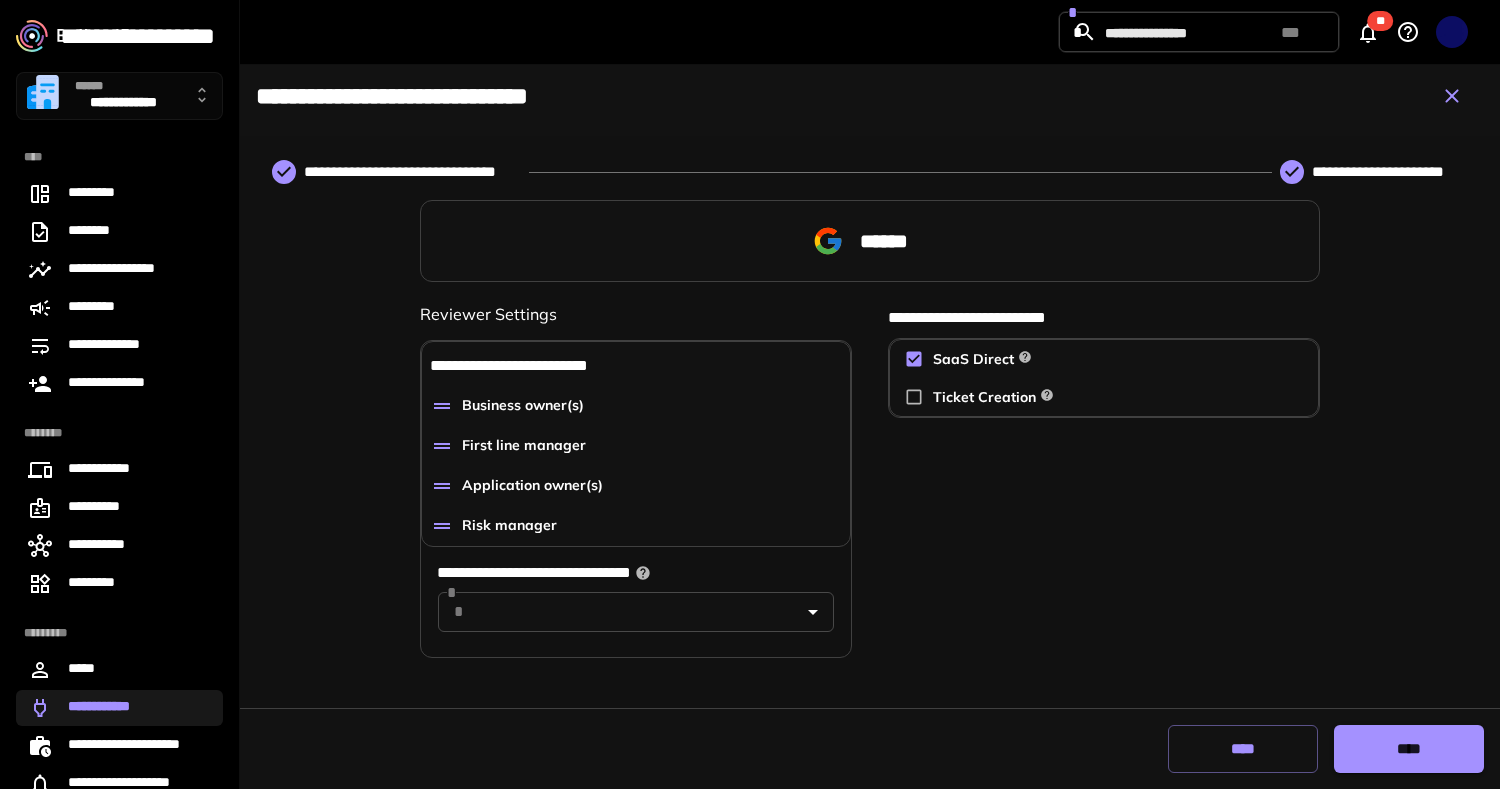click on "**********" at bounding box center [119, 394] 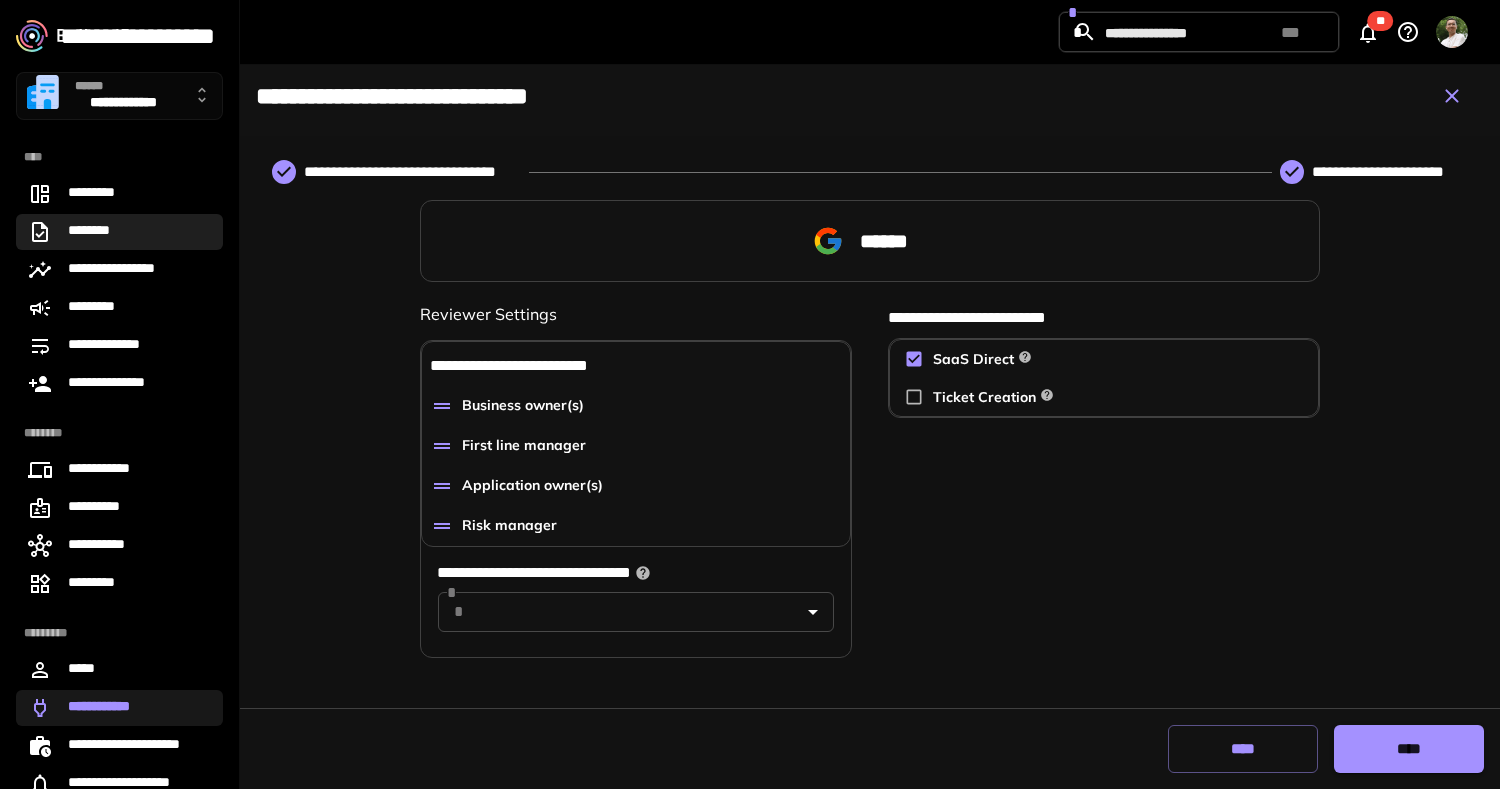 click on "********" at bounding box center (119, 232) 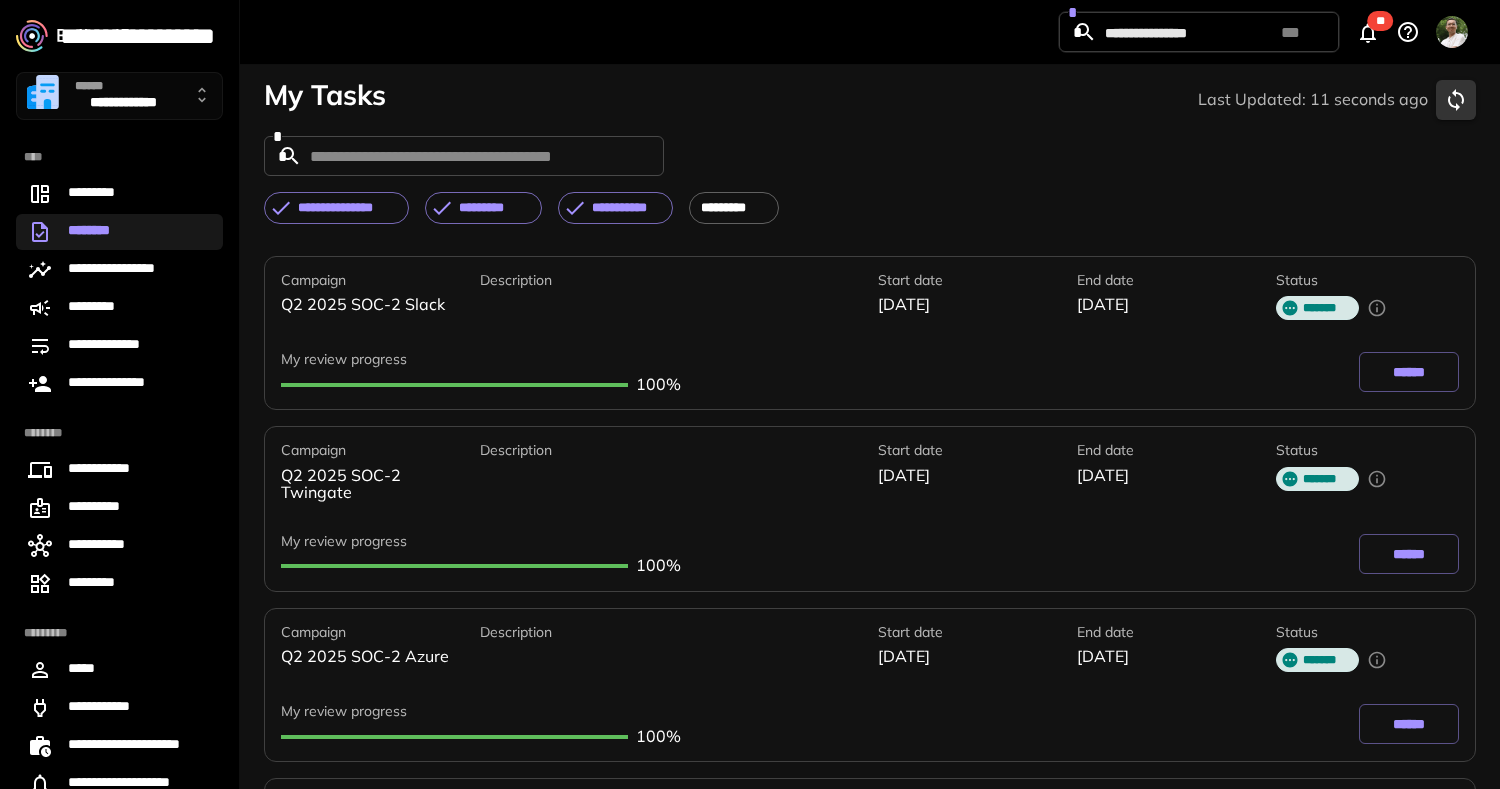 click on "******" at bounding box center (1168, 724) 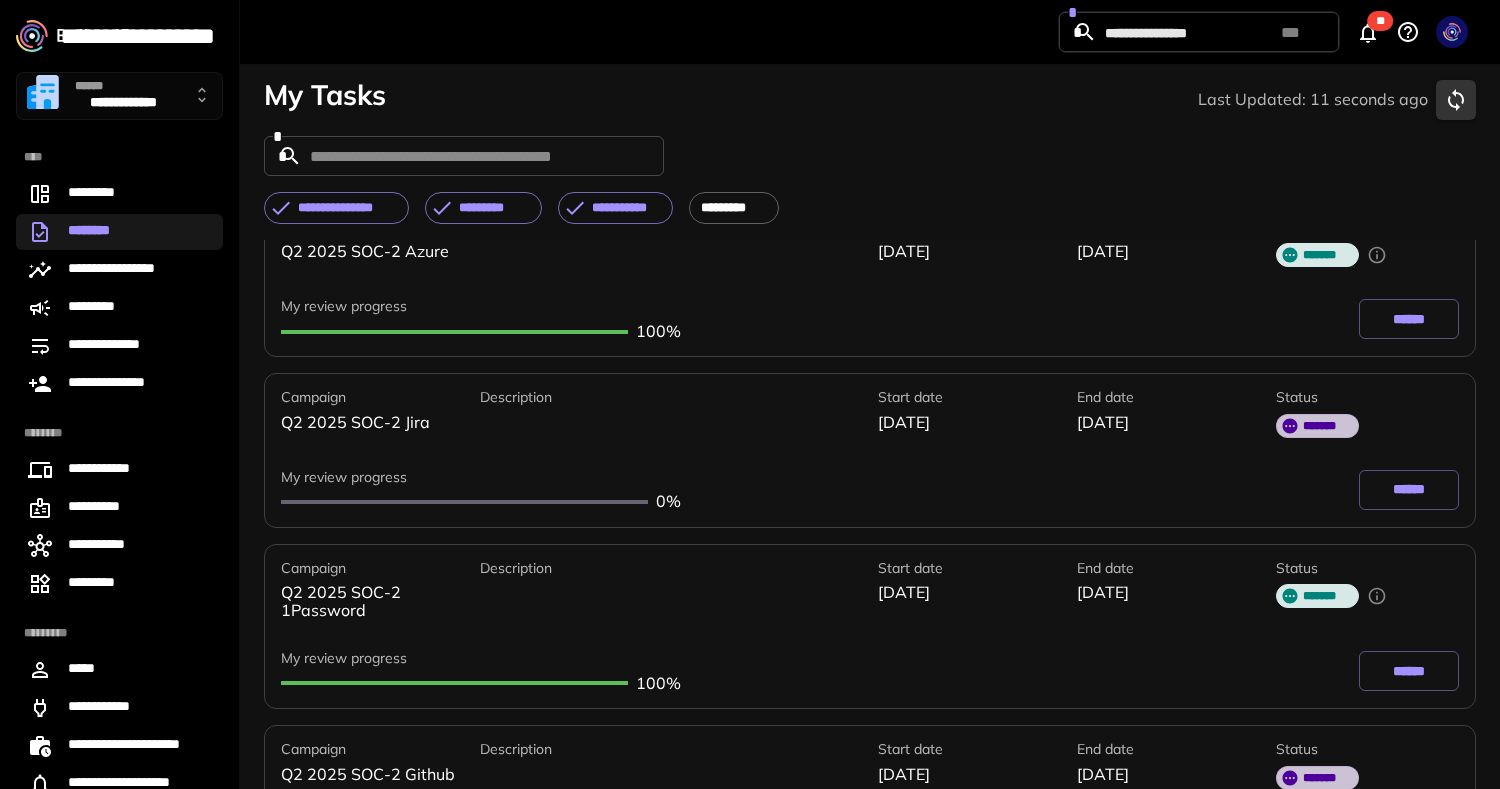 scroll, scrollTop: 480, scrollLeft: 0, axis: vertical 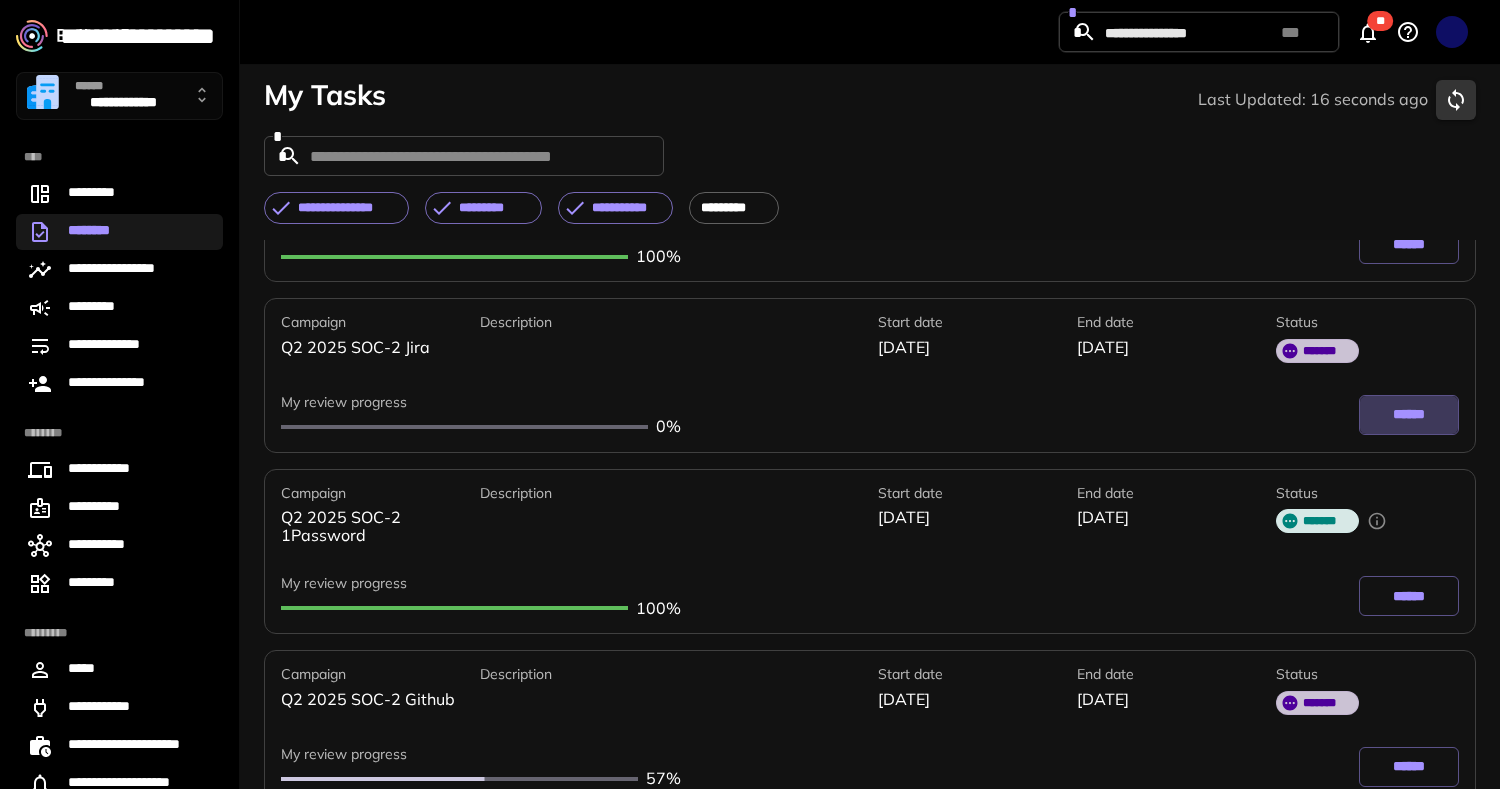 click on "******" at bounding box center (1409, 415) 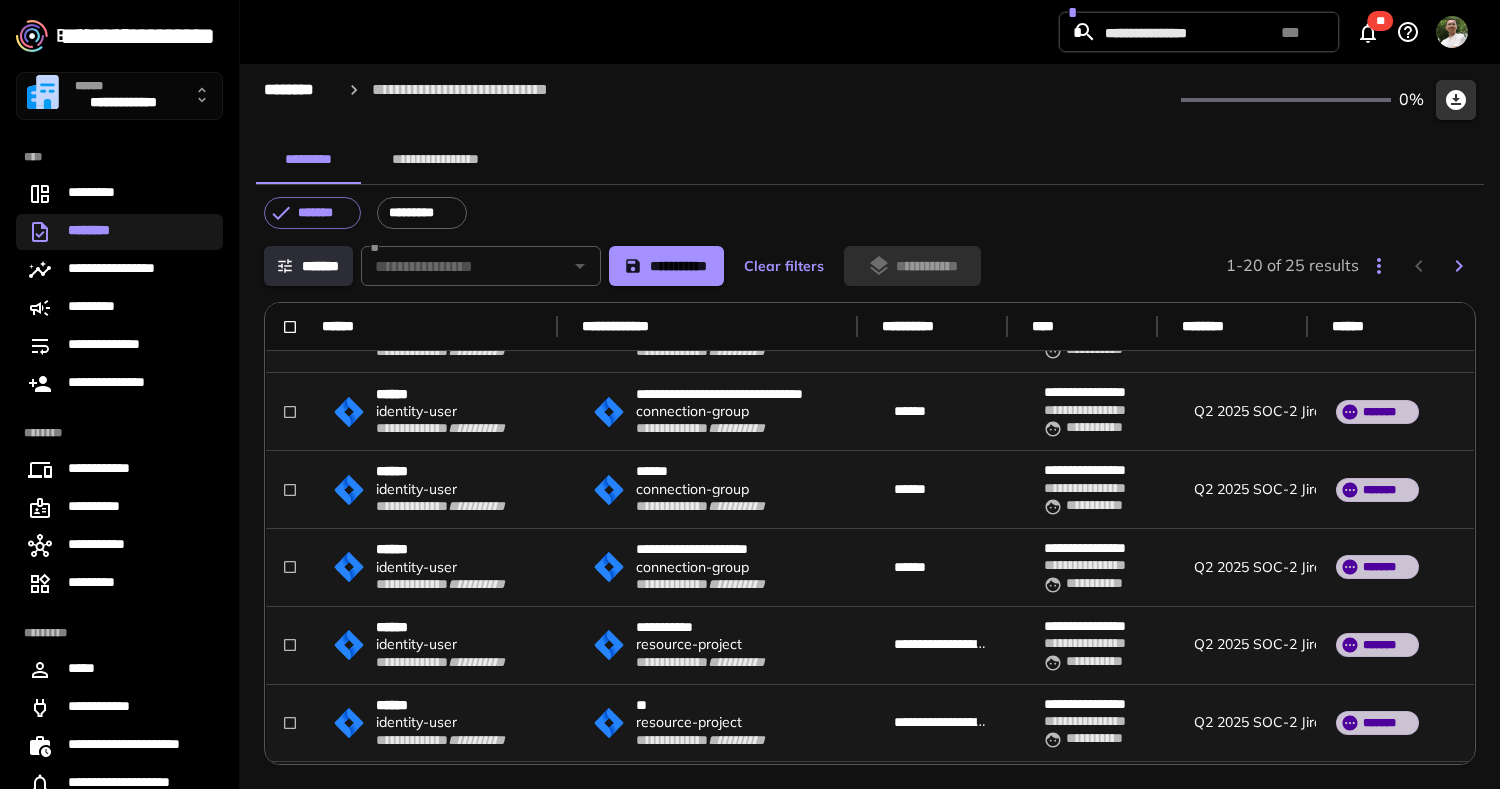 scroll, scrollTop: 1143, scrollLeft: 0, axis: vertical 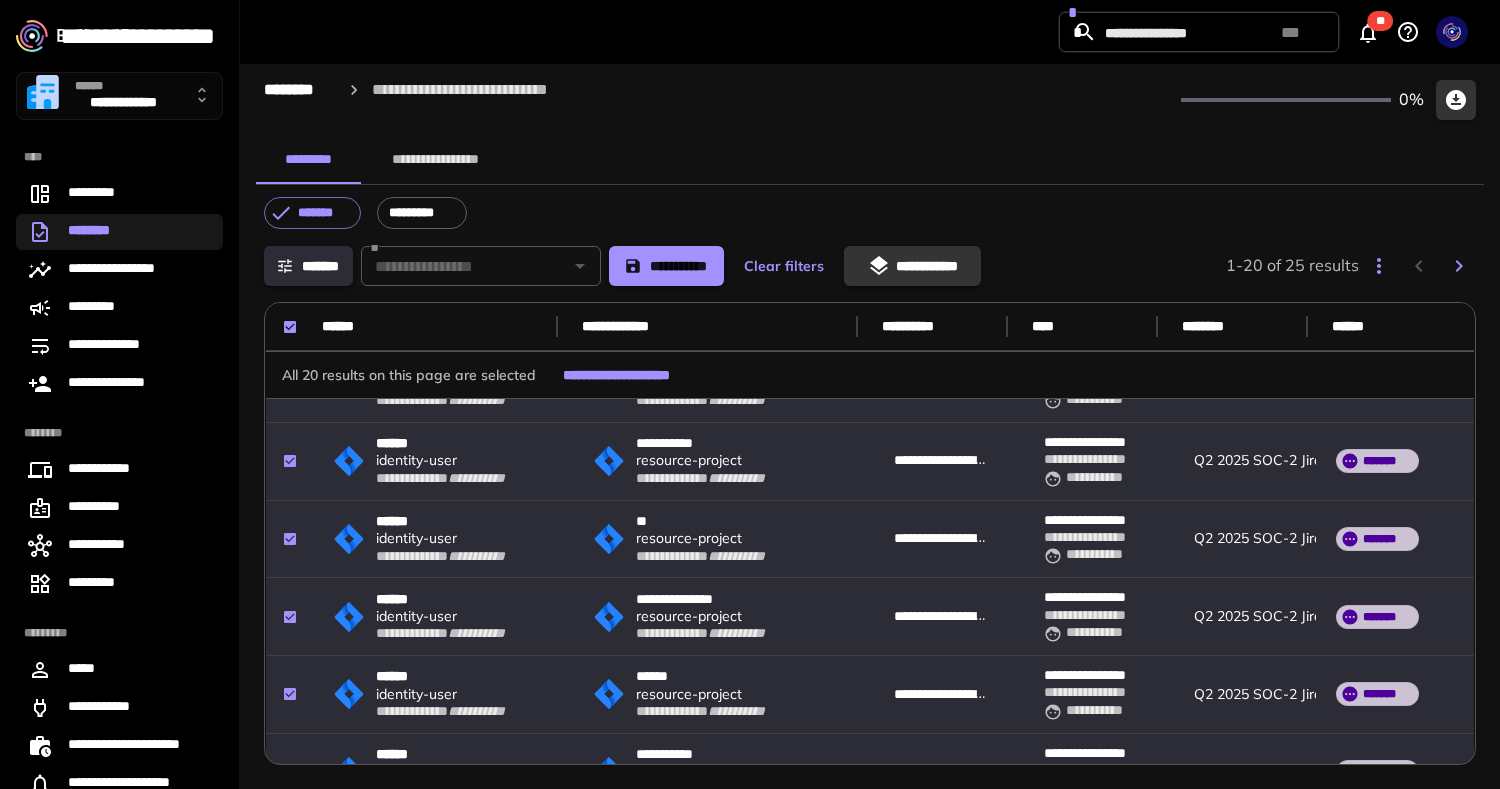 click on "**********" at bounding box center [912, 266] 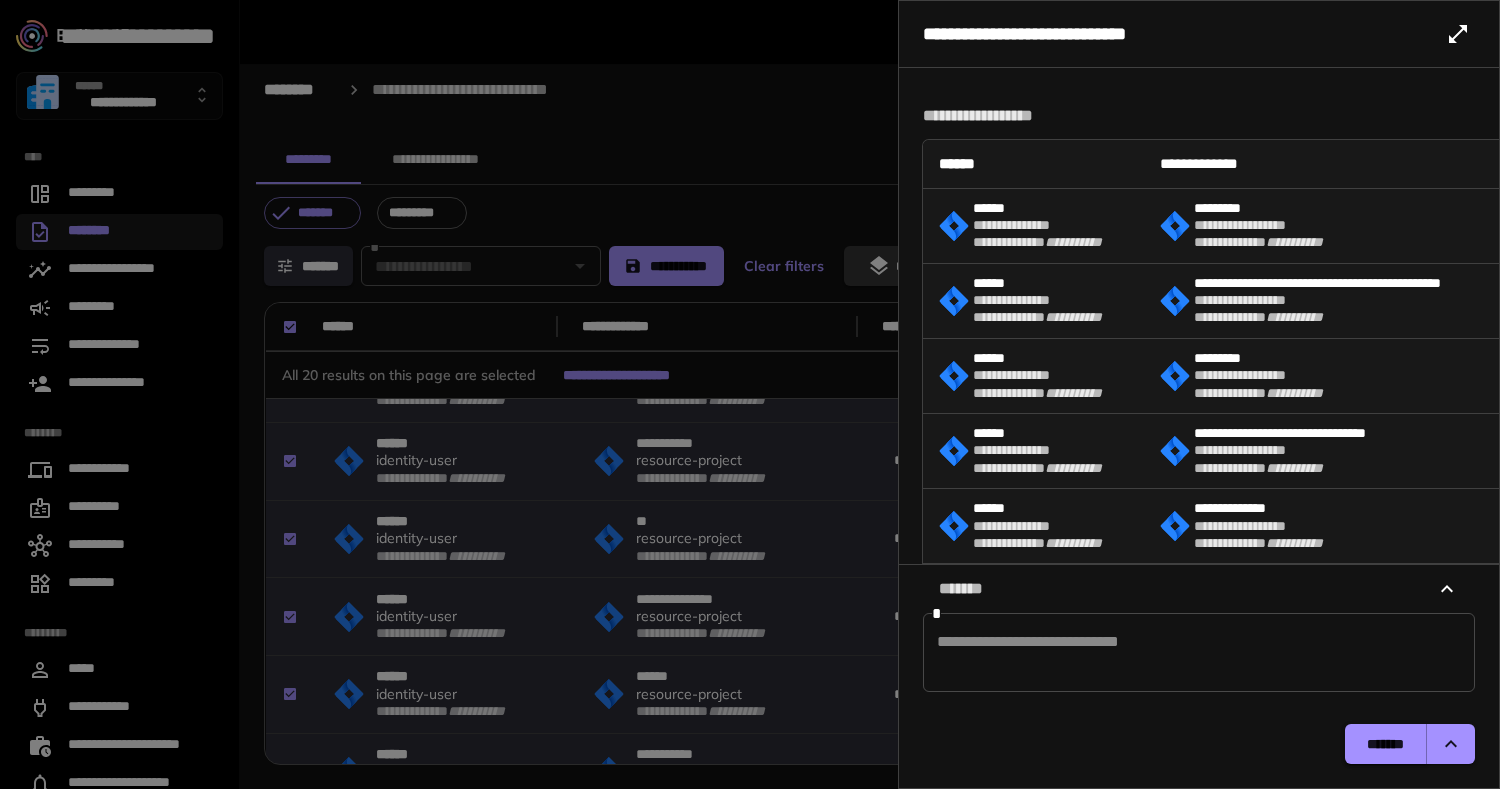 click on "*******" at bounding box center (1385, 744) 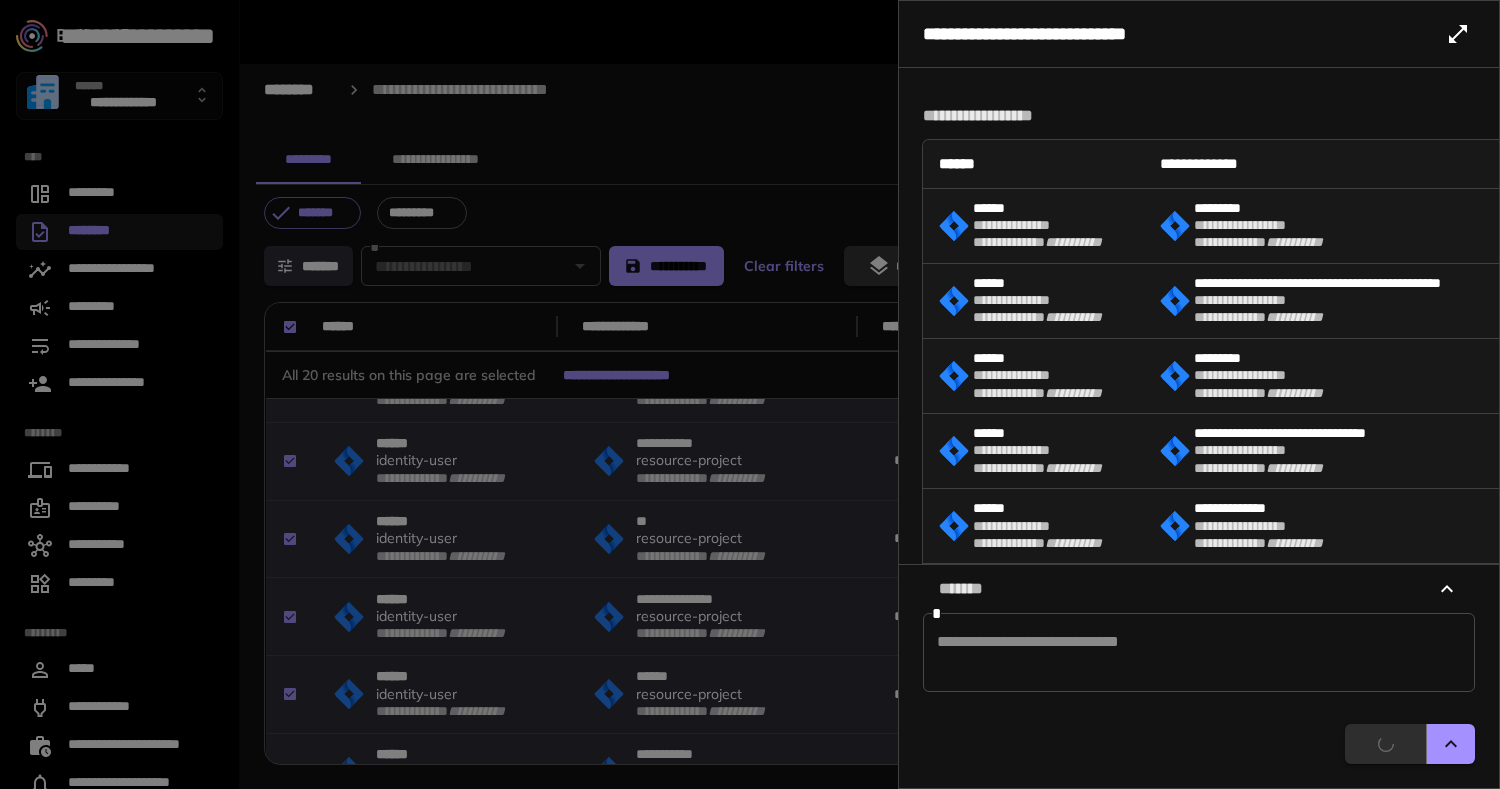 click at bounding box center [750, 394] 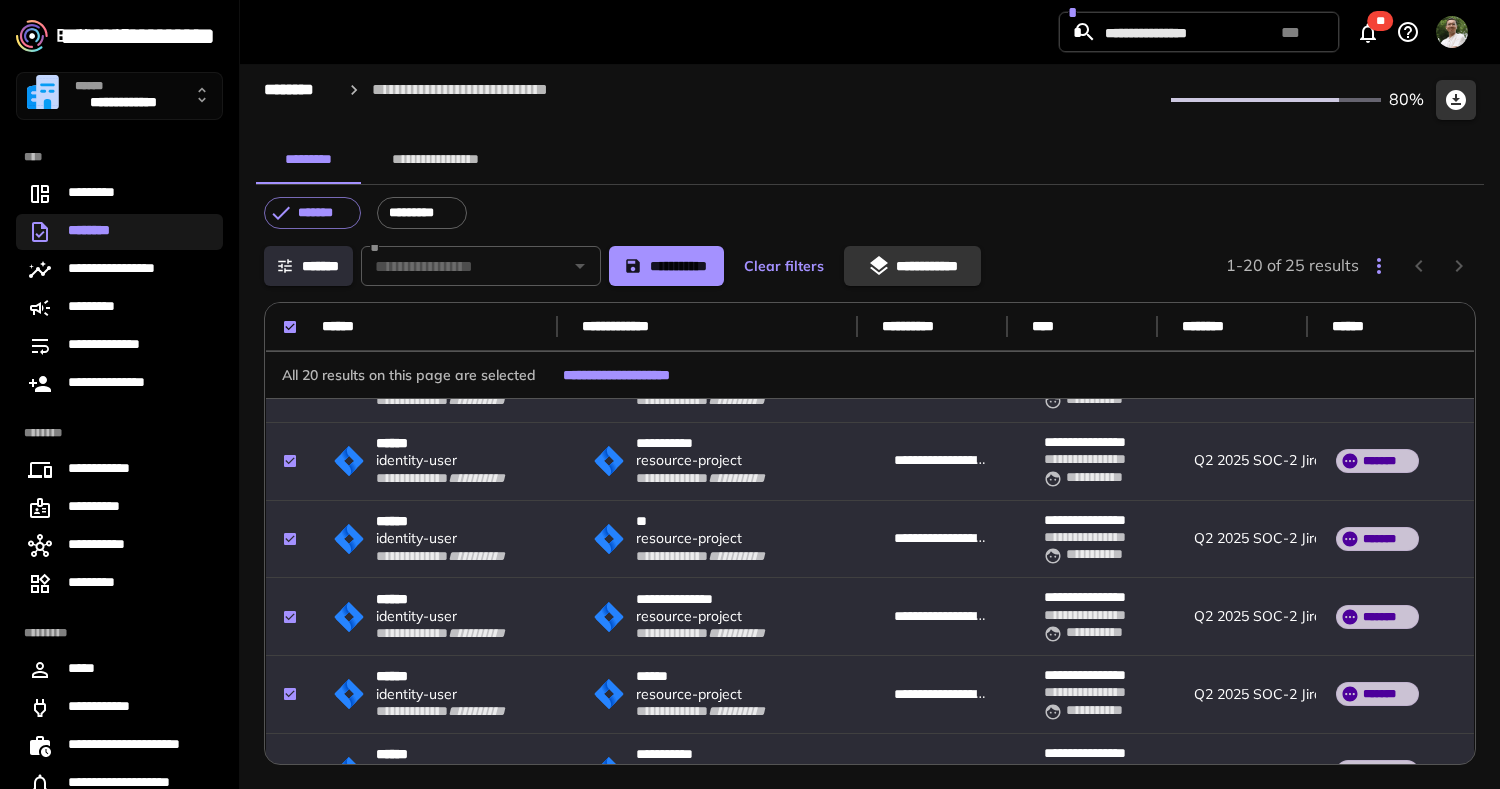 scroll, scrollTop: 0, scrollLeft: 0, axis: both 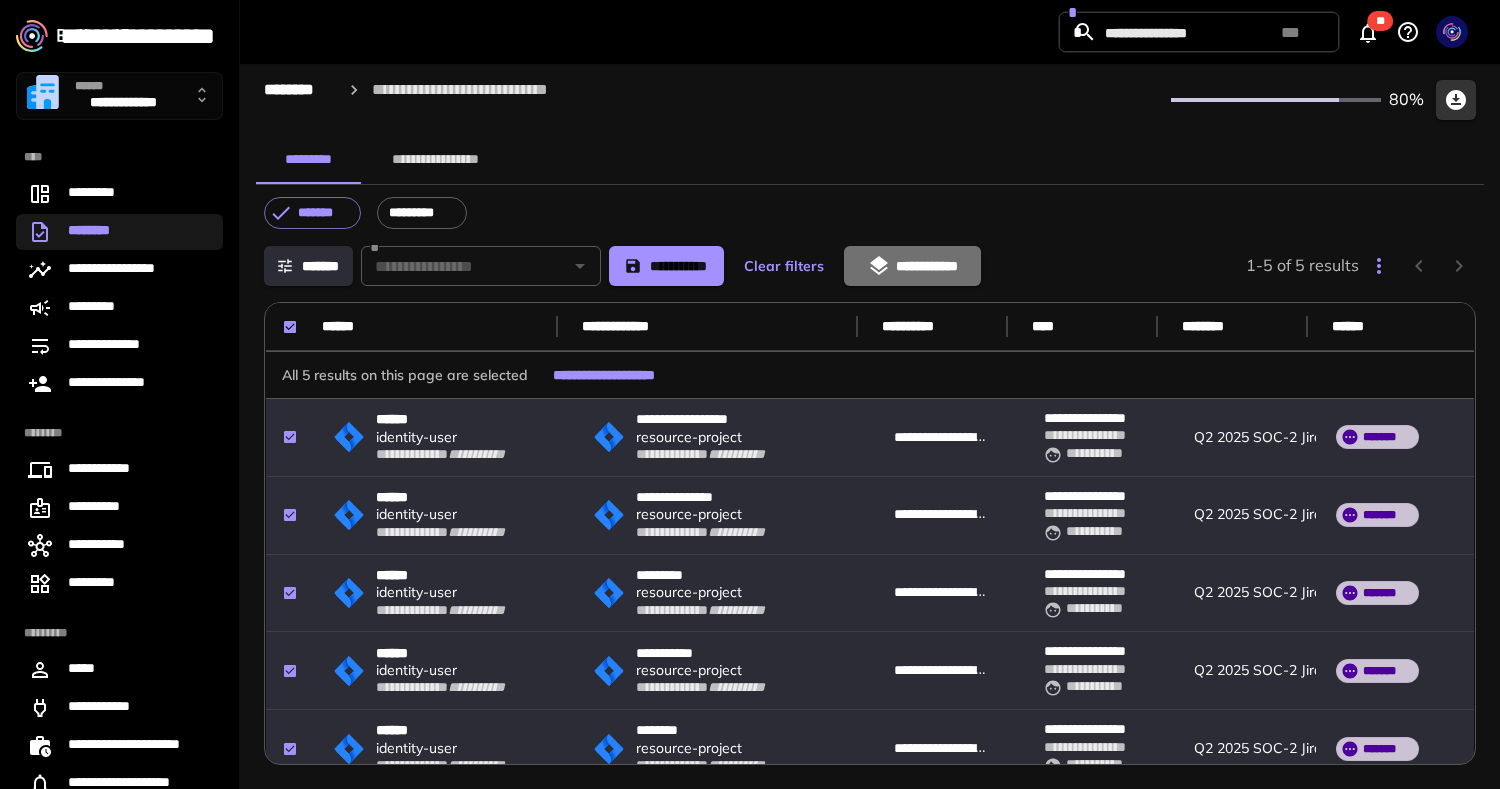 click on "**********" at bounding box center (912, 266) 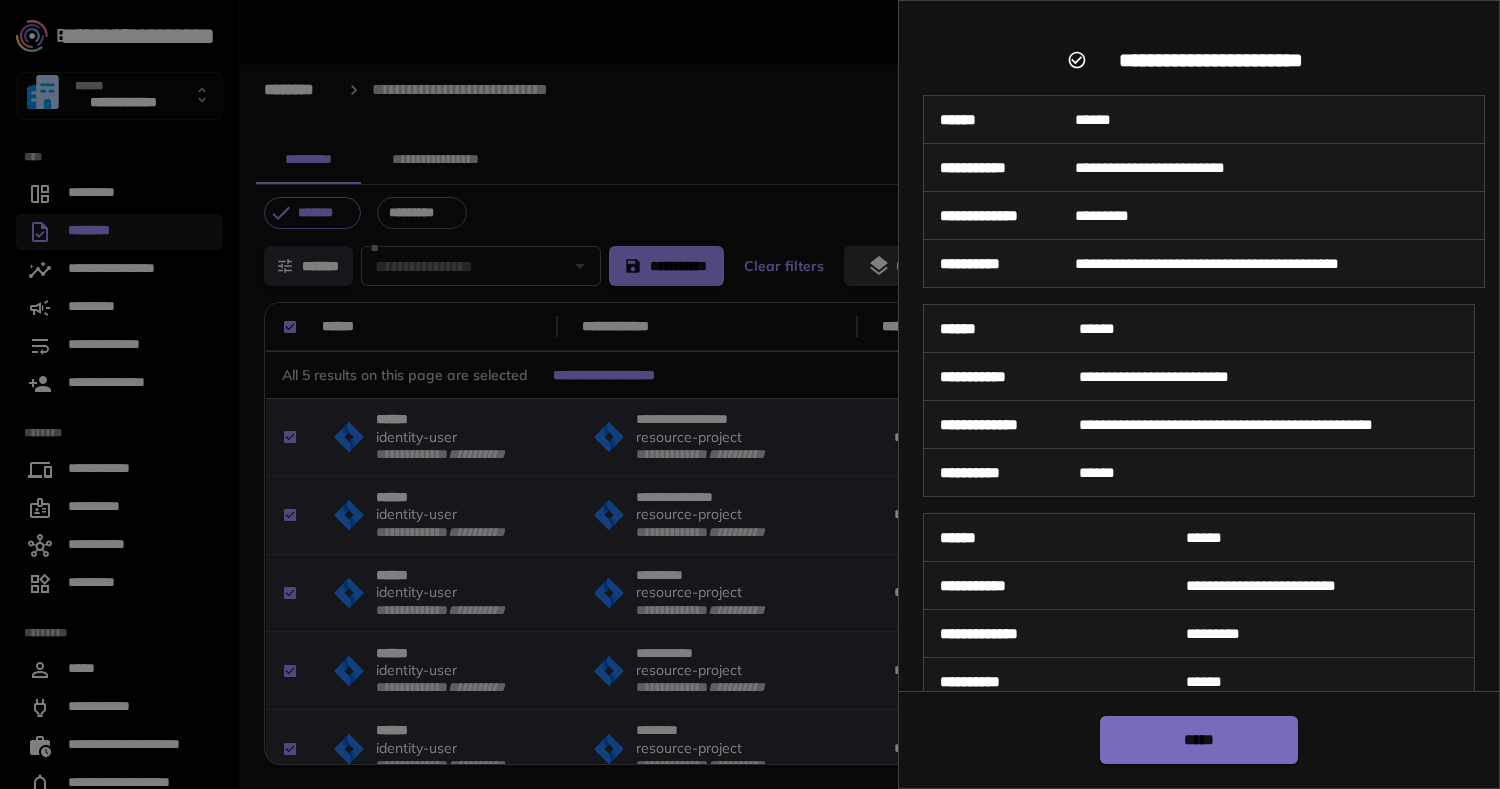 click on "*****" at bounding box center (1199, 740) 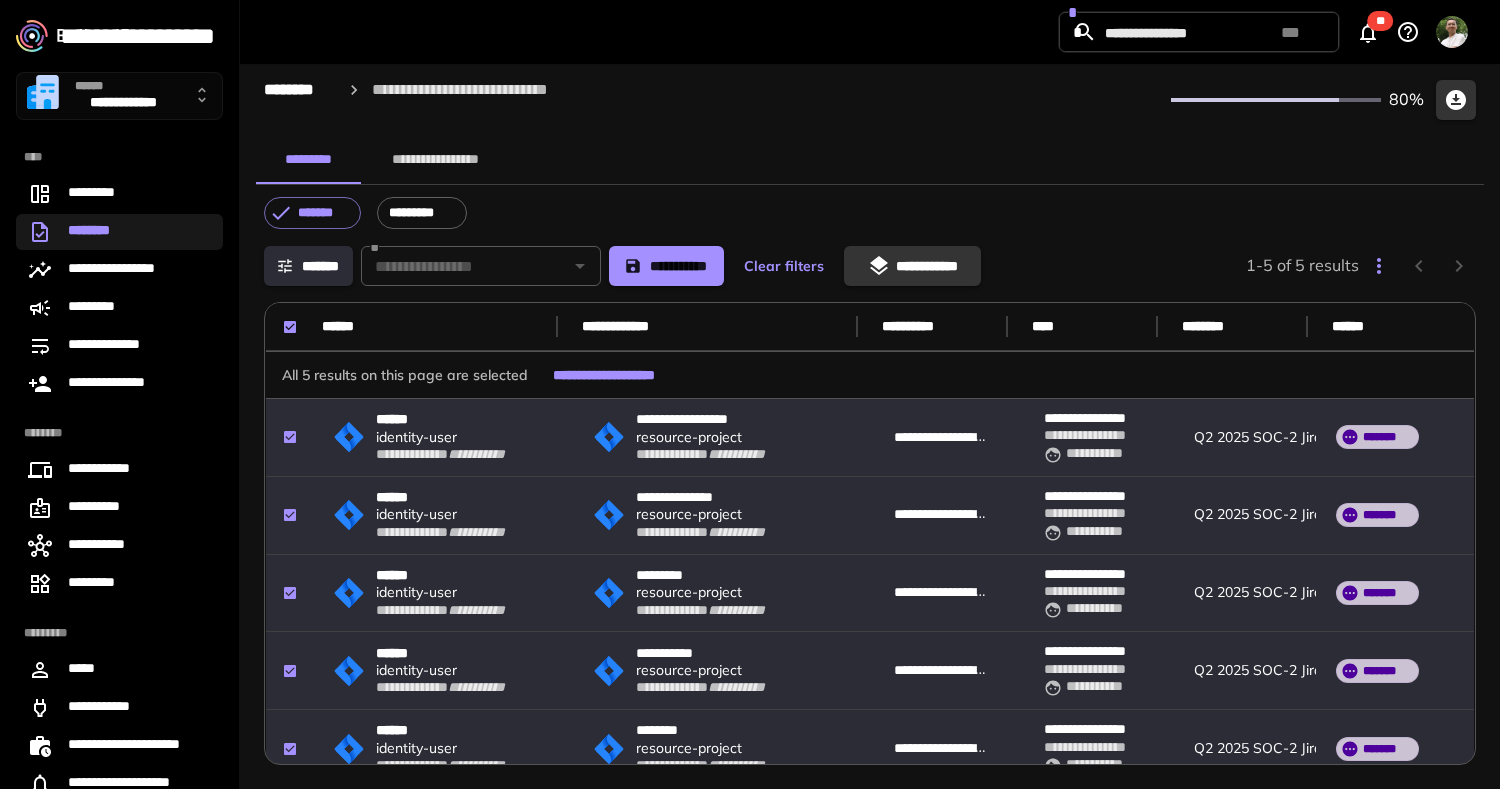 click on "**********" at bounding box center (912, 266) 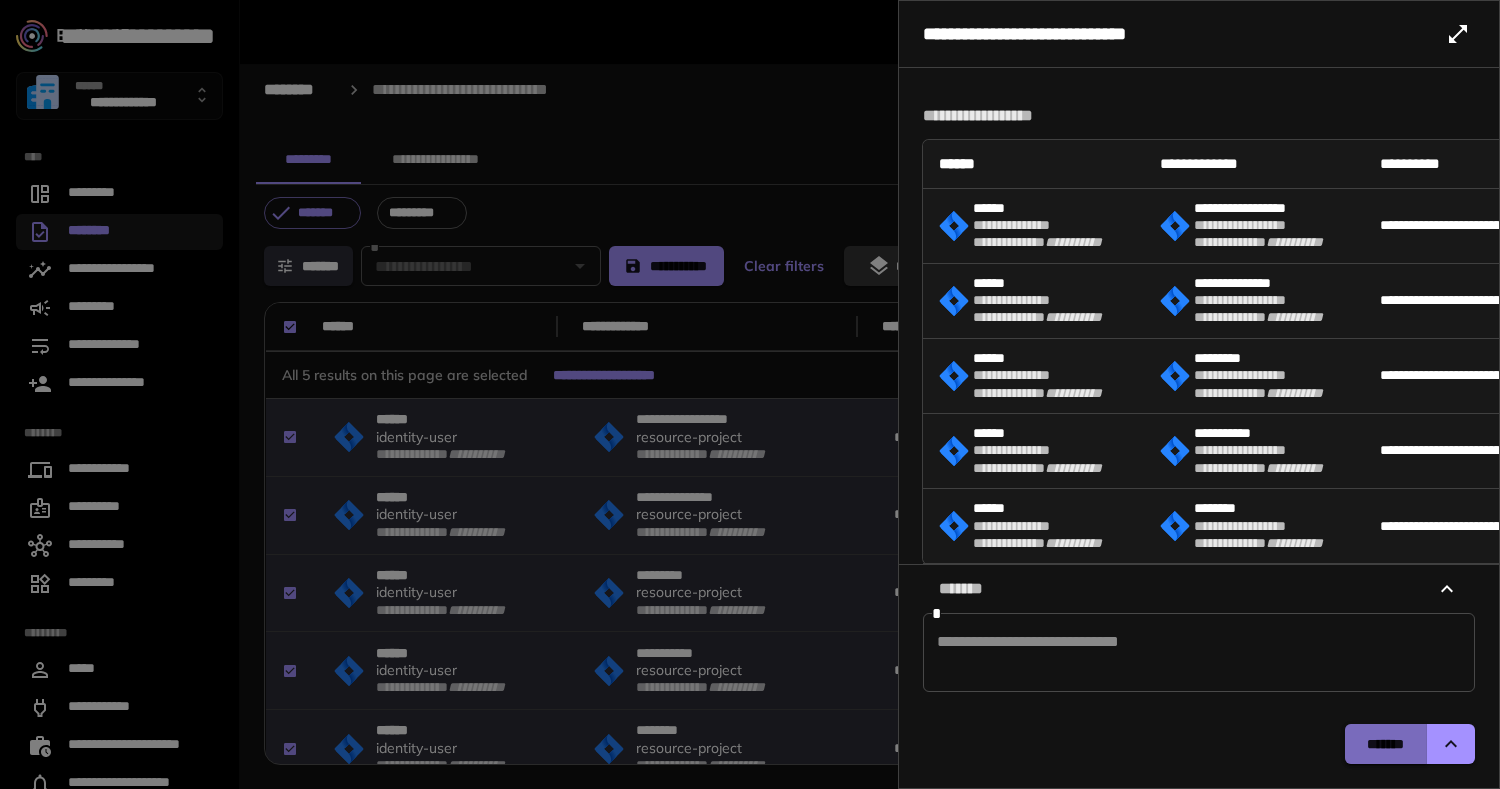 click on "*******" at bounding box center [1385, 744] 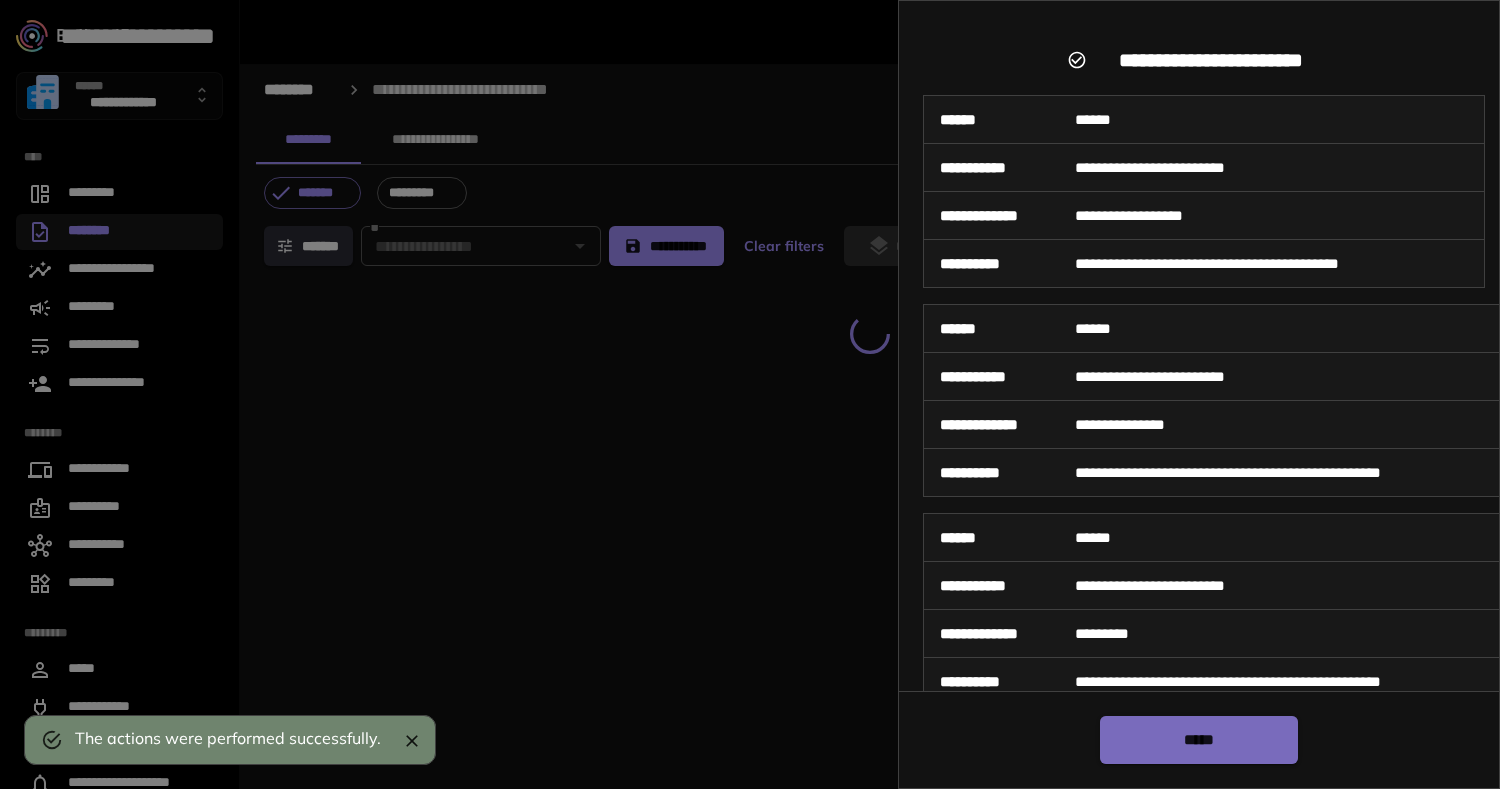 click on "*****" at bounding box center [1199, 740] 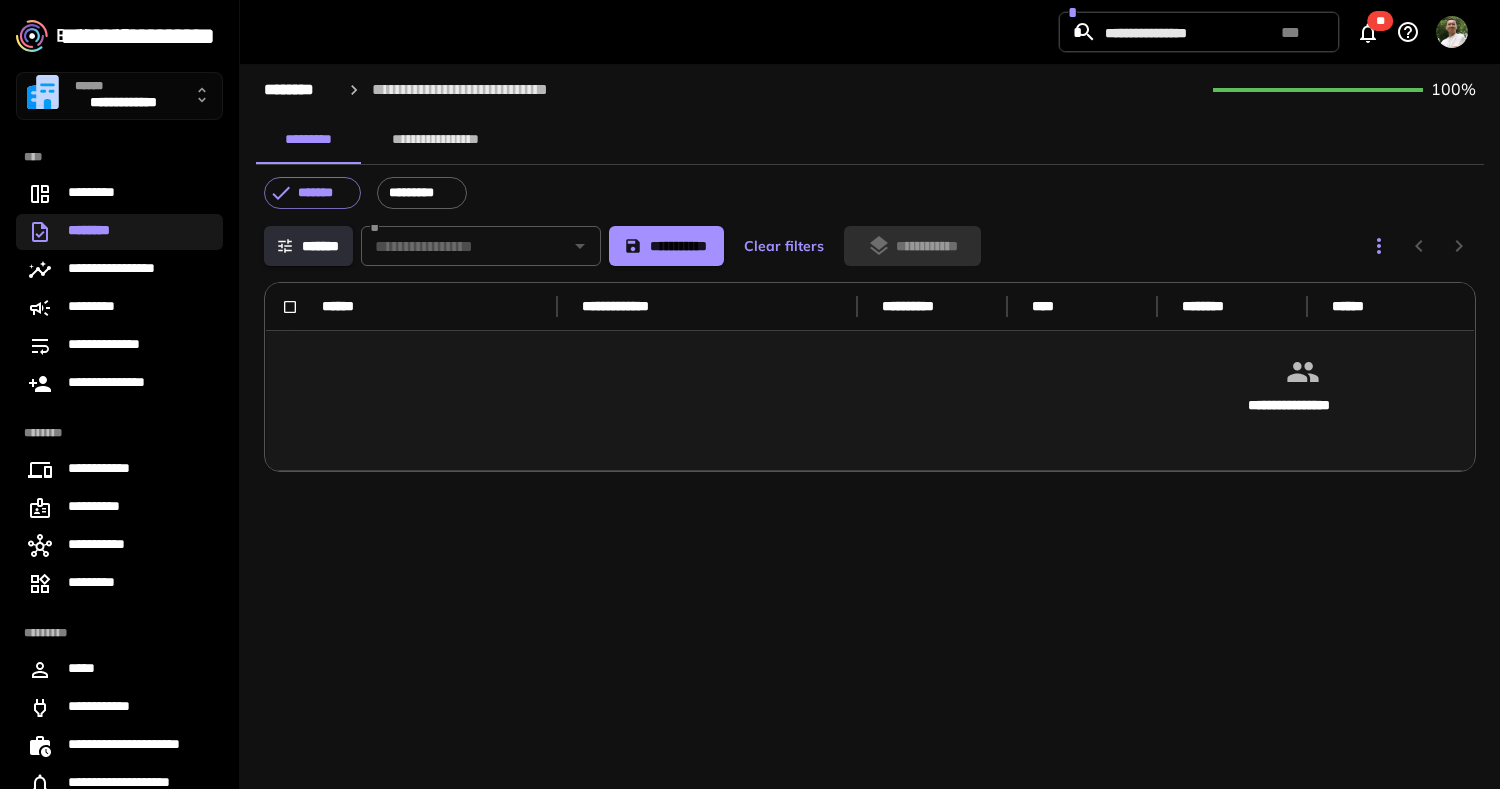click on "********" at bounding box center [119, 232] 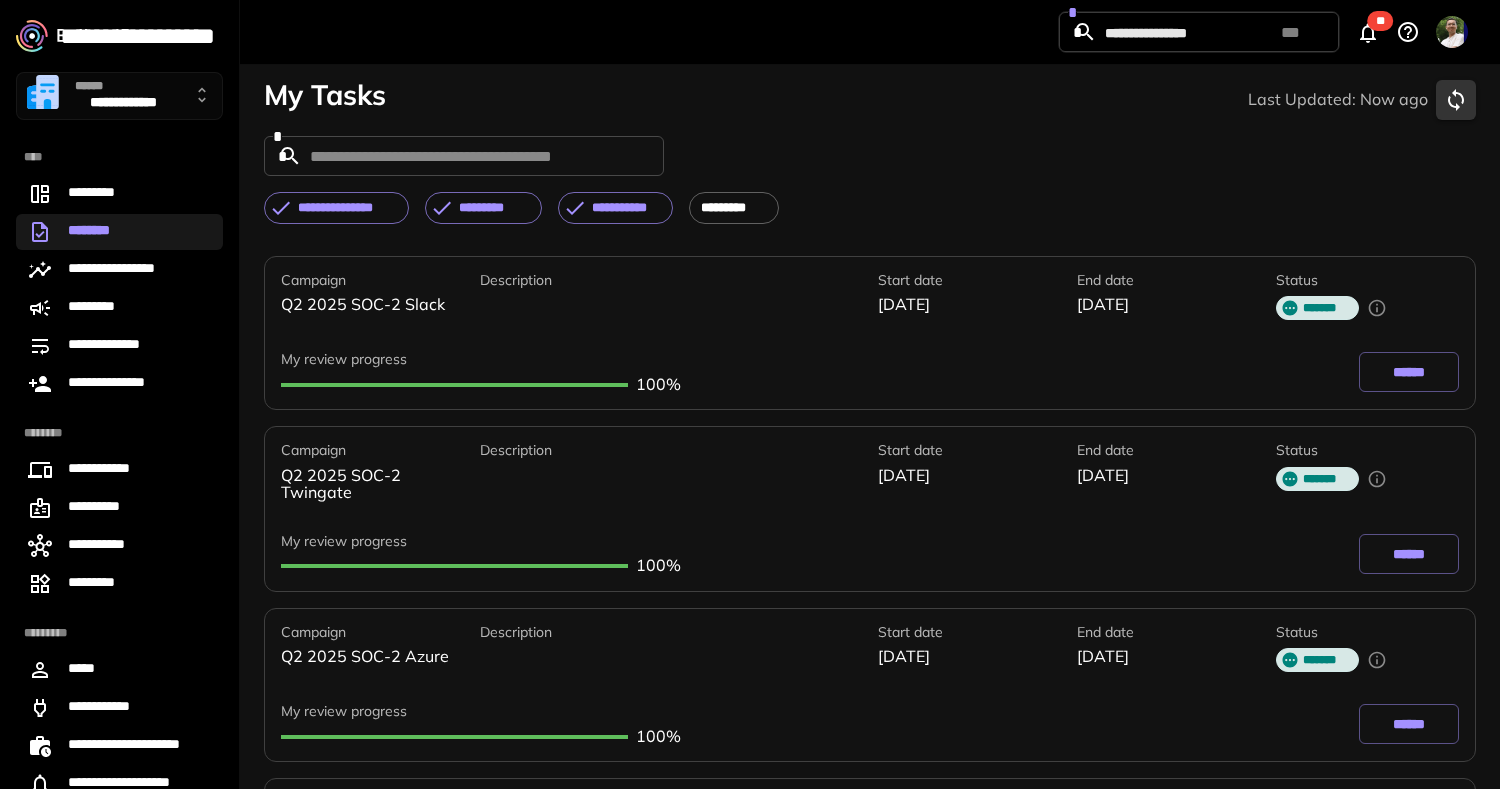 scroll, scrollTop: 875, scrollLeft: 0, axis: vertical 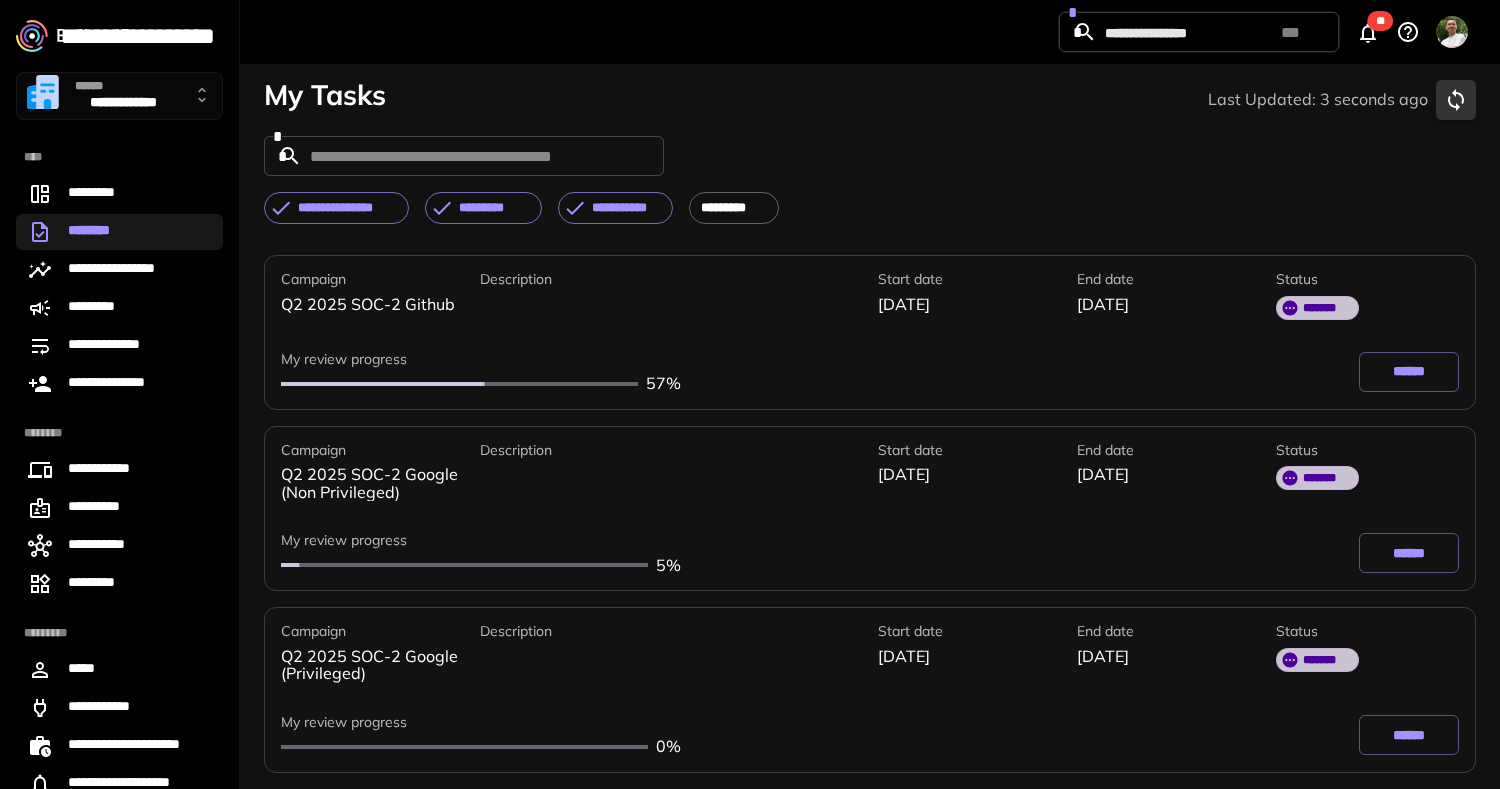 click on "******" at bounding box center [1409, 372] 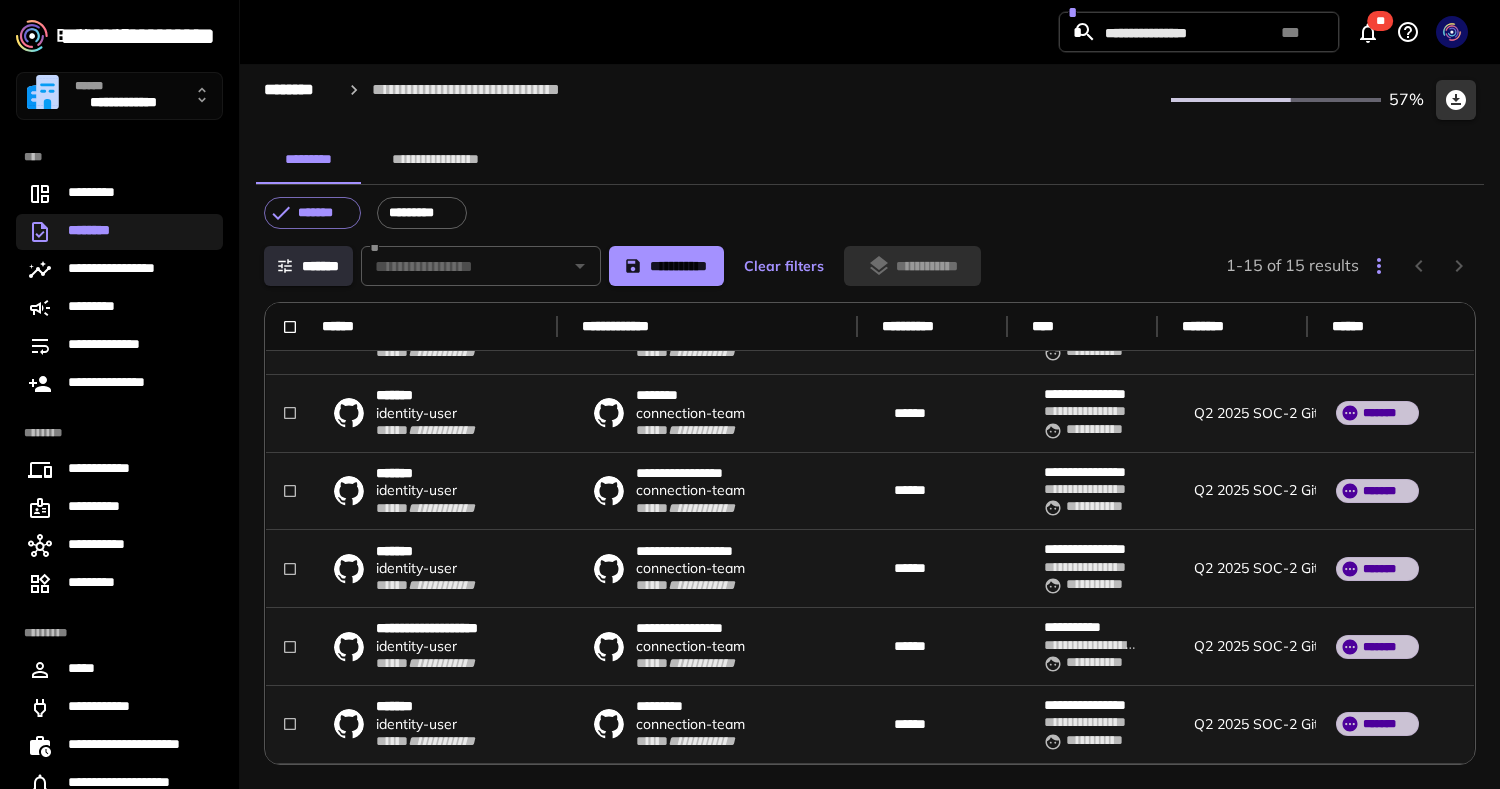 scroll, scrollTop: 0, scrollLeft: 0, axis: both 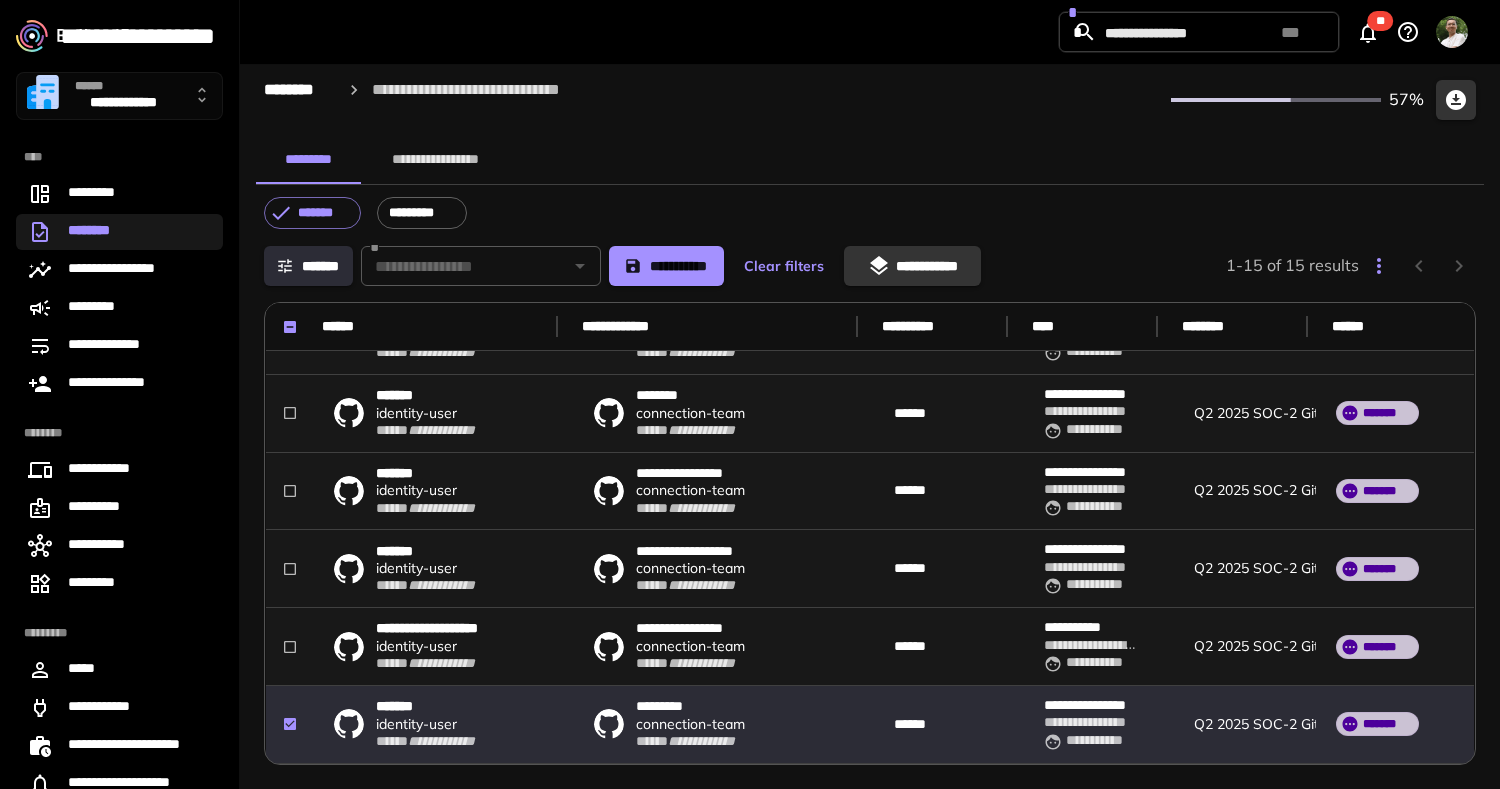 click on "**********" at bounding box center [416, 569] 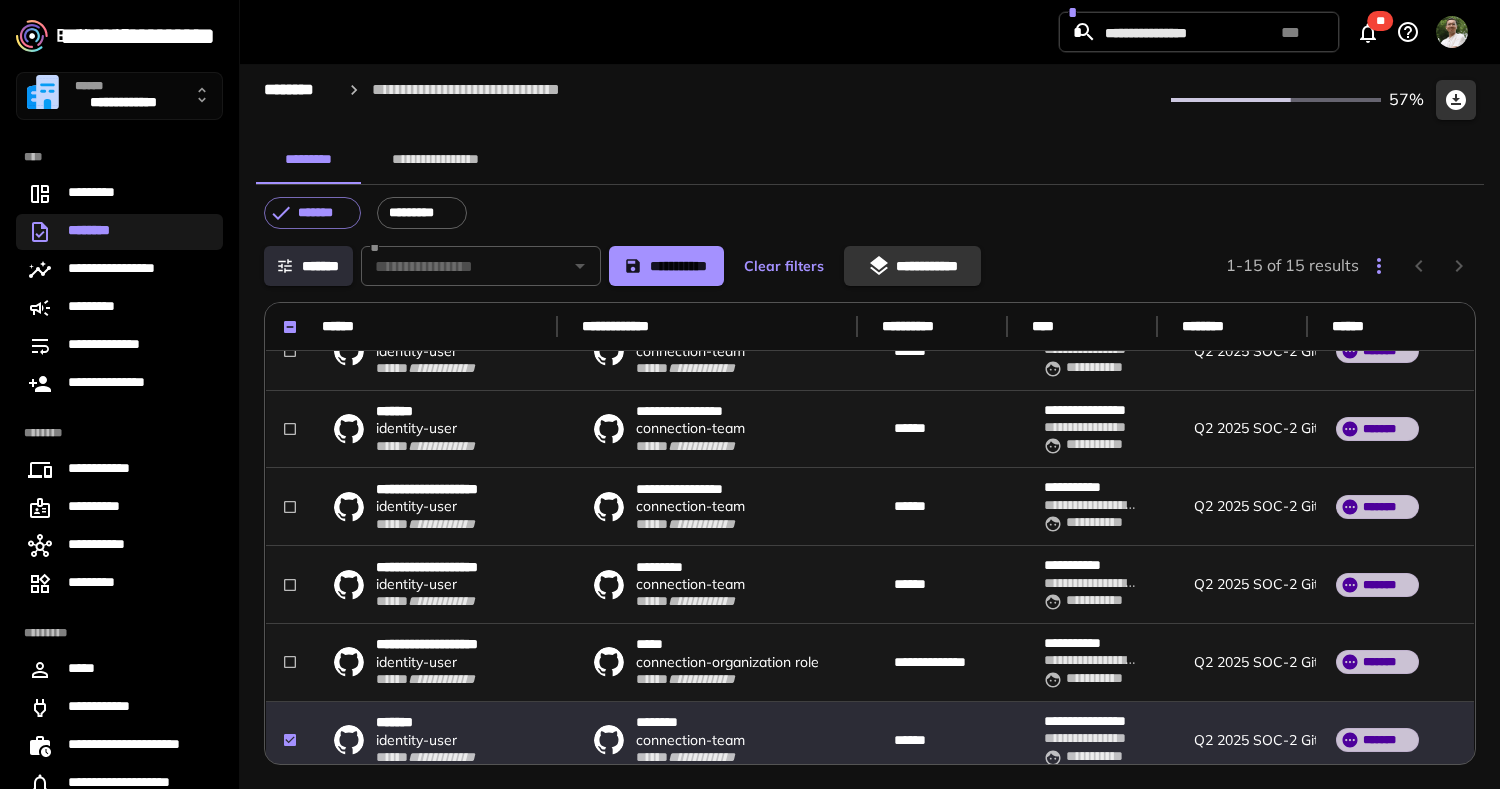 scroll, scrollTop: 413, scrollLeft: 0, axis: vertical 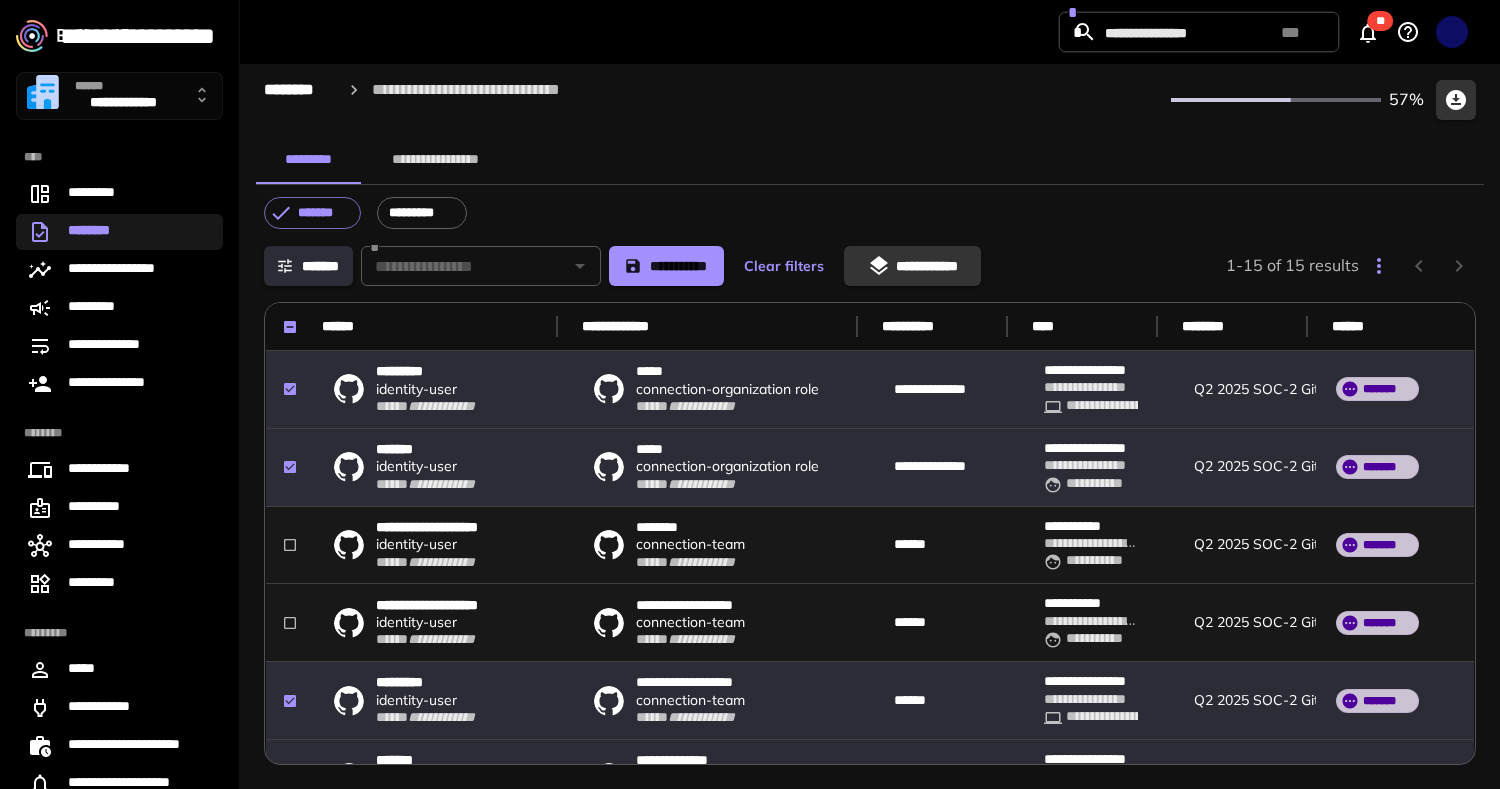 click on "**********" at bounding box center [912, 266] 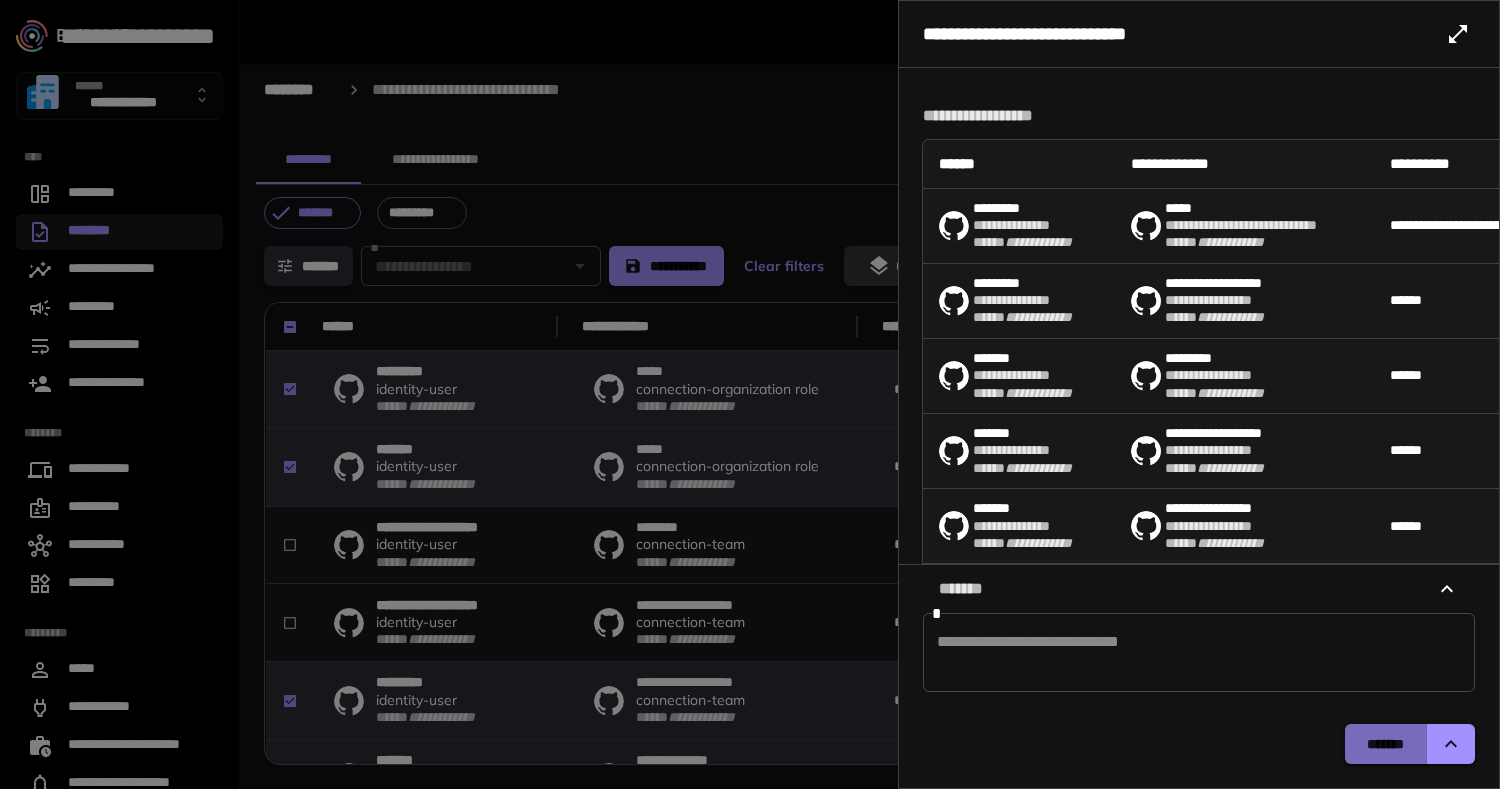 click on "*******" at bounding box center (1385, 744) 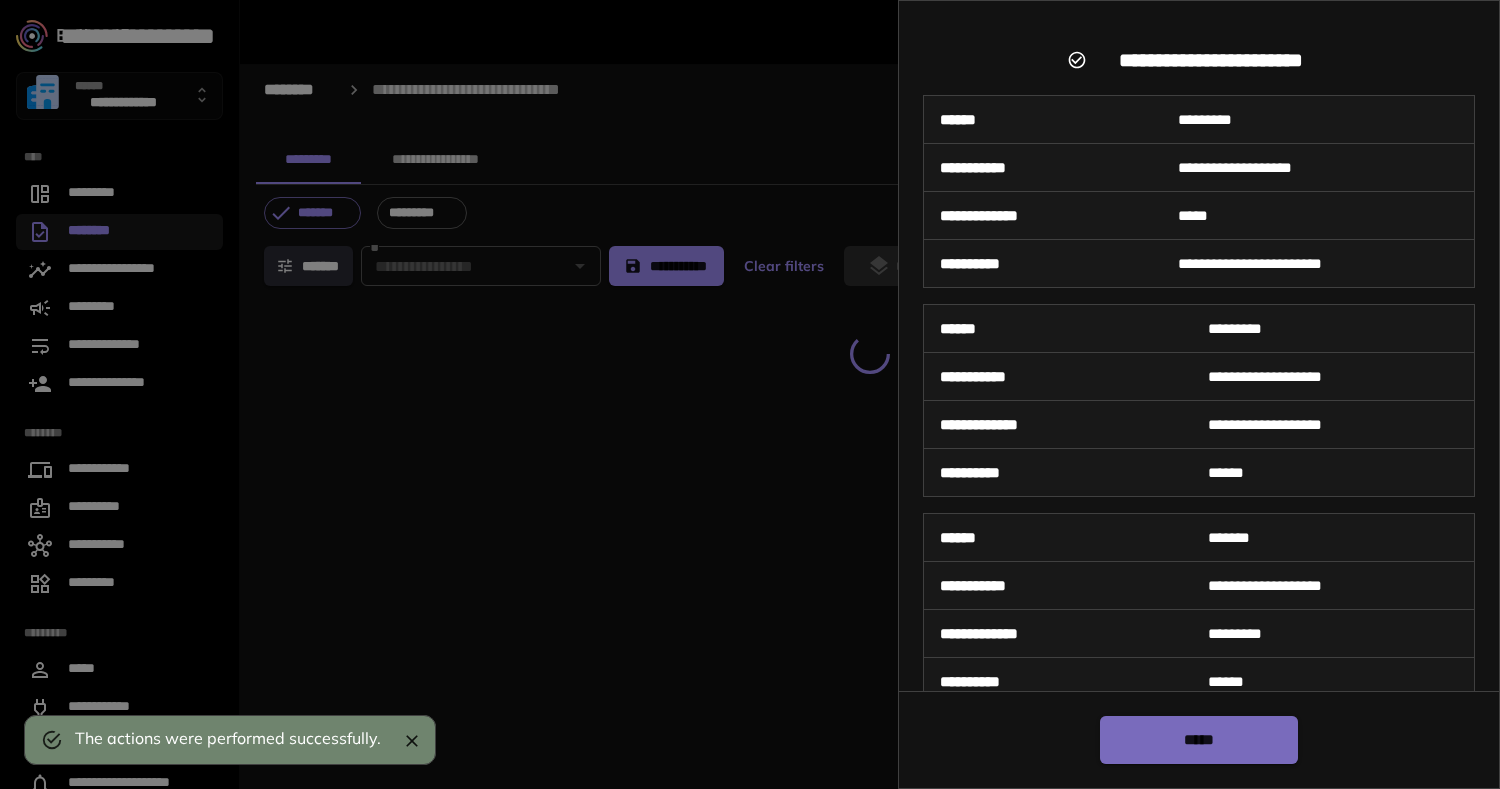click on "*****" at bounding box center (1199, 740) 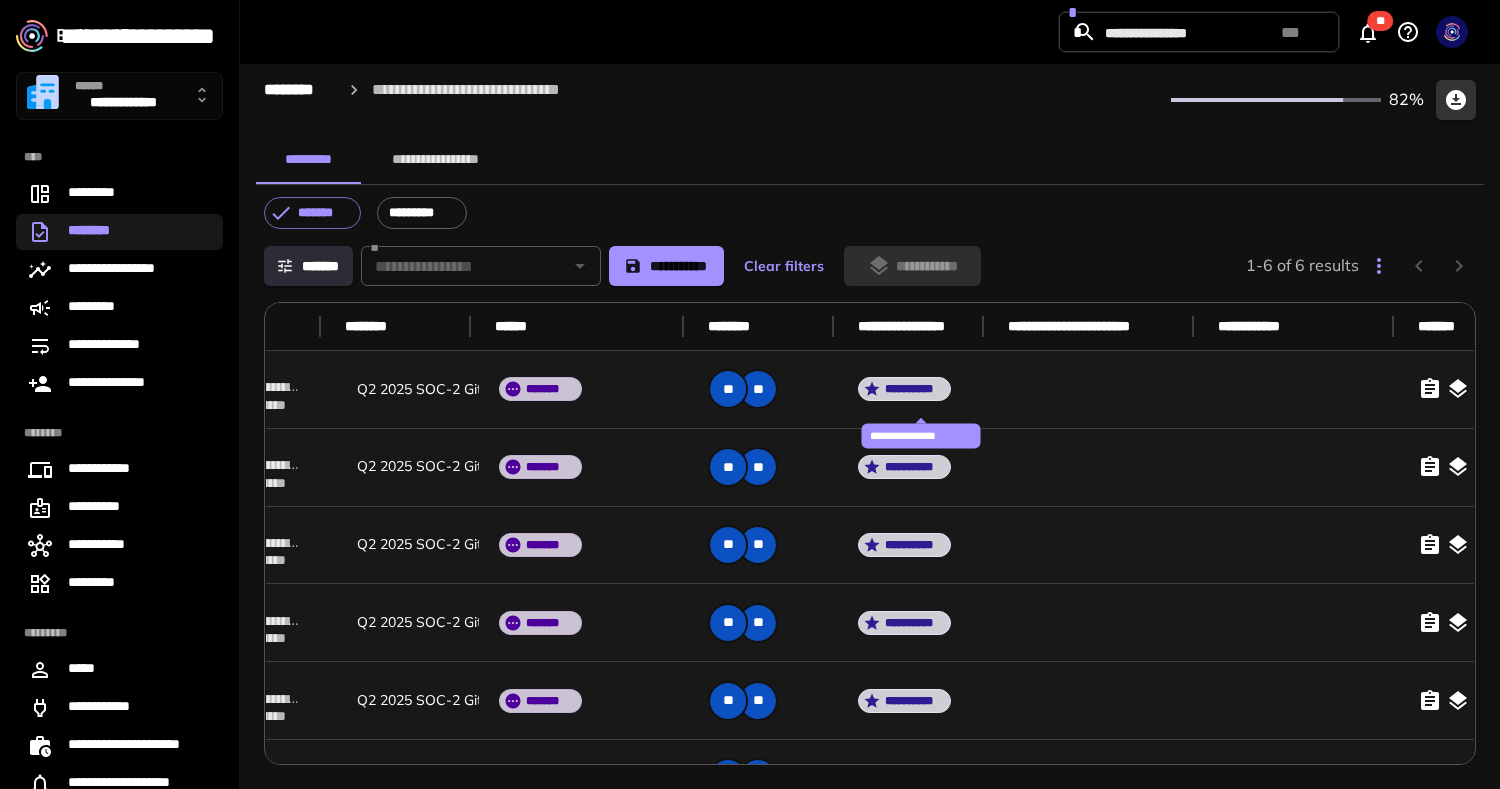 scroll, scrollTop: 0, scrollLeft: 0, axis: both 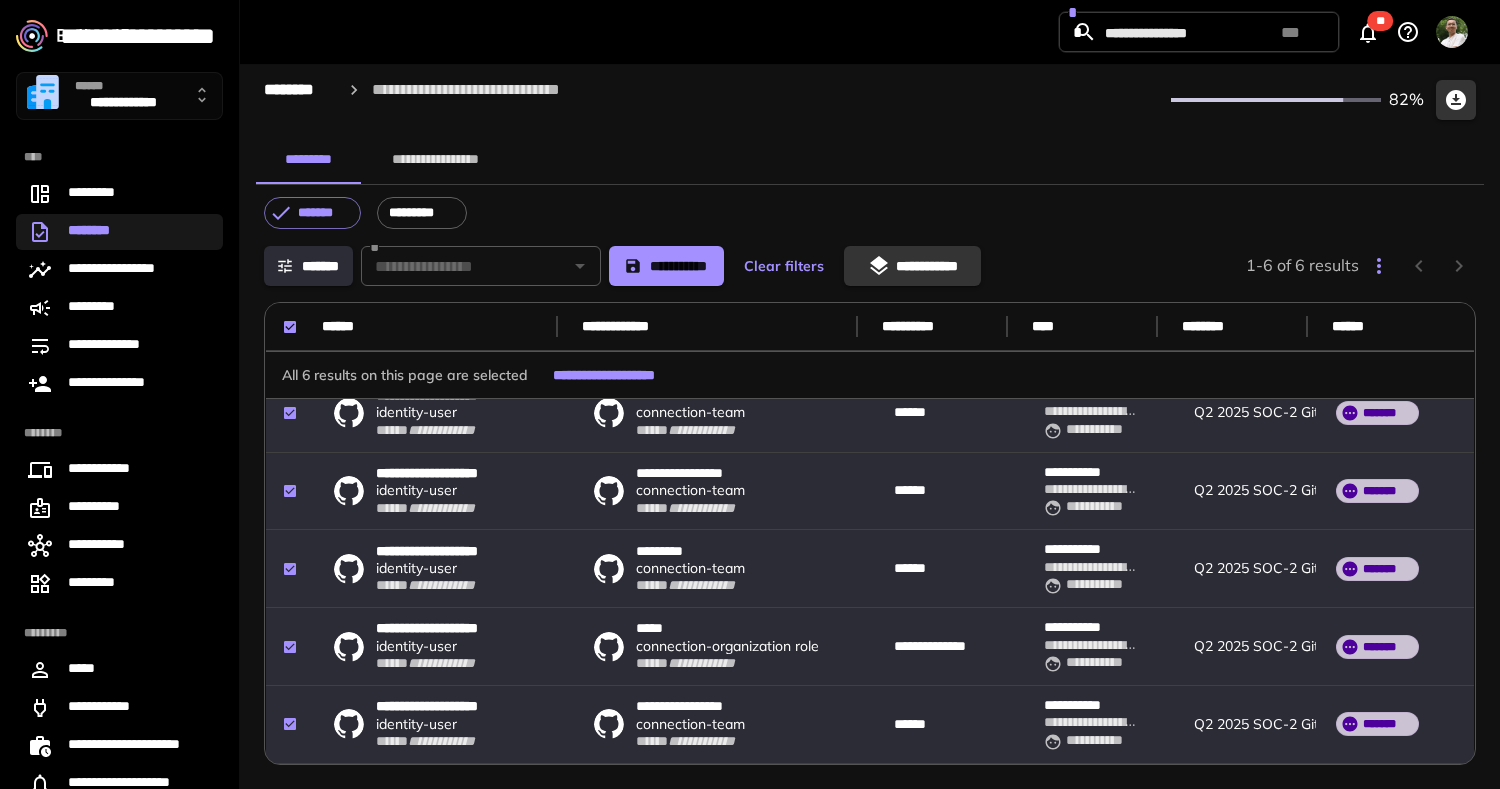 click on "**********" at bounding box center [912, 266] 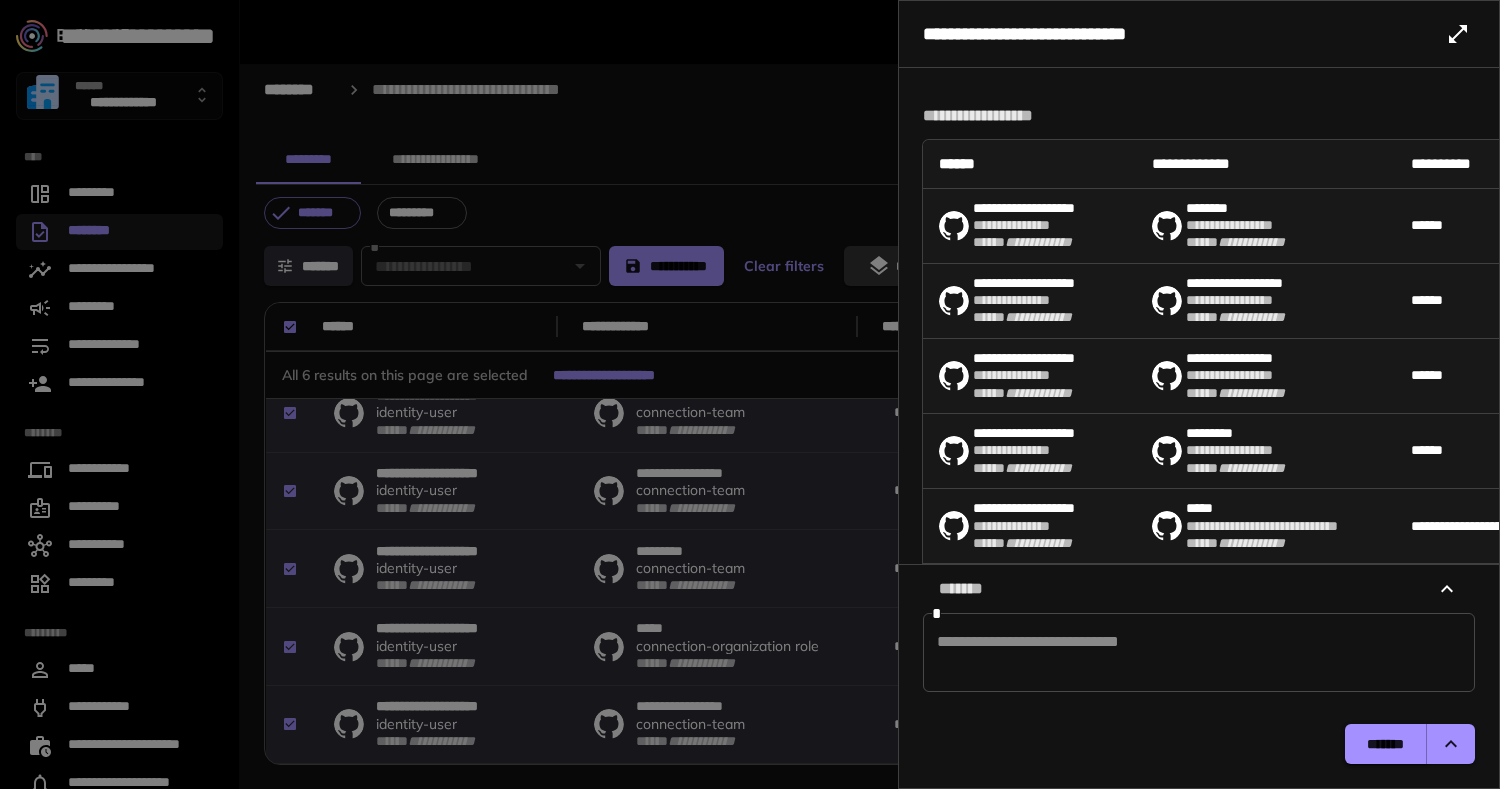 click on "*******" at bounding box center [1385, 744] 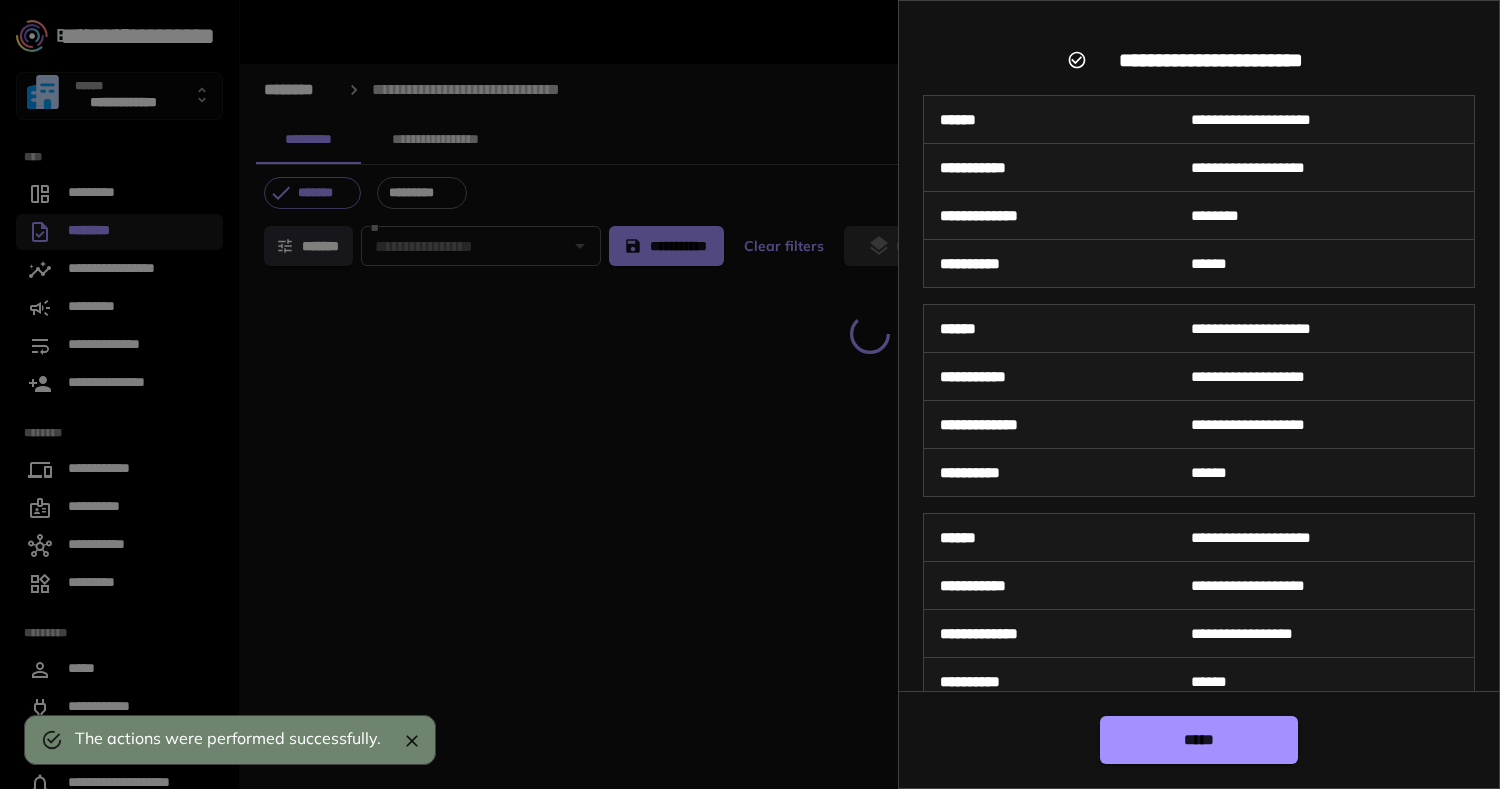 click at bounding box center (750, 394) 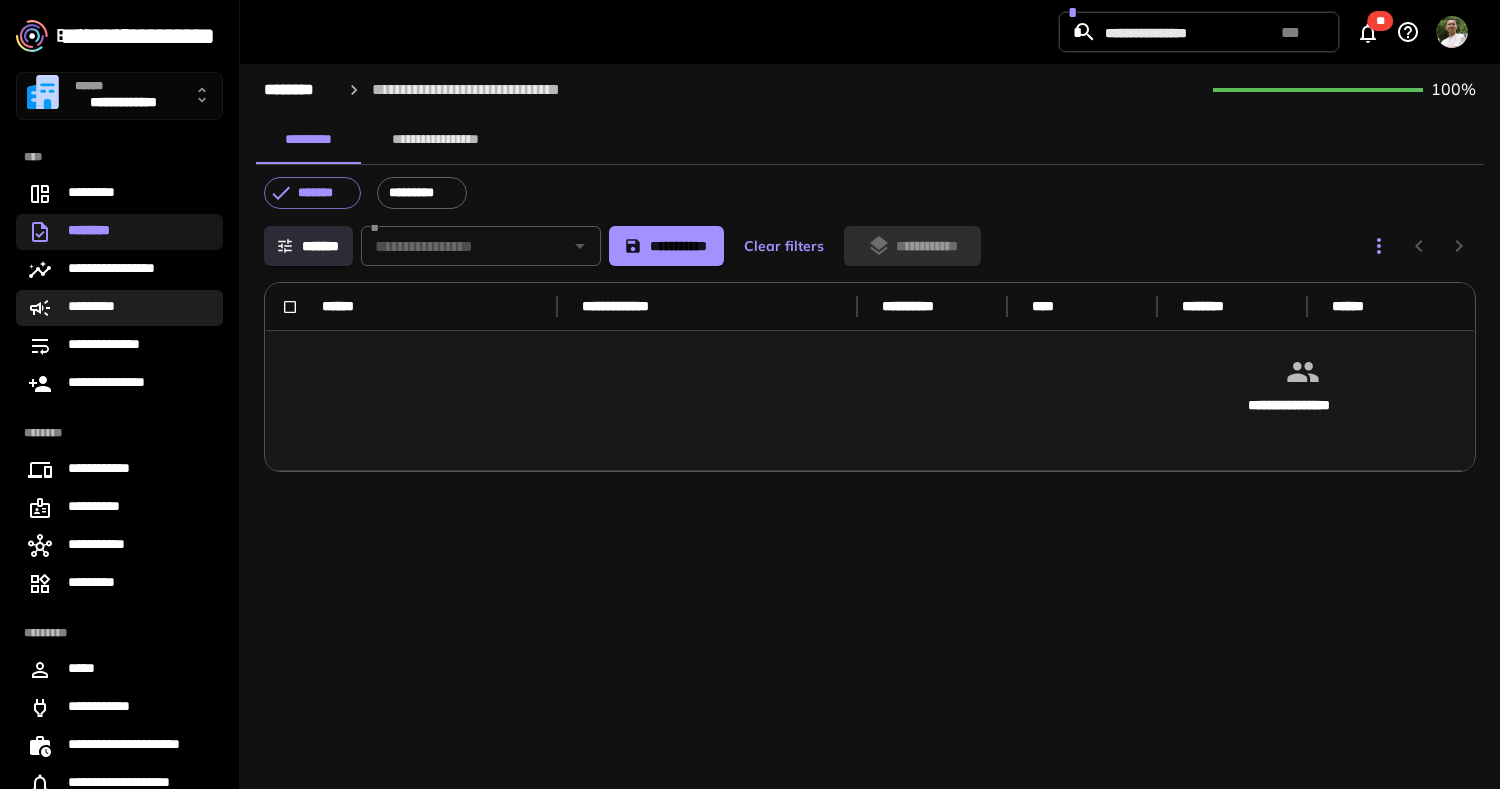click on "*********" at bounding box center [119, 308] 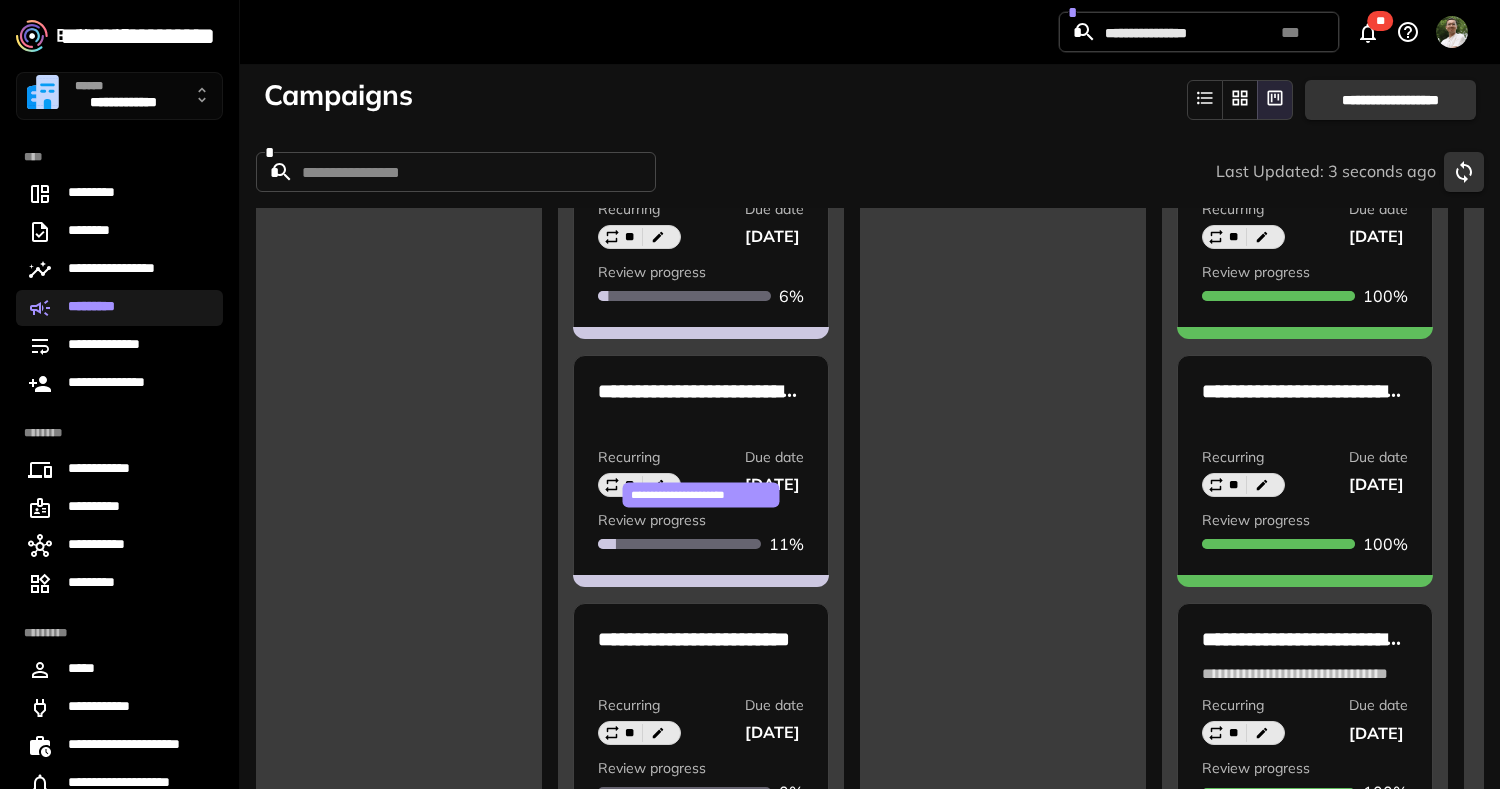 scroll, scrollTop: 1557, scrollLeft: 0, axis: vertical 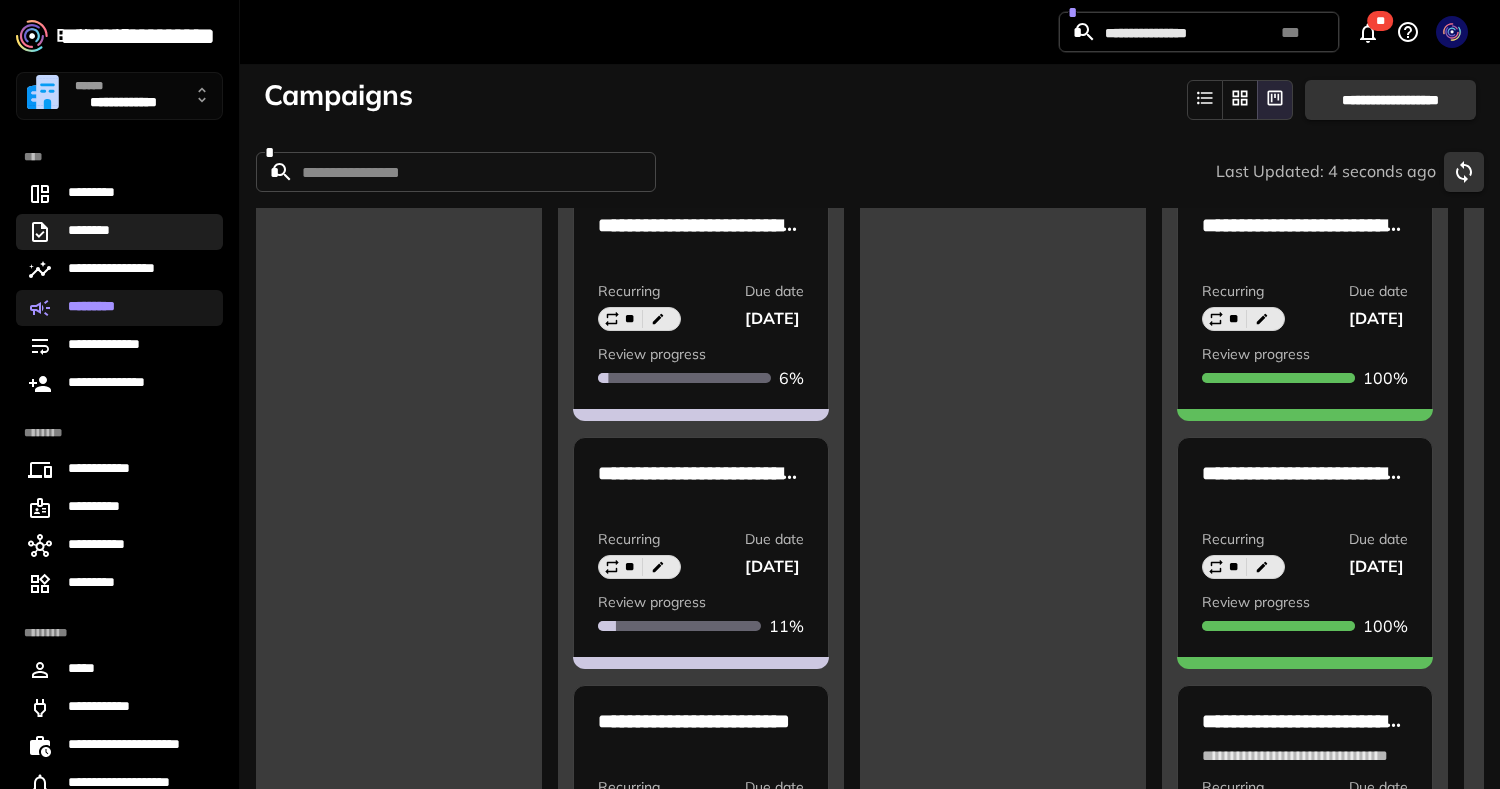 click on "********" at bounding box center [119, 232] 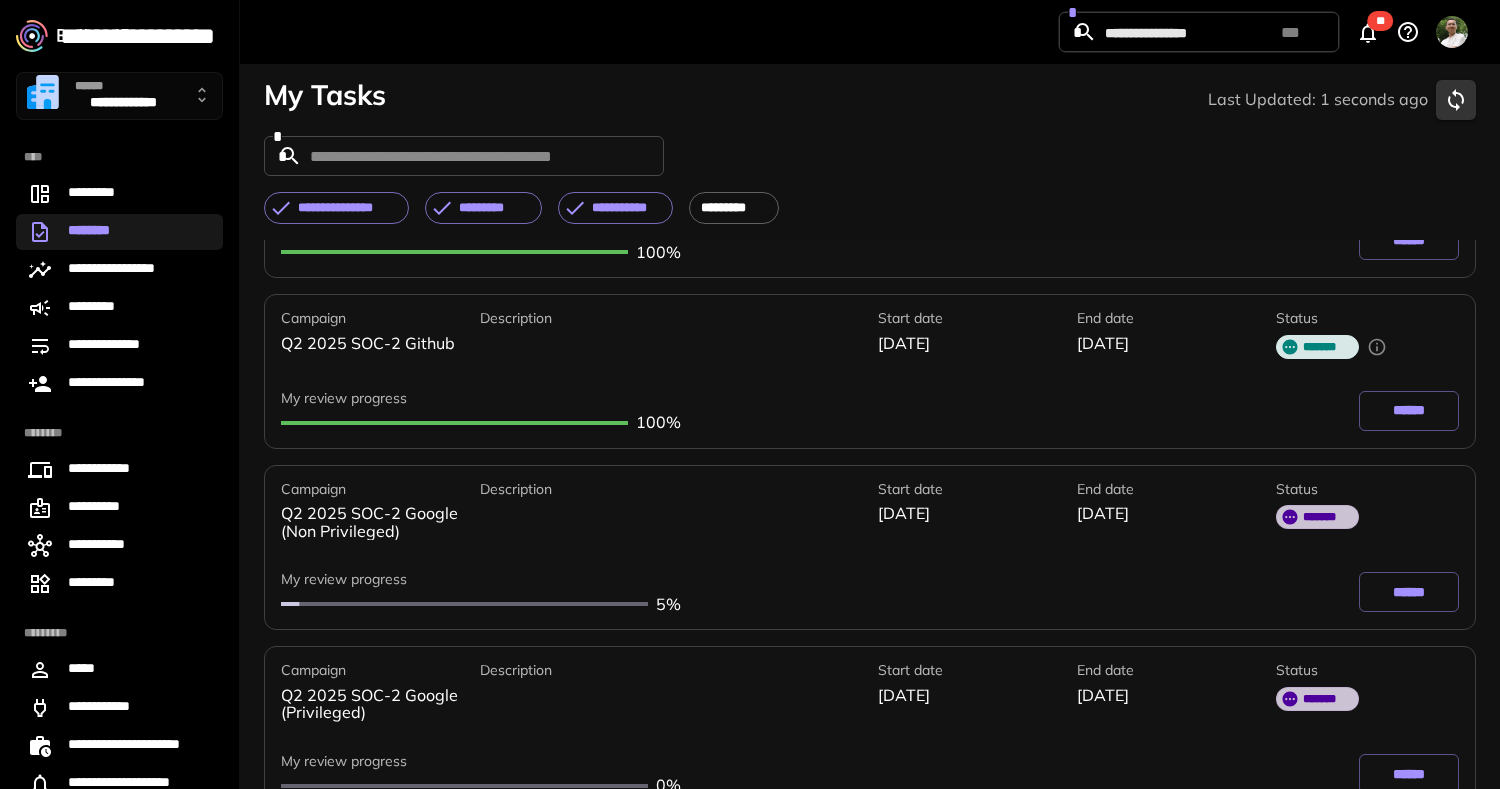scroll, scrollTop: 875, scrollLeft: 0, axis: vertical 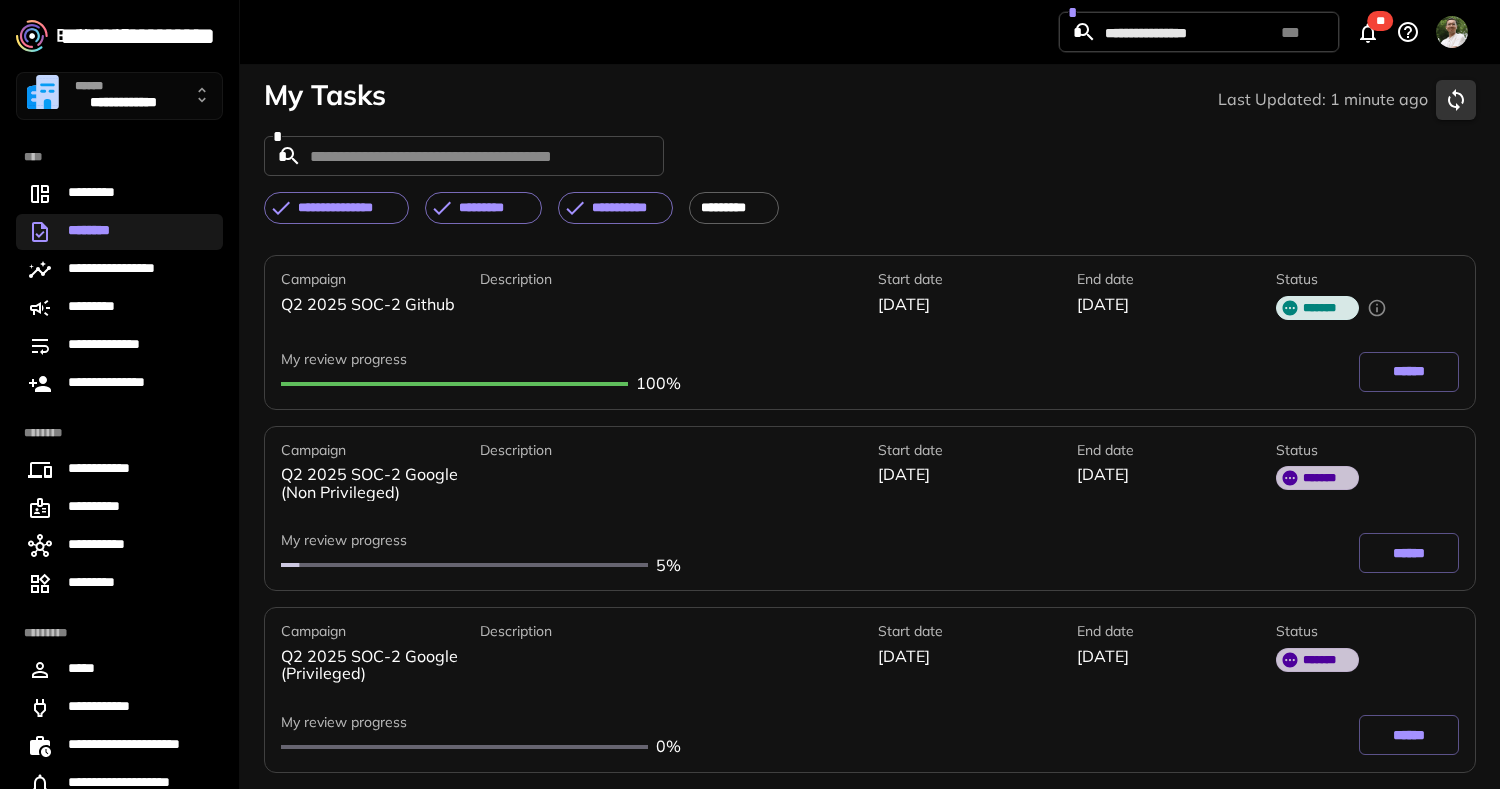 click on "******" at bounding box center [1409, 553] 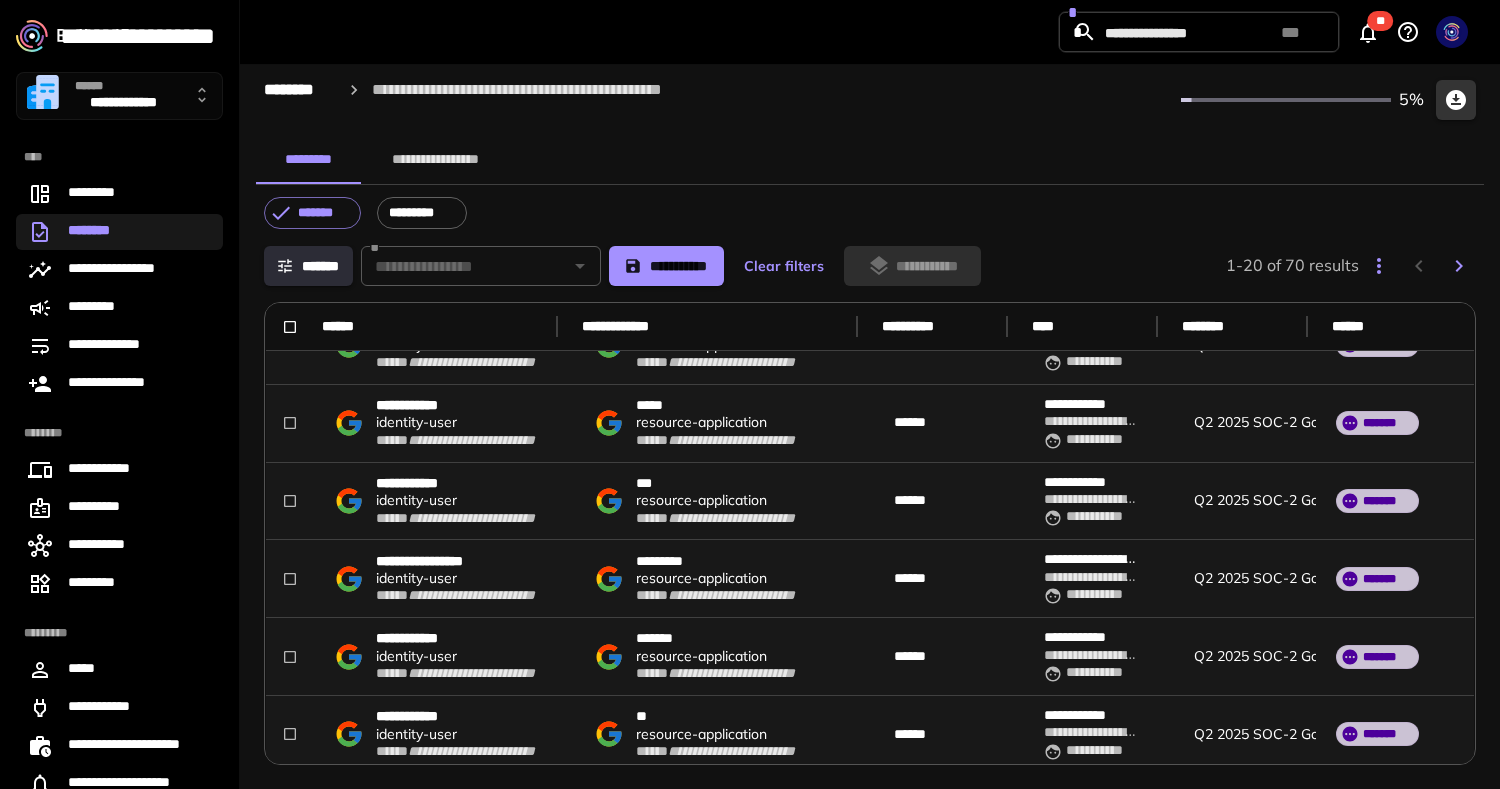 scroll, scrollTop: 0, scrollLeft: 0, axis: both 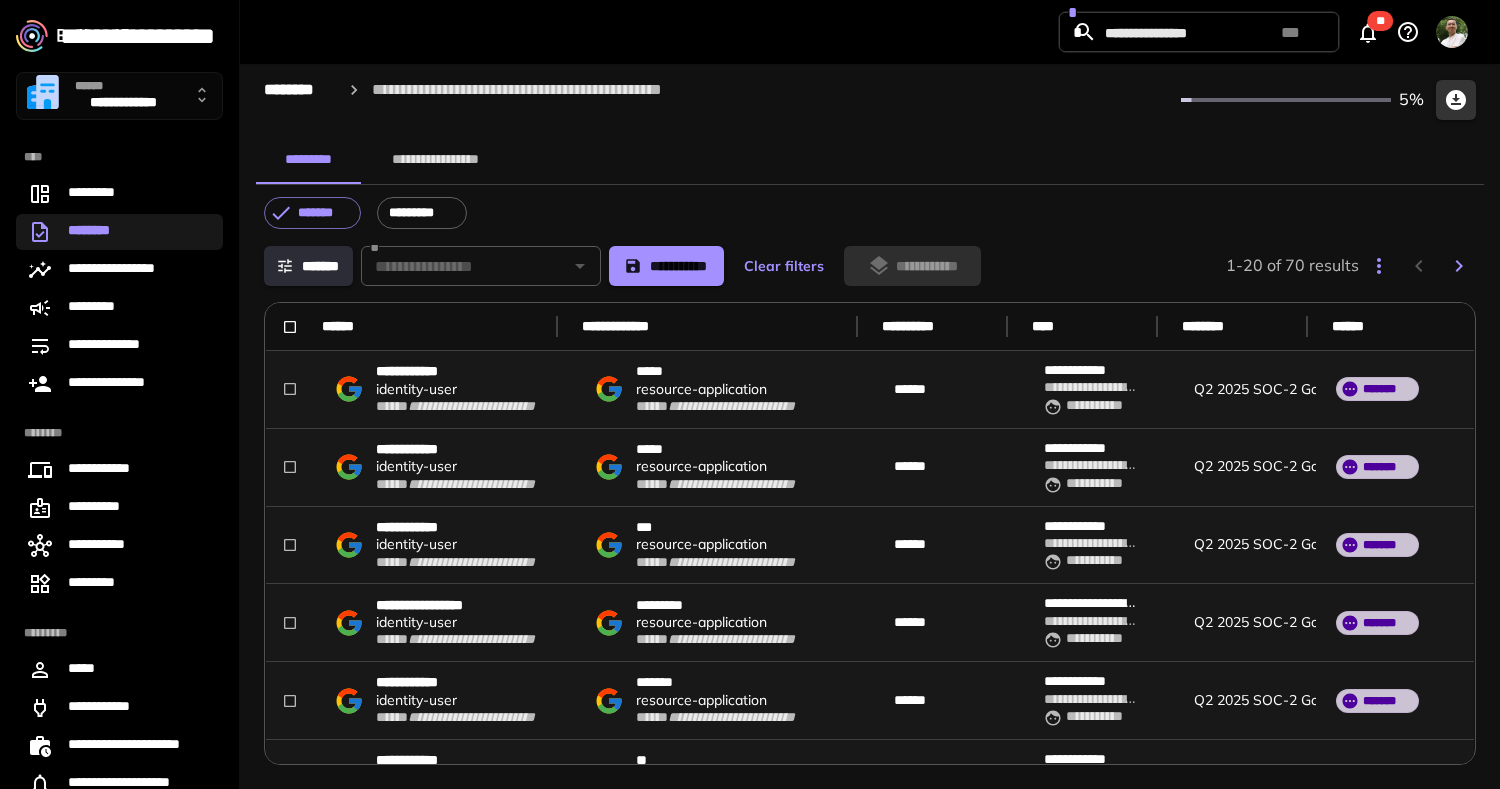 click 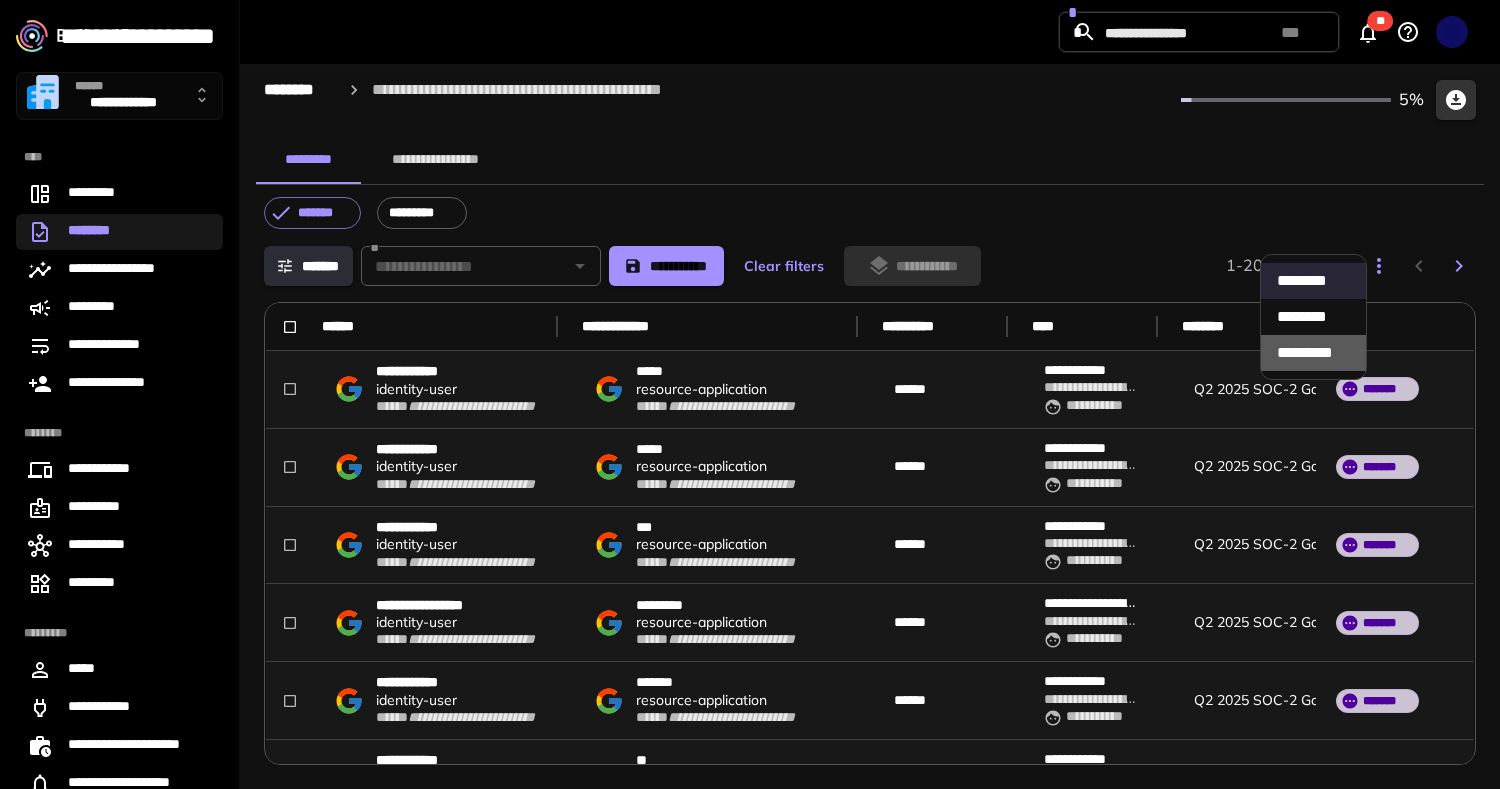 click on "*** *****" at bounding box center (1313, 353) 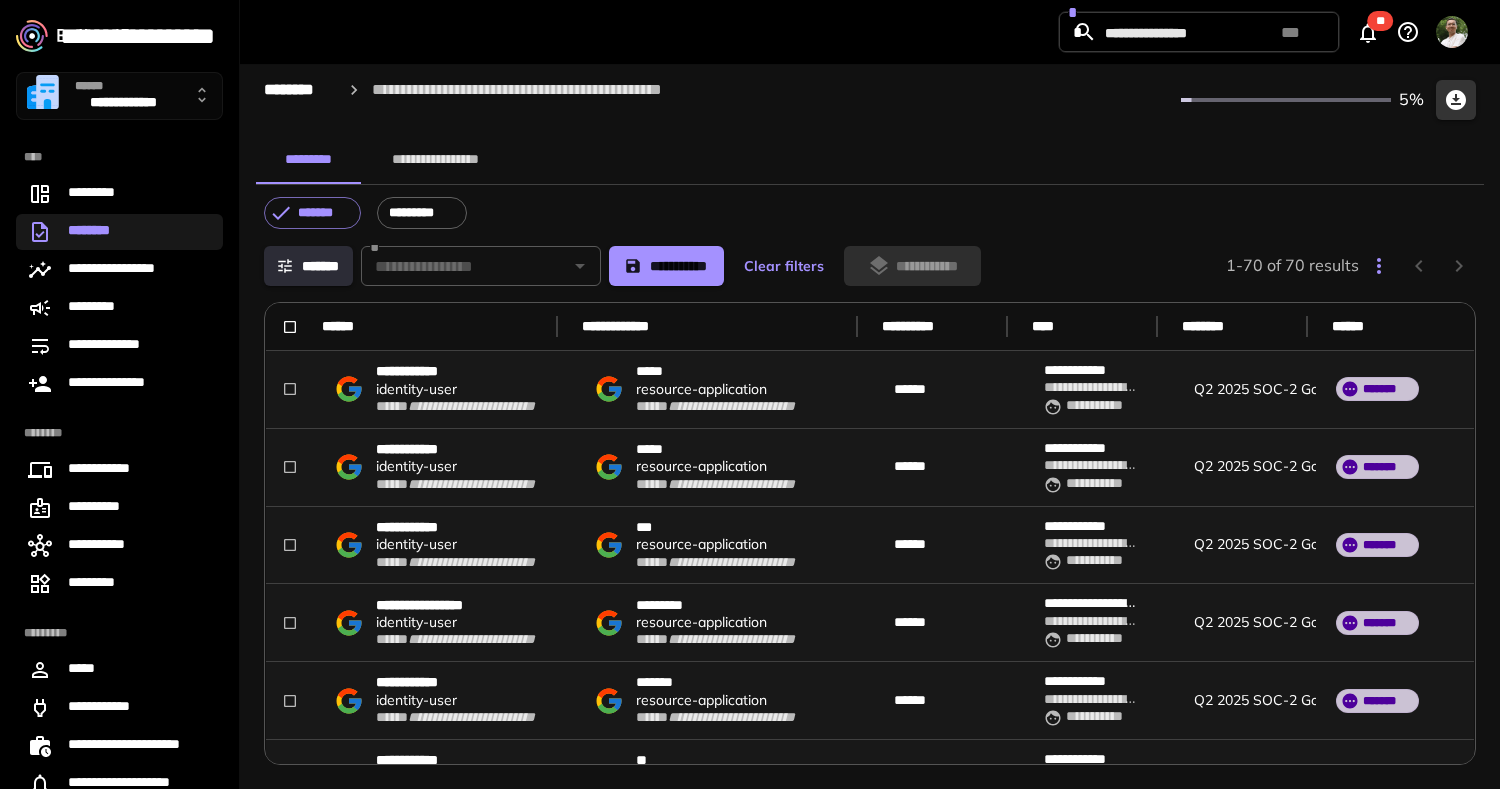 click on "**********" at bounding box center (436, 160) 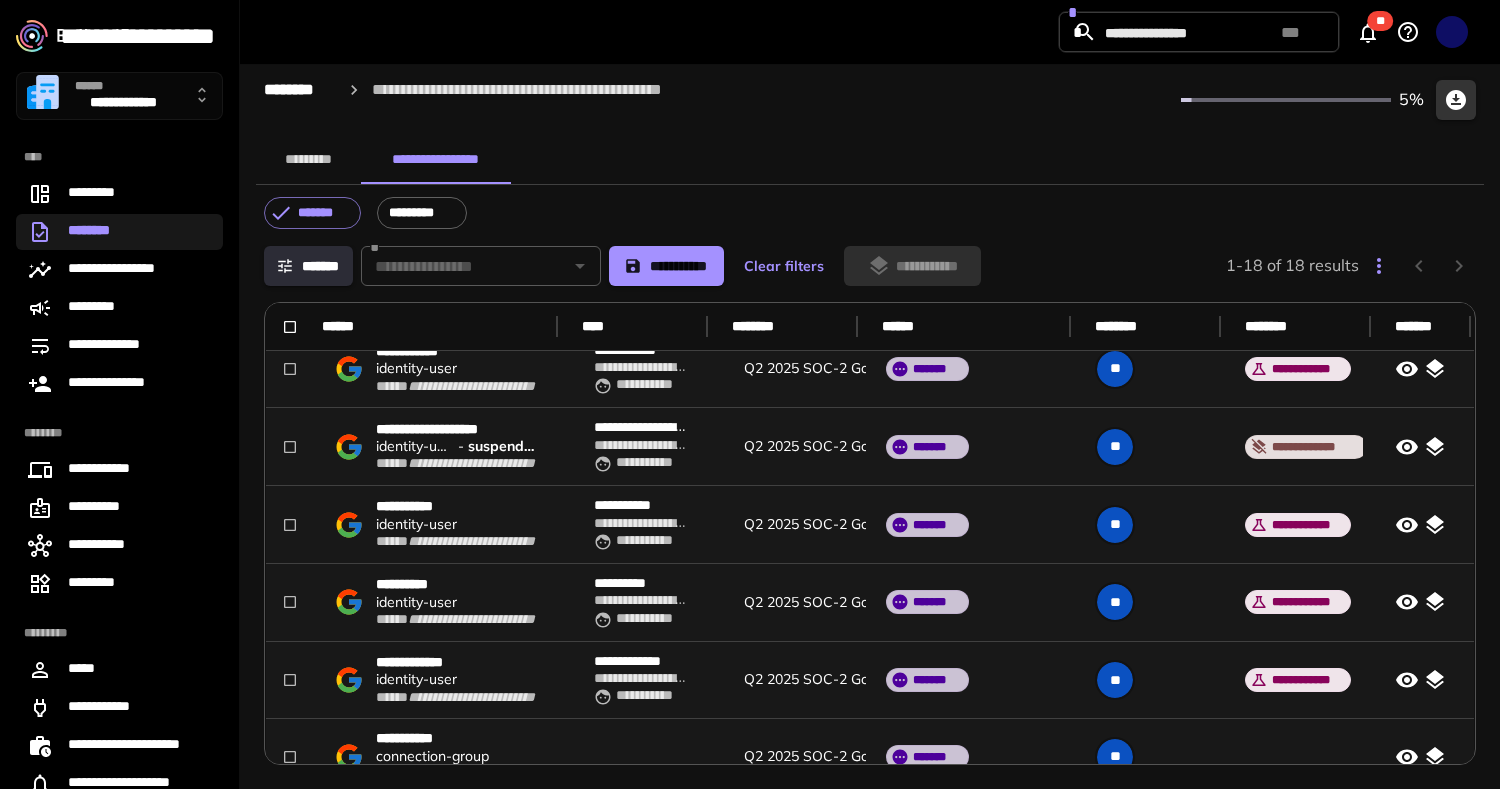 scroll, scrollTop: 168, scrollLeft: 0, axis: vertical 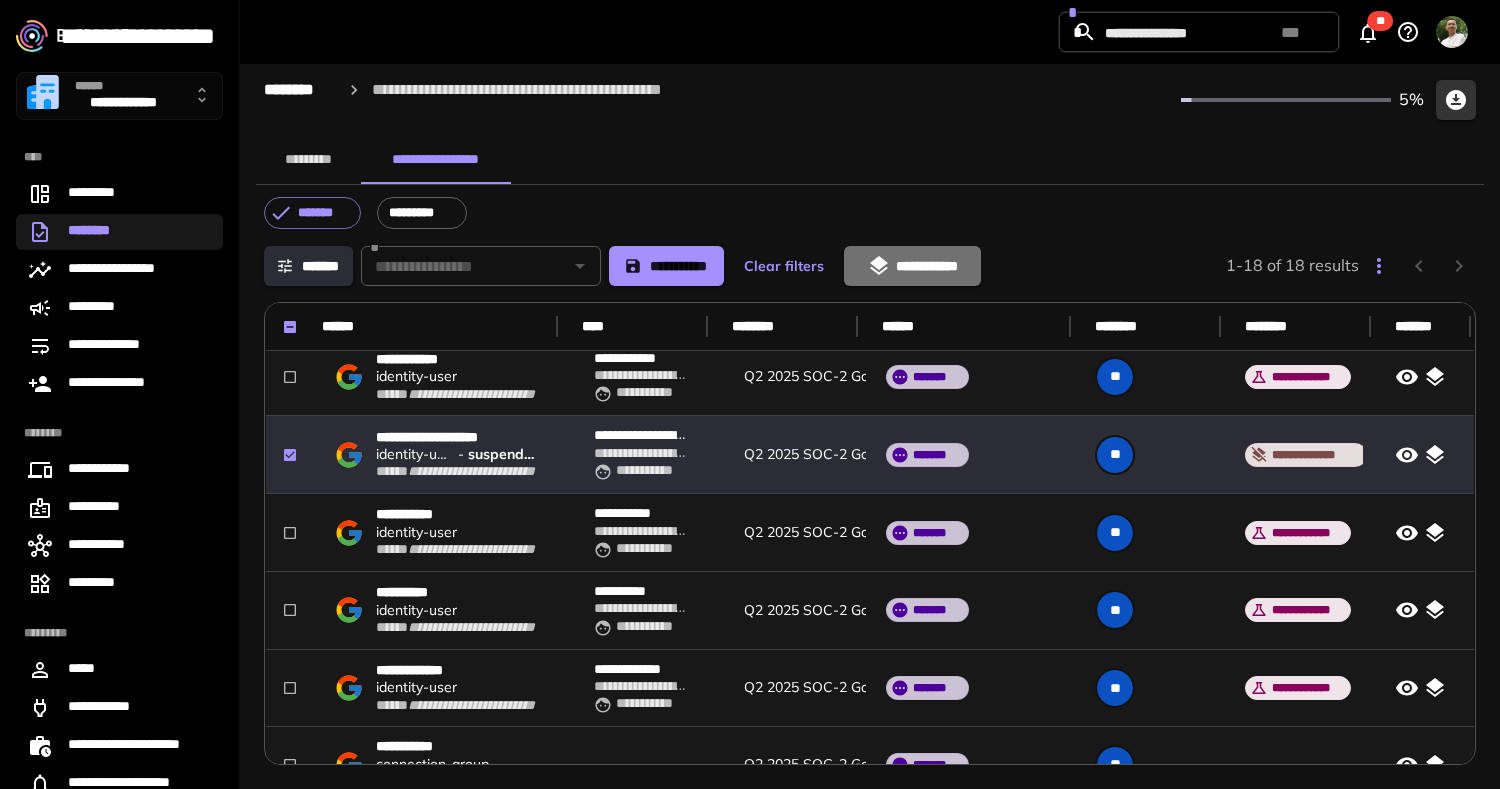 click on "**********" at bounding box center [912, 266] 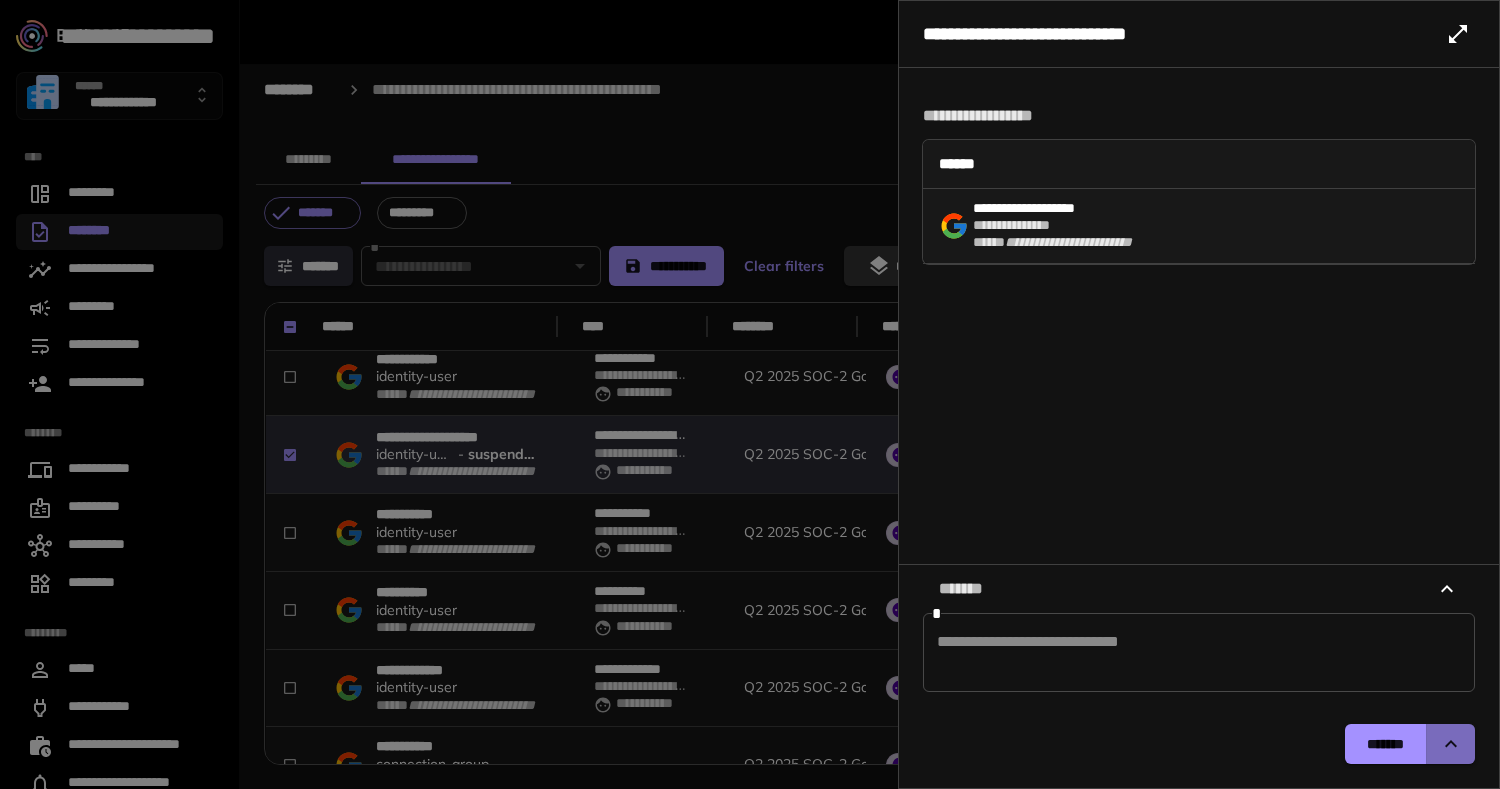 click at bounding box center (1451, 744) 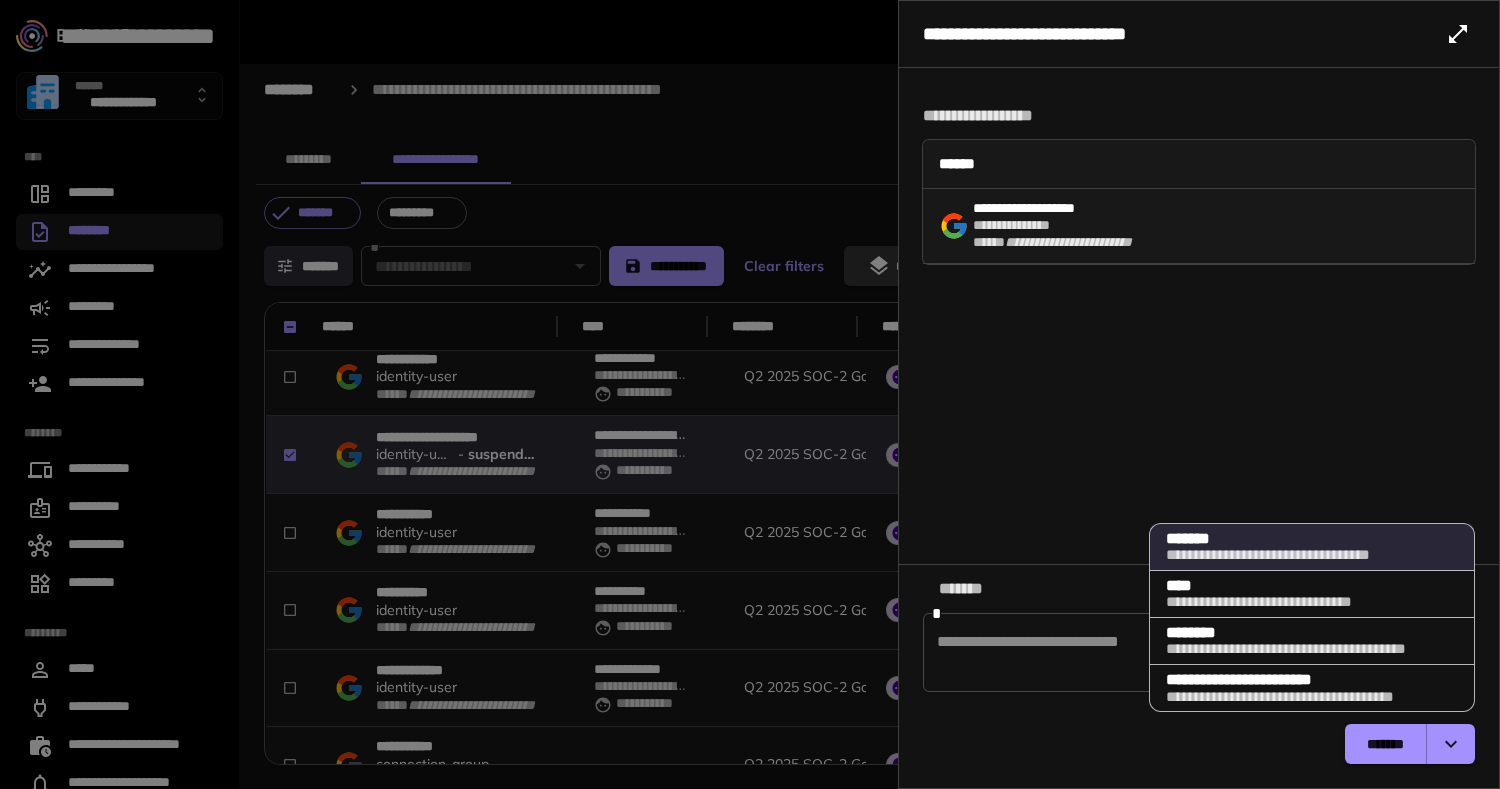 click on "**********" at bounding box center [1312, 594] 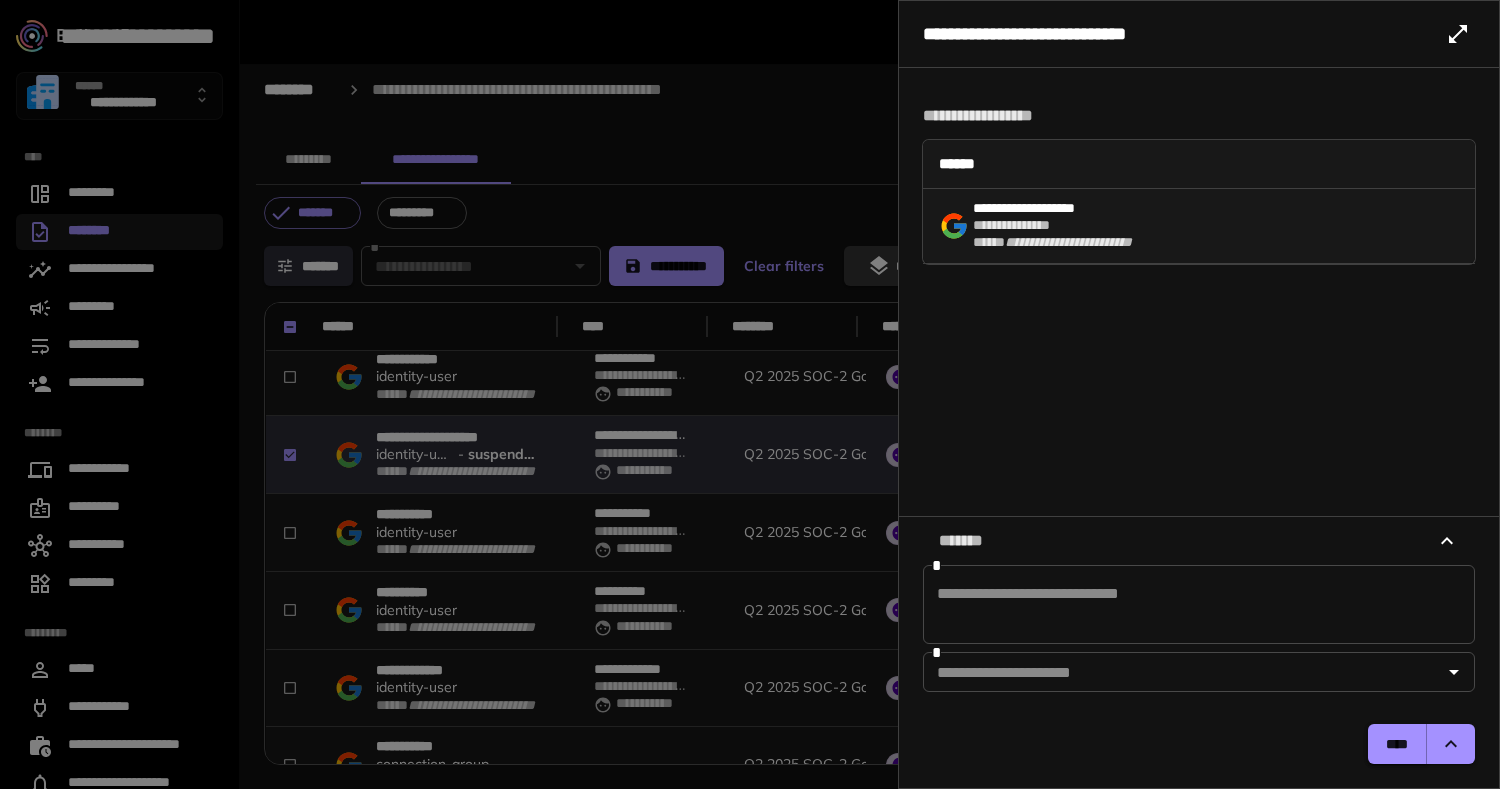 click on "****" at bounding box center (1397, 744) 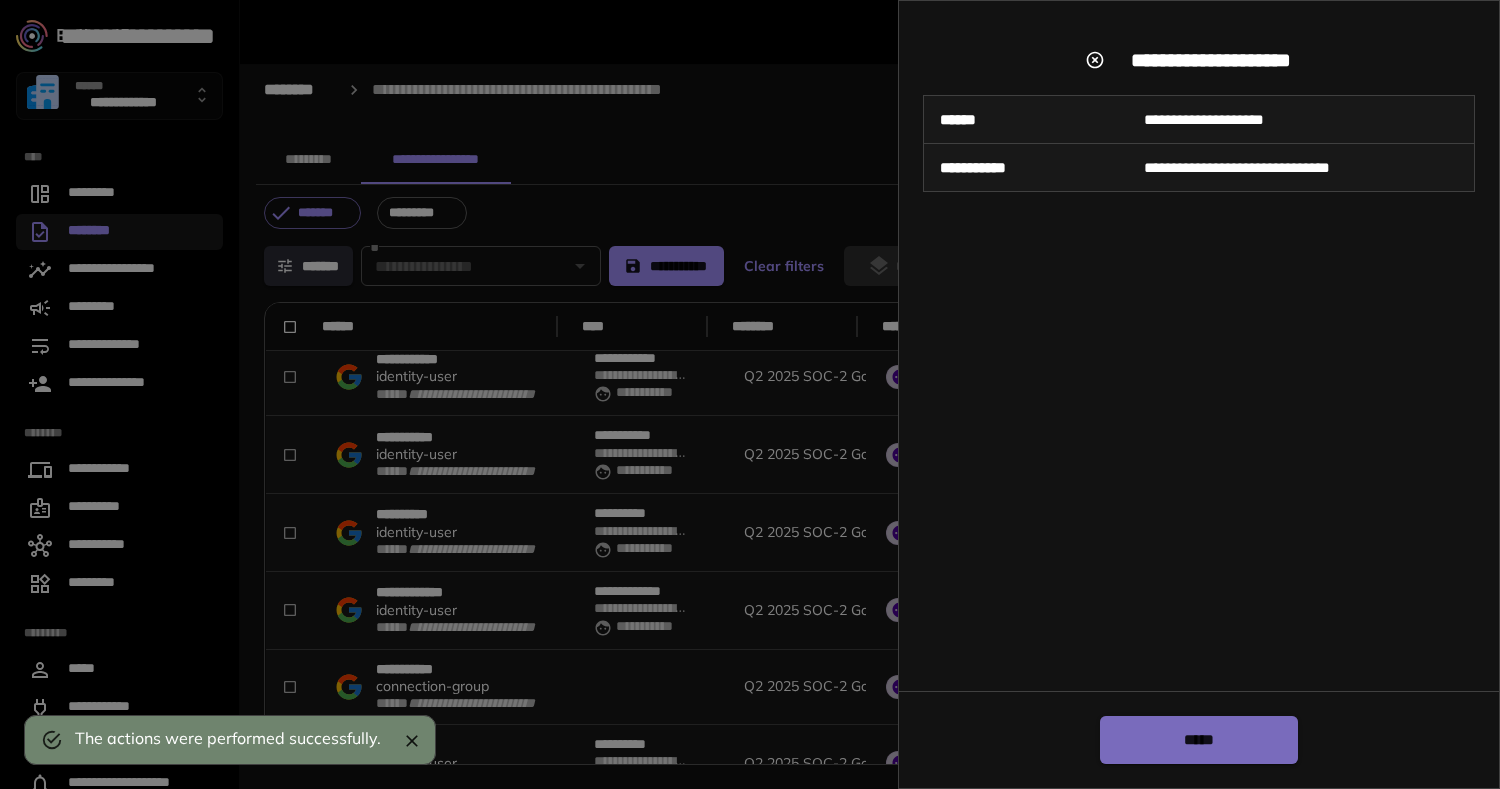 click on "*****" at bounding box center [1199, 740] 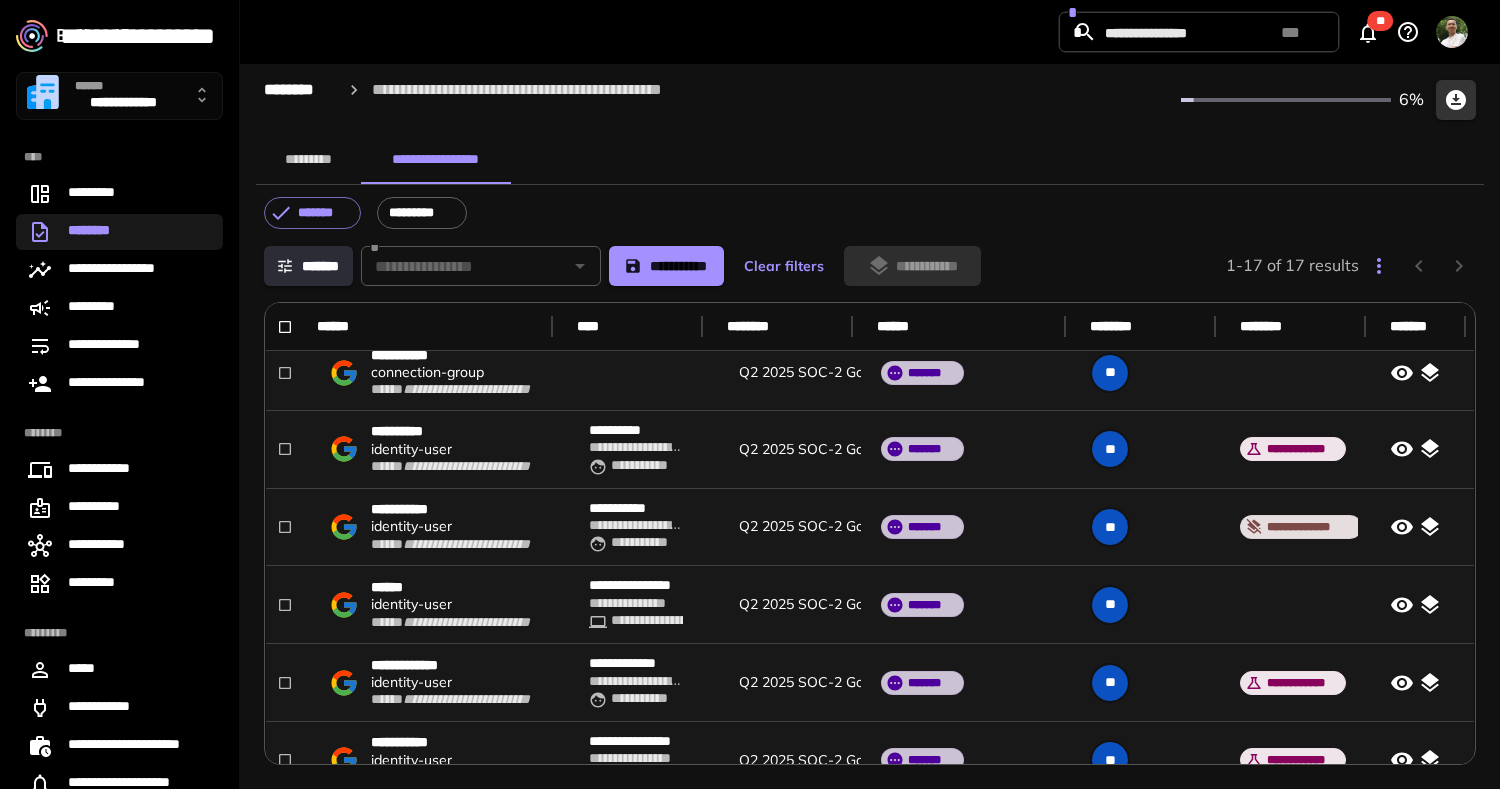 scroll, scrollTop: 517, scrollLeft: 5, axis: both 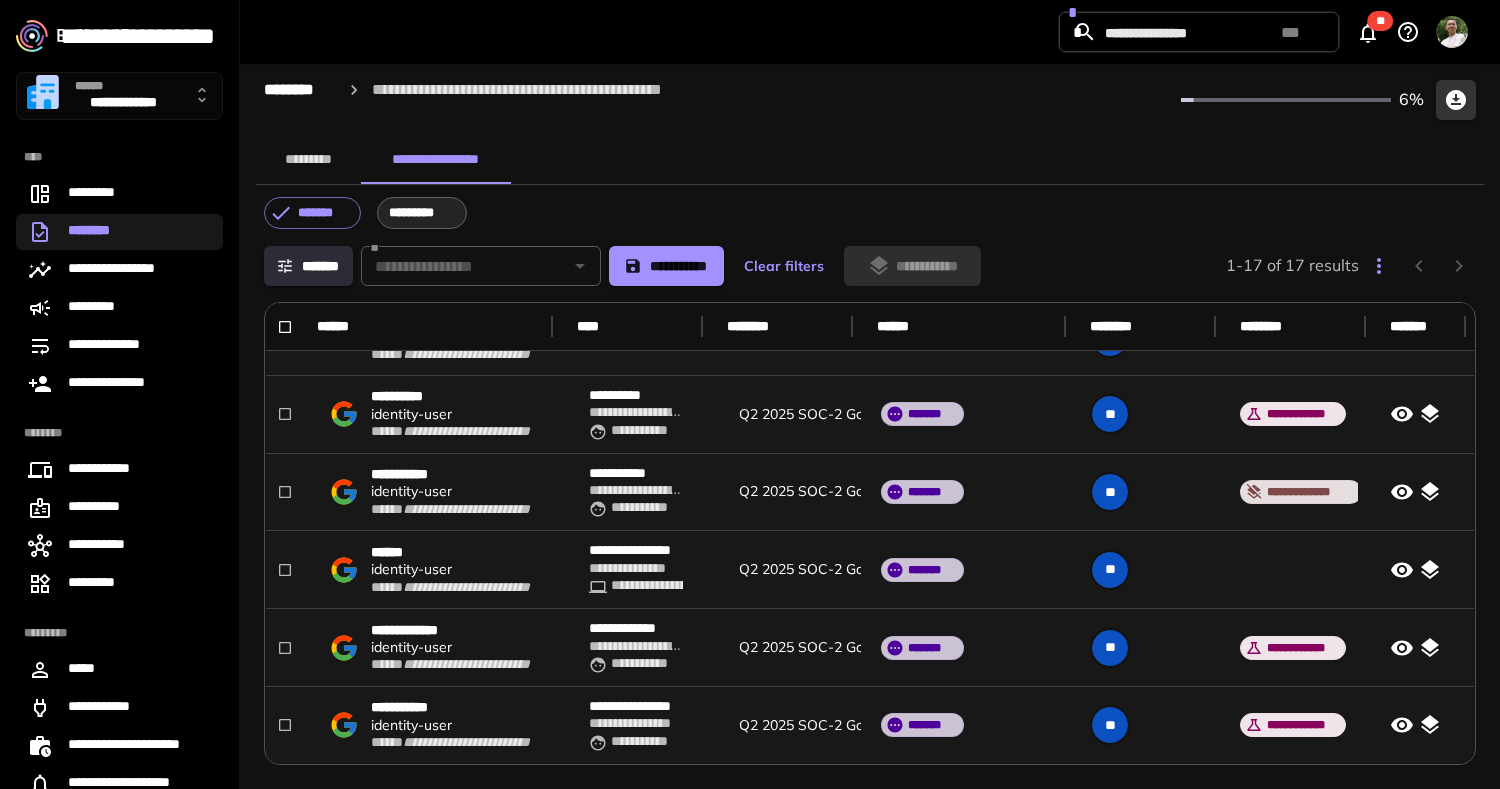 click on "*********" at bounding box center (422, 213) 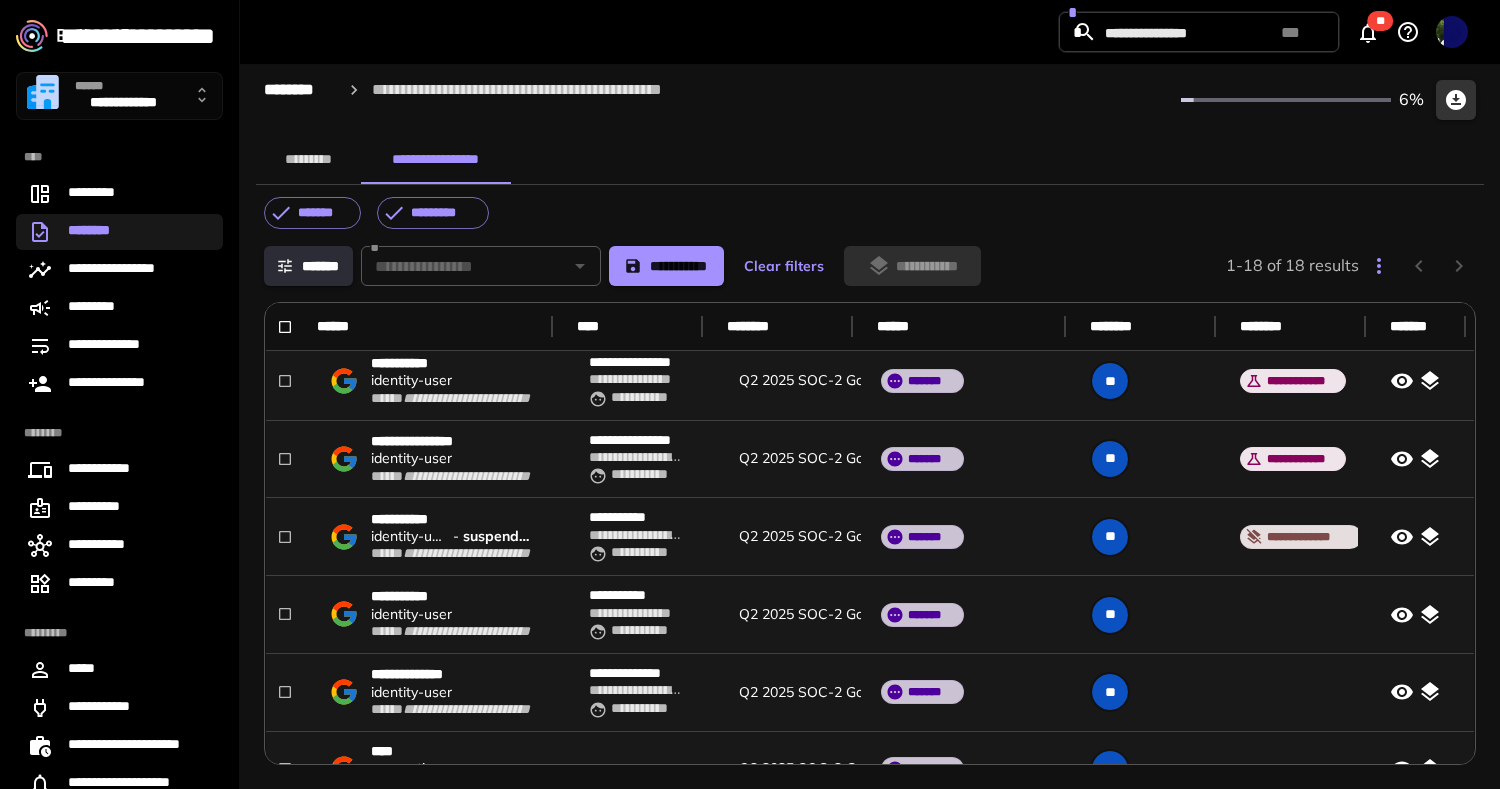 scroll, scrollTop: 982, scrollLeft: 5, axis: both 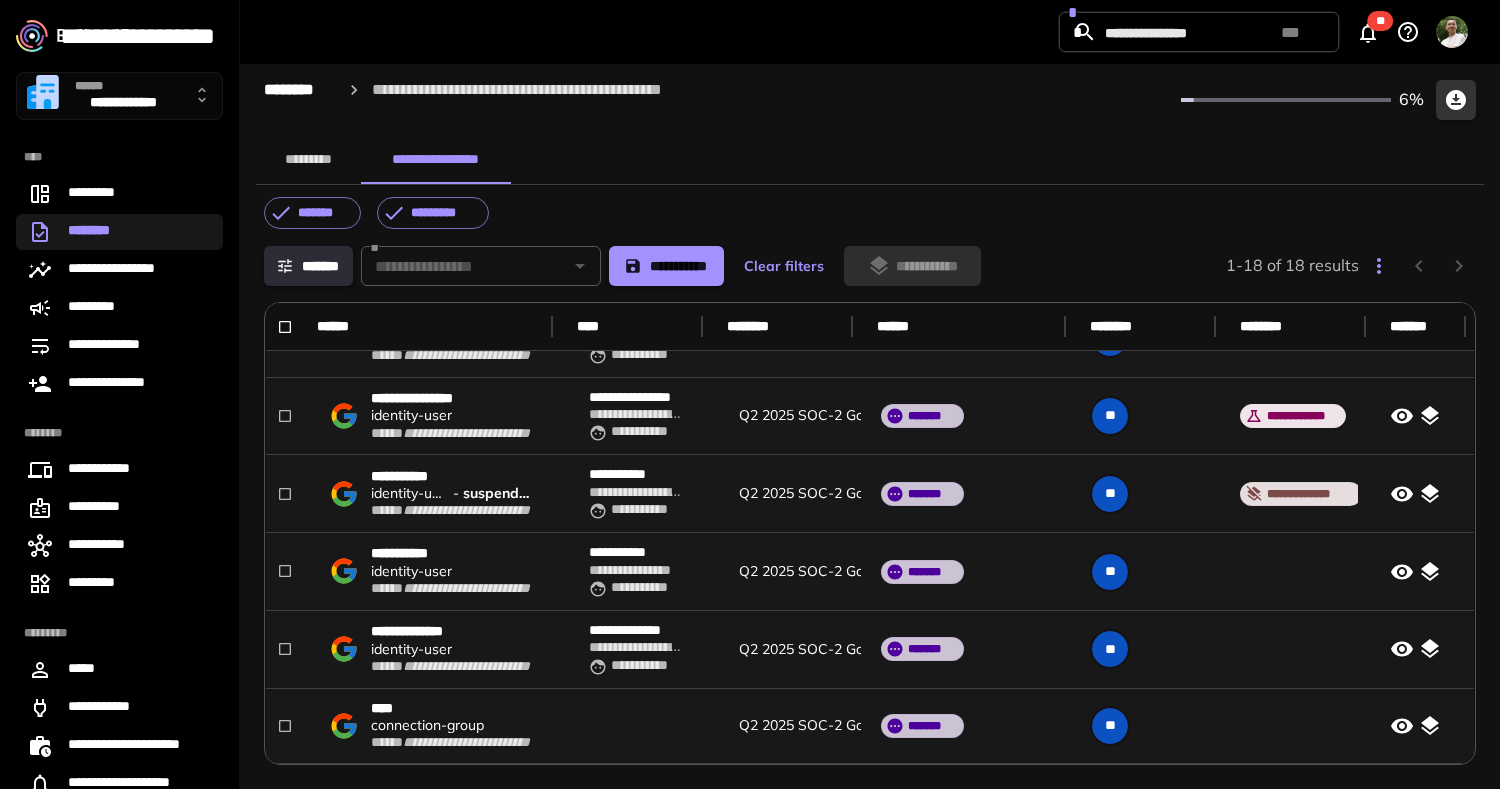 click on "connection  -  group" at bounding box center (427, 725) 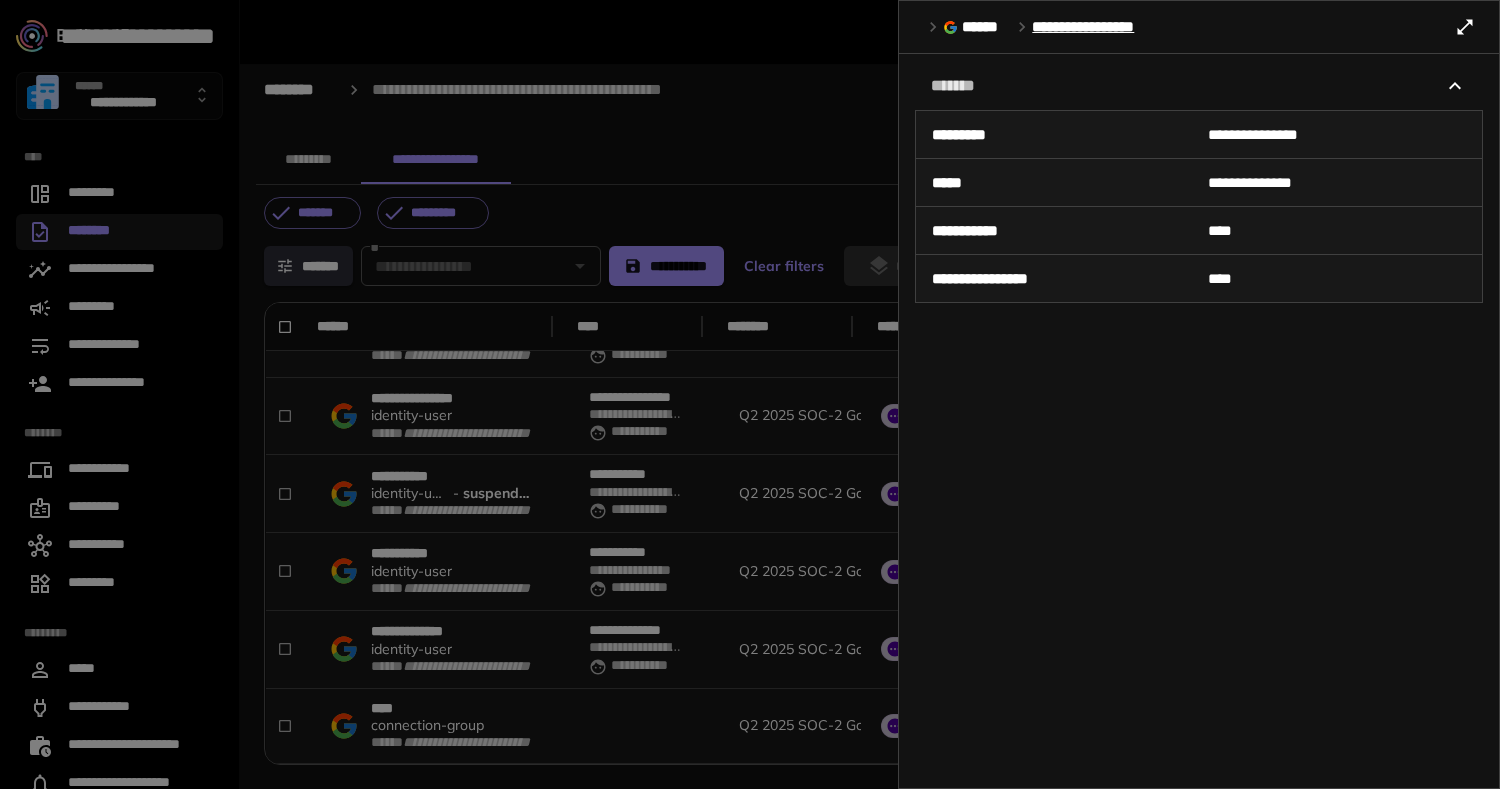 click at bounding box center [750, 394] 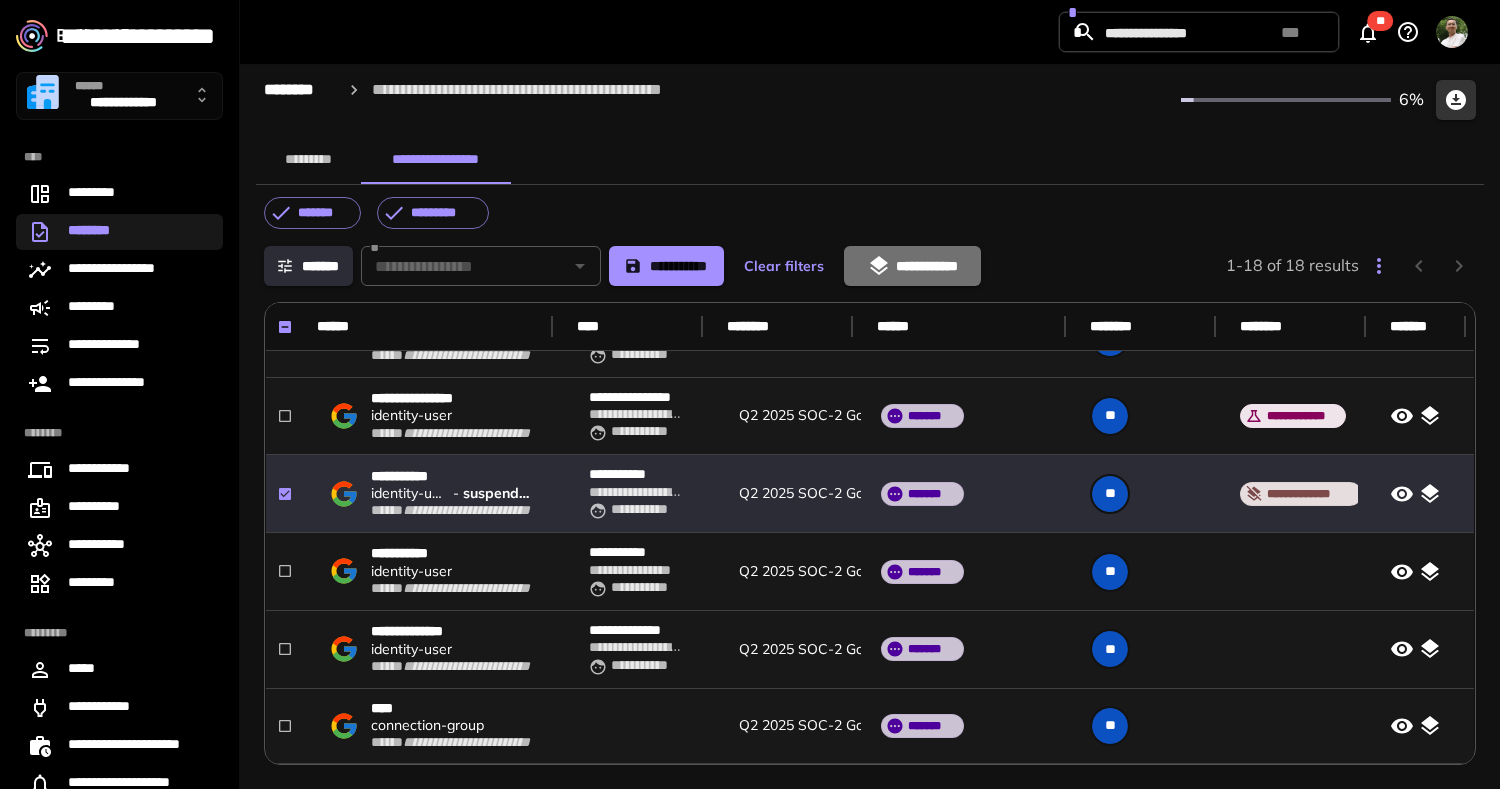 click on "**********" at bounding box center (912, 266) 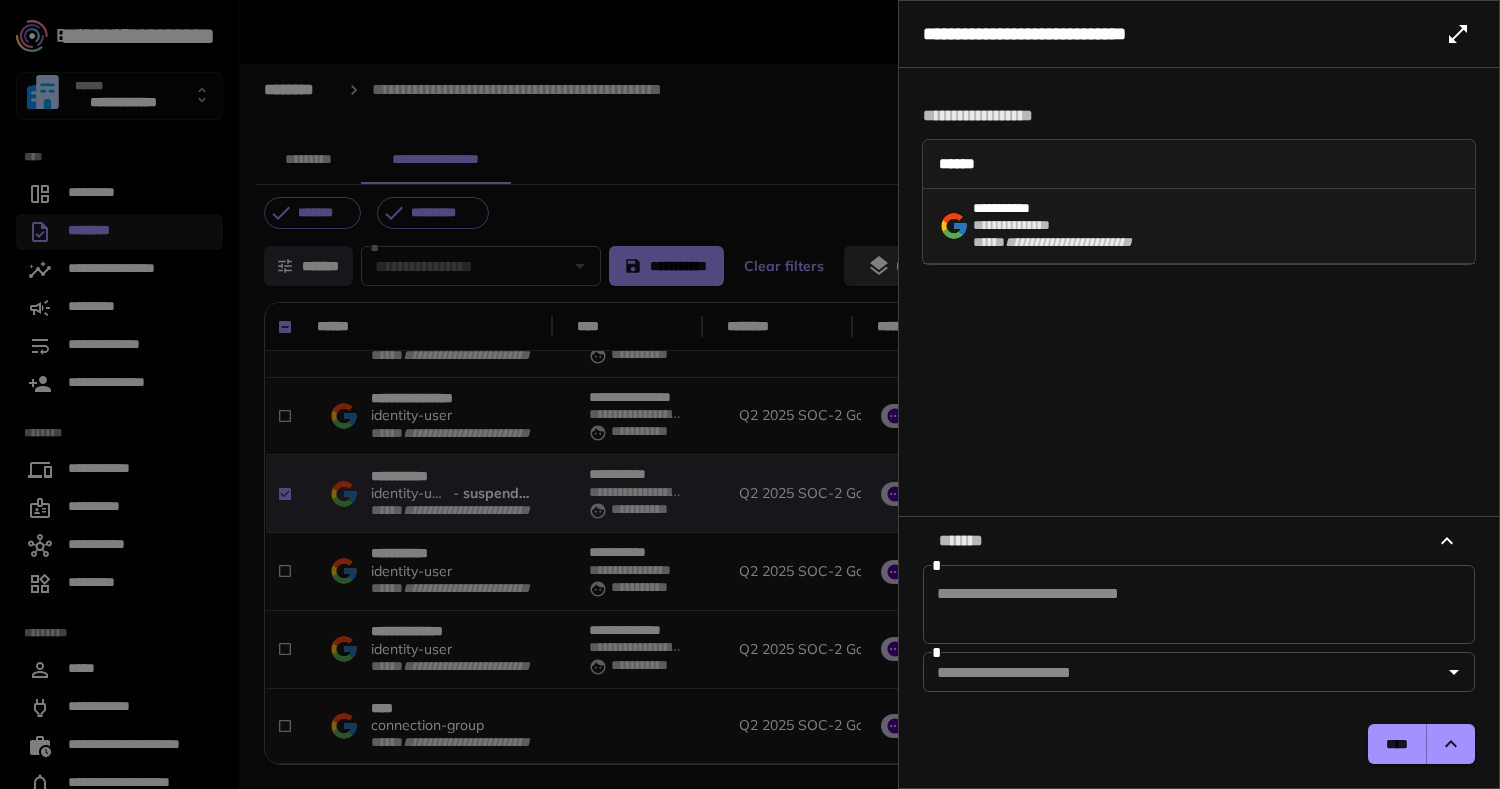 click at bounding box center [1199, 605] 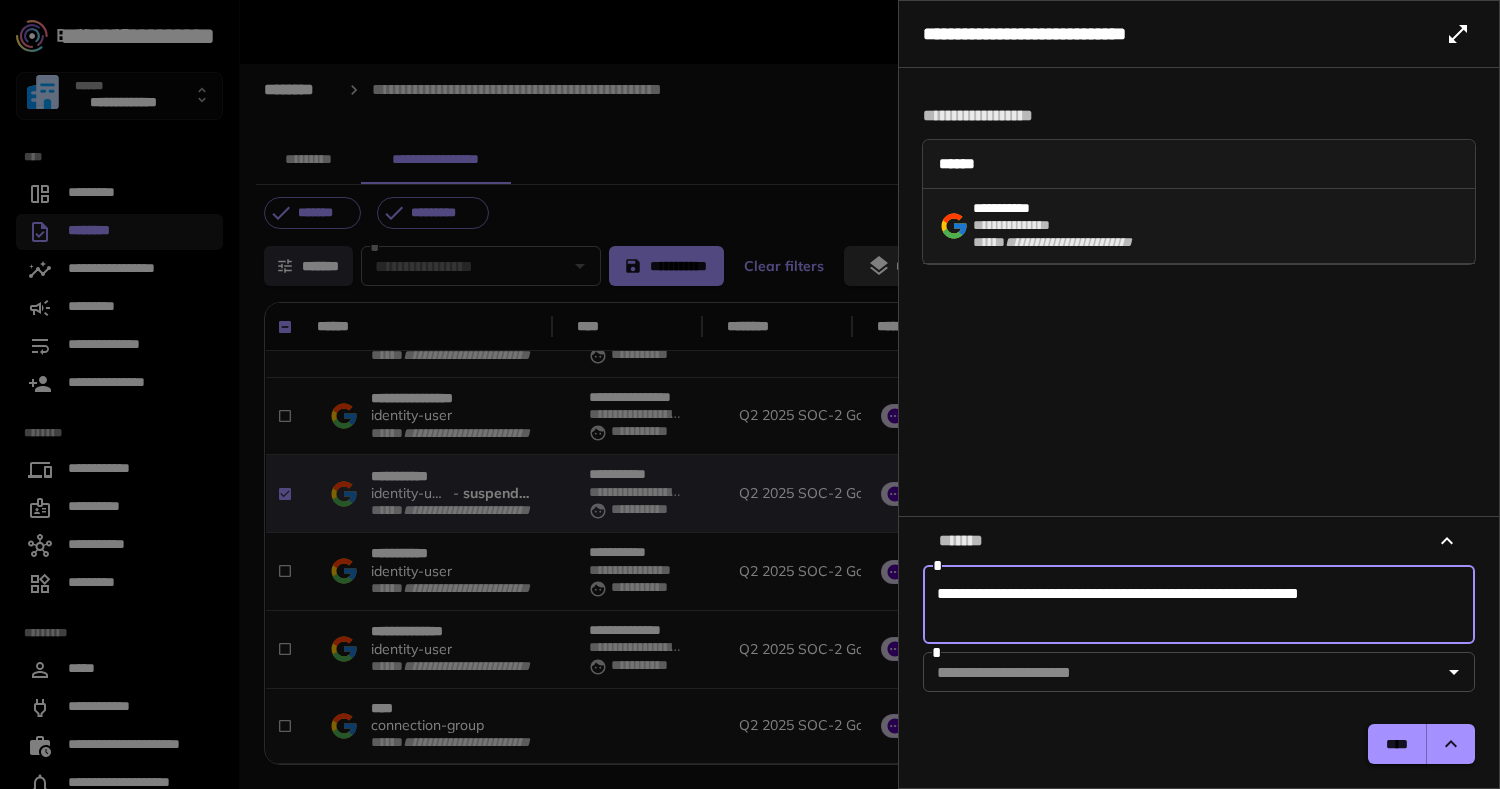 type on "**********" 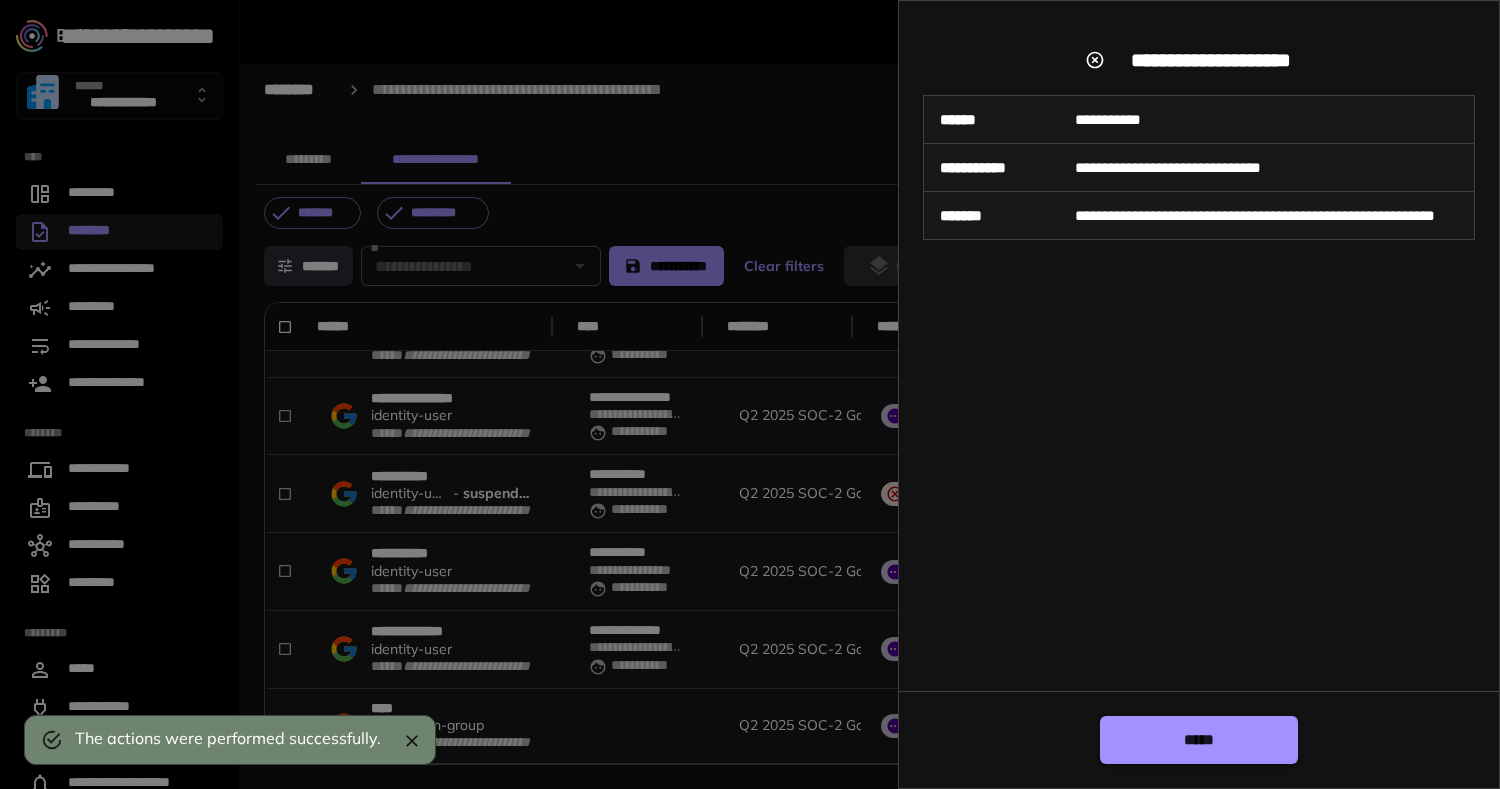 click on "*****" at bounding box center (1199, 739) 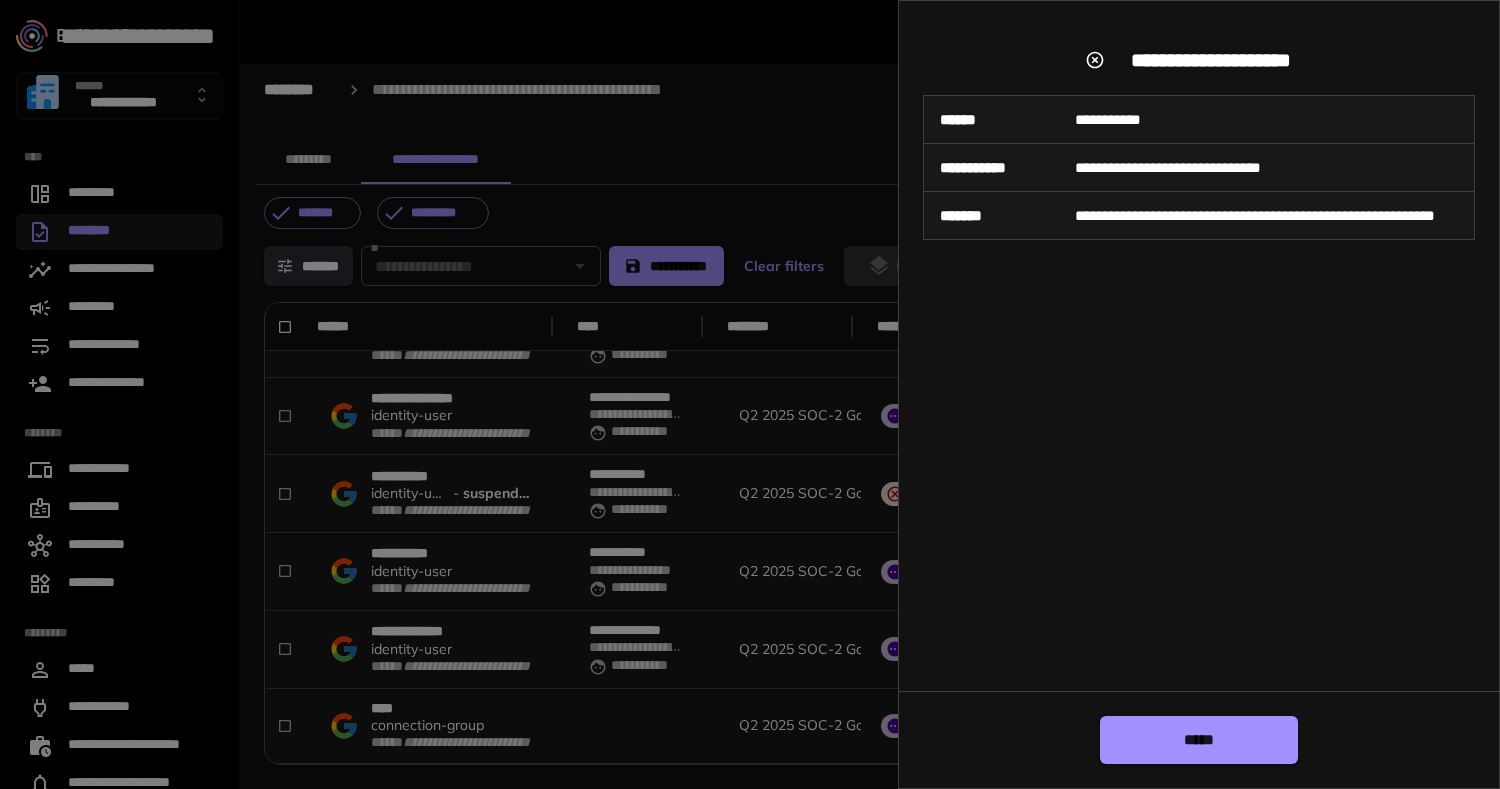 click on "*****" at bounding box center [1199, 740] 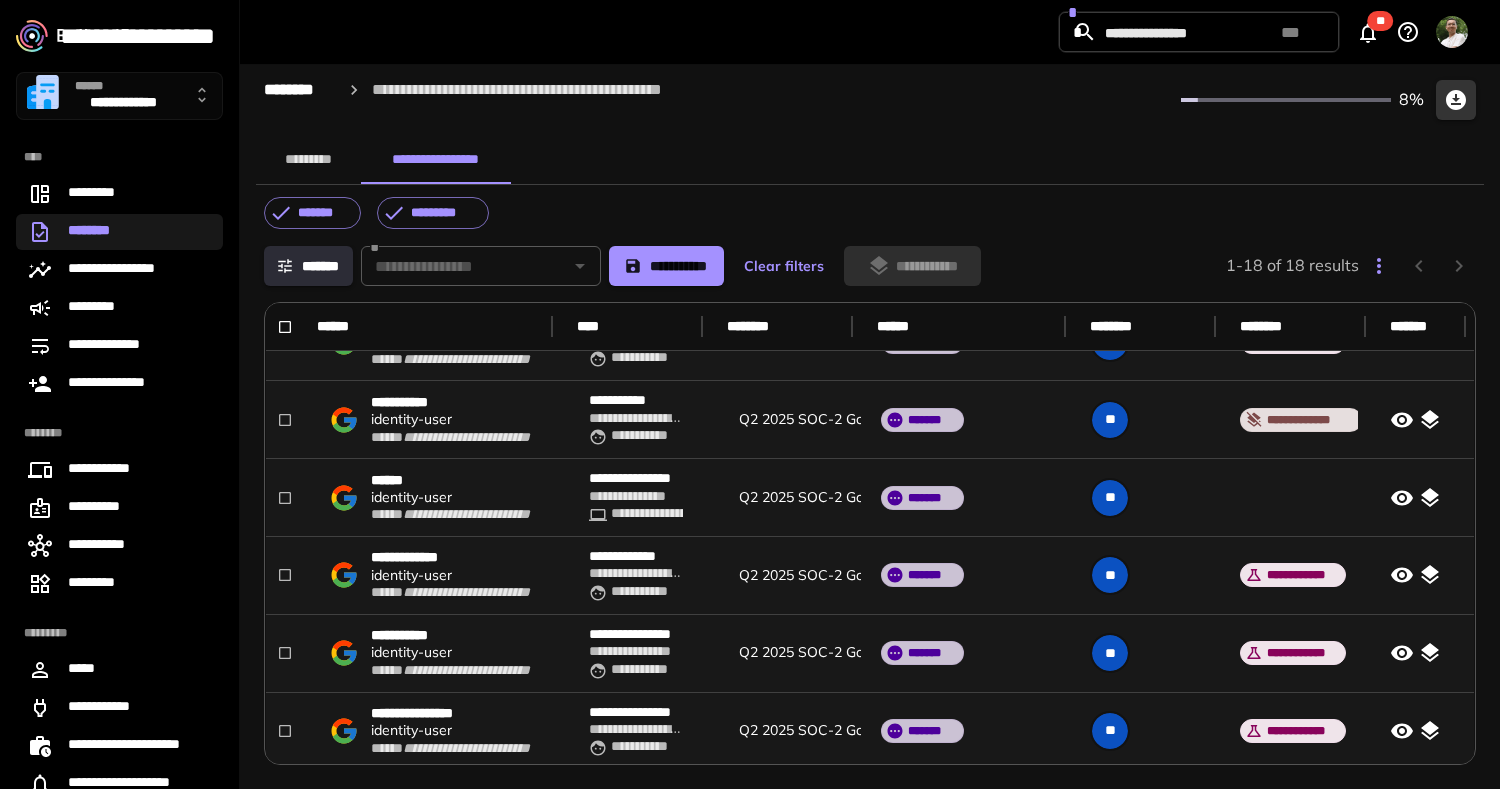 scroll, scrollTop: 646, scrollLeft: 5, axis: both 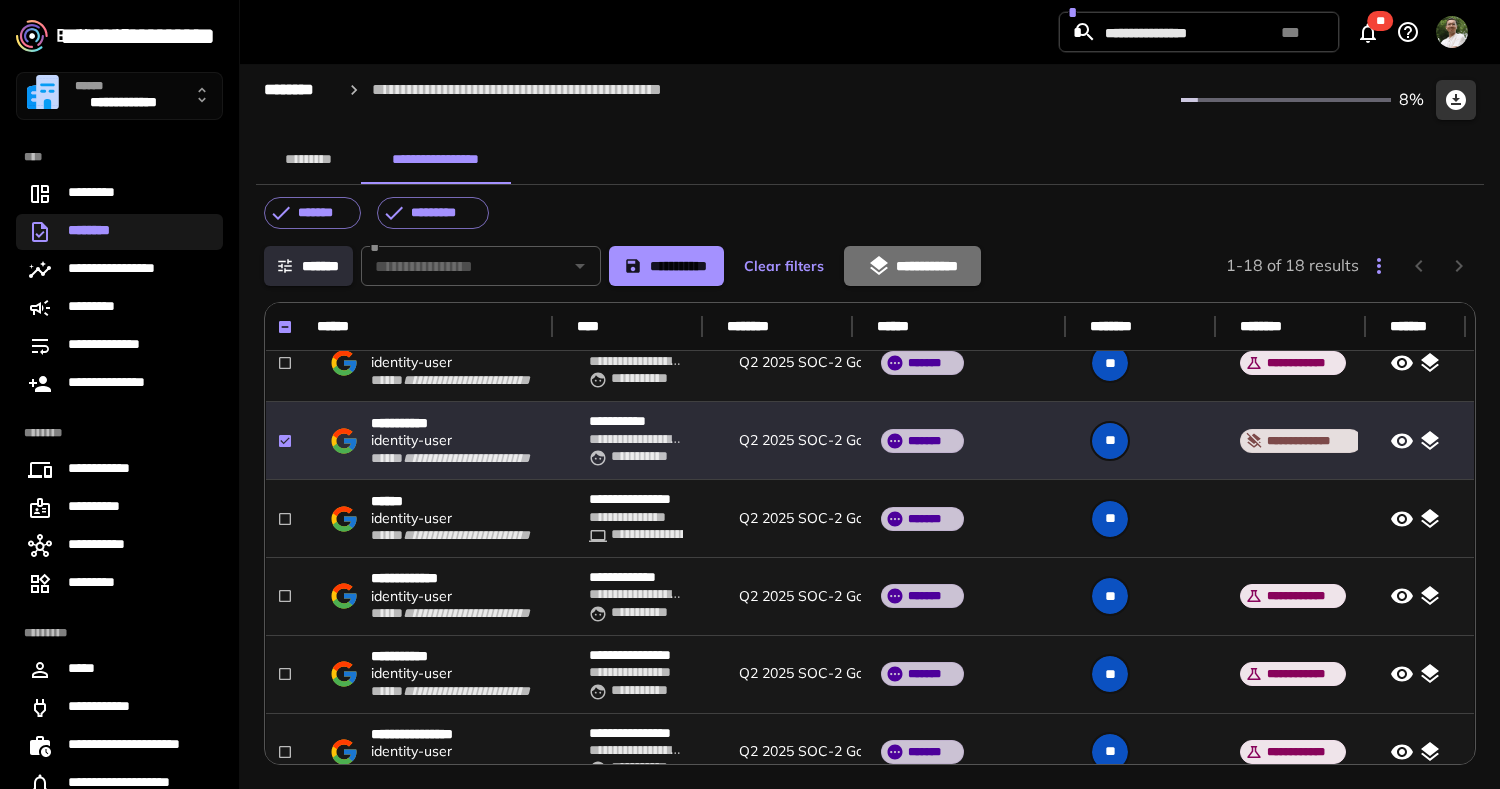 click on "**********" at bounding box center [912, 266] 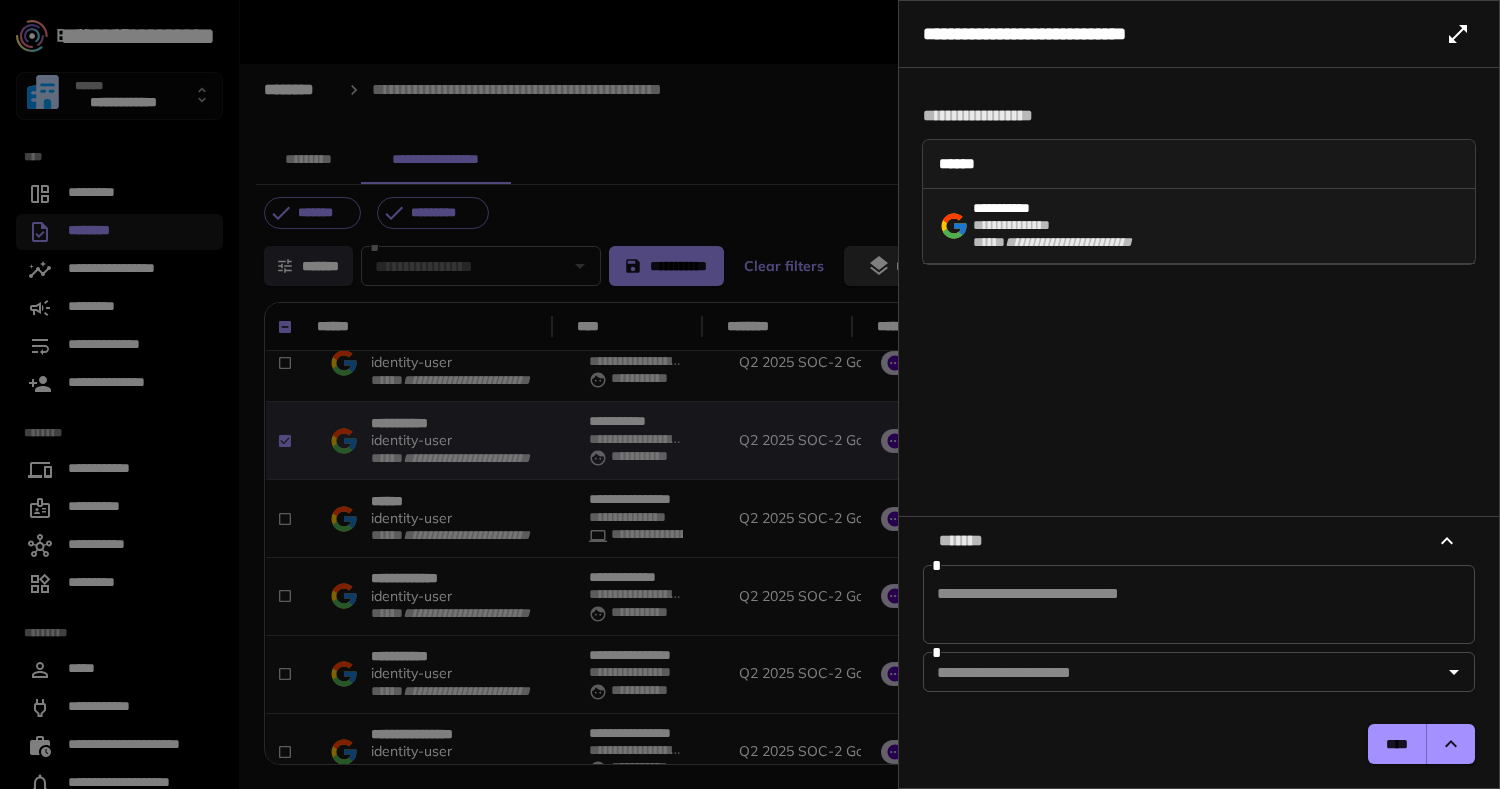 click on "* *" at bounding box center (1199, 604) 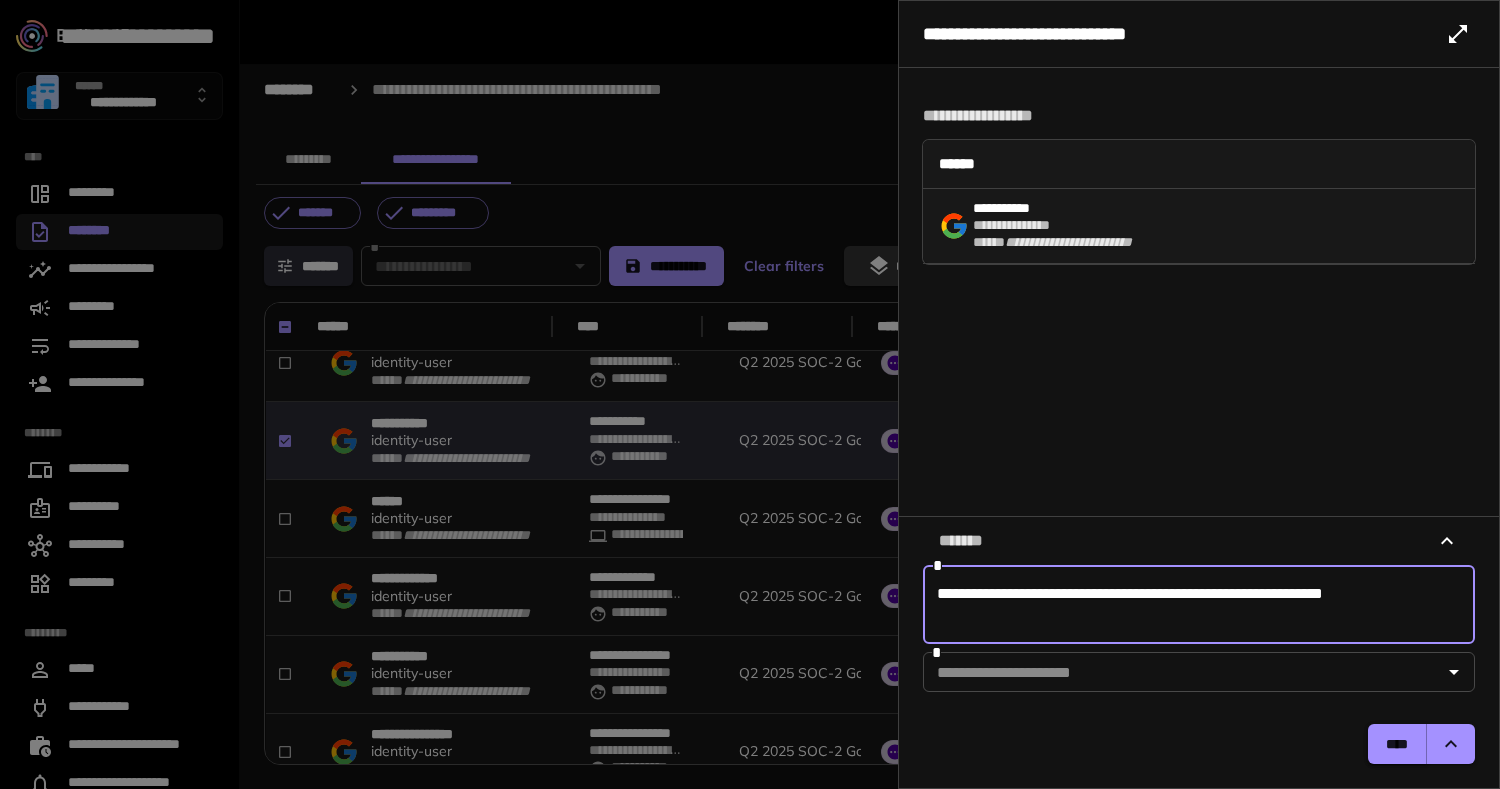 type on "**********" 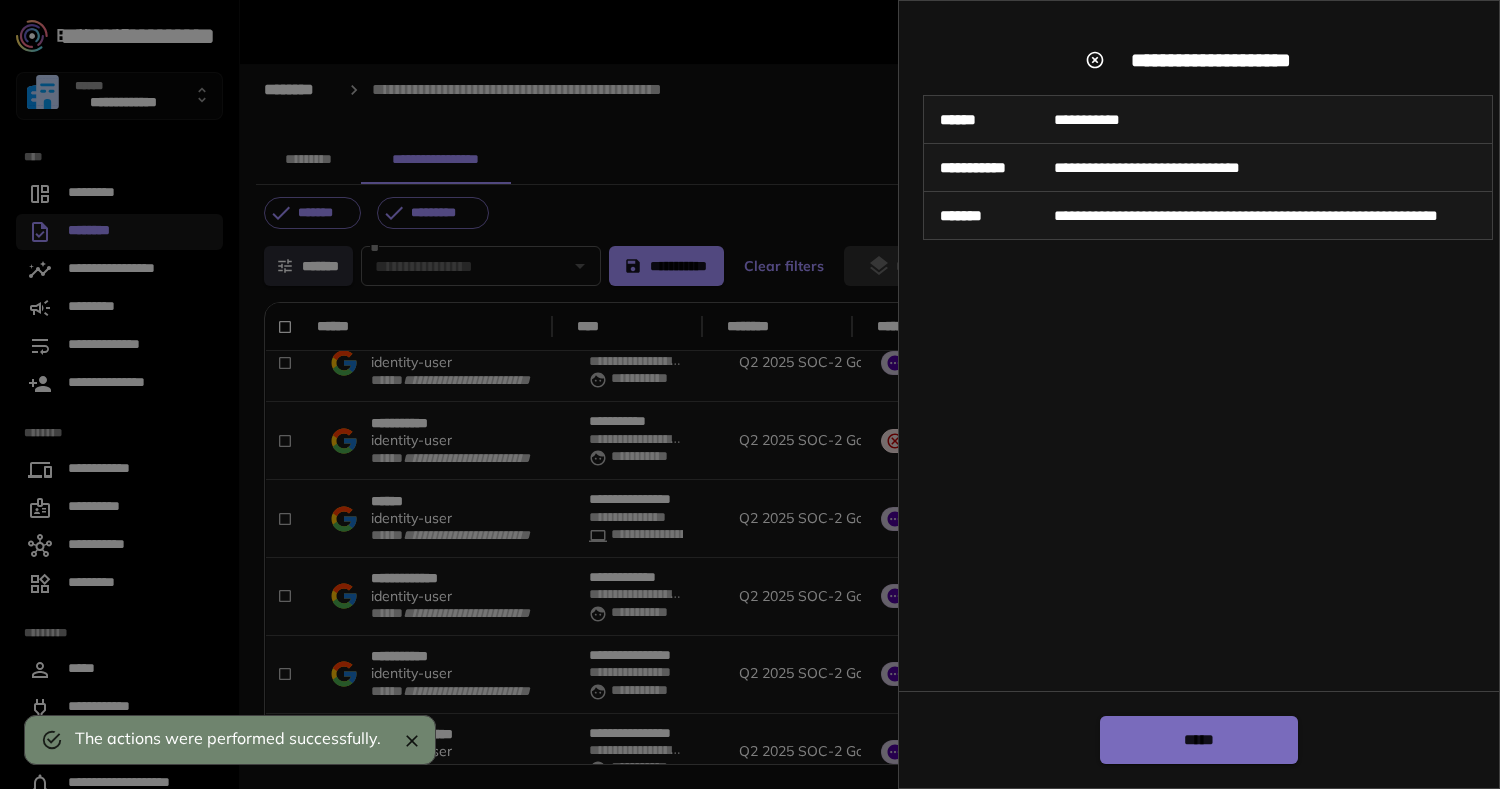 click on "*****" at bounding box center [1199, 740] 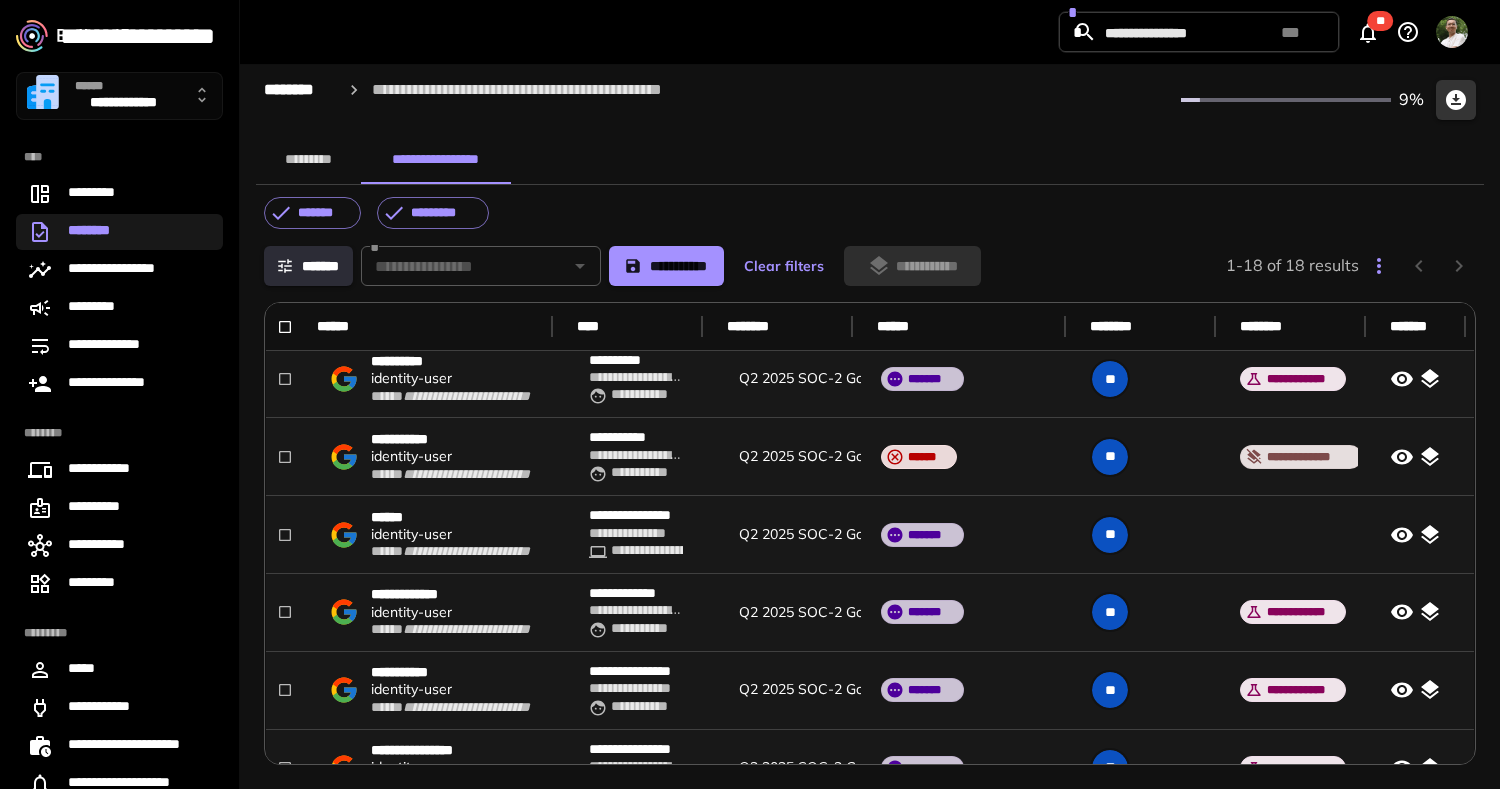 scroll, scrollTop: 982, scrollLeft: 5, axis: both 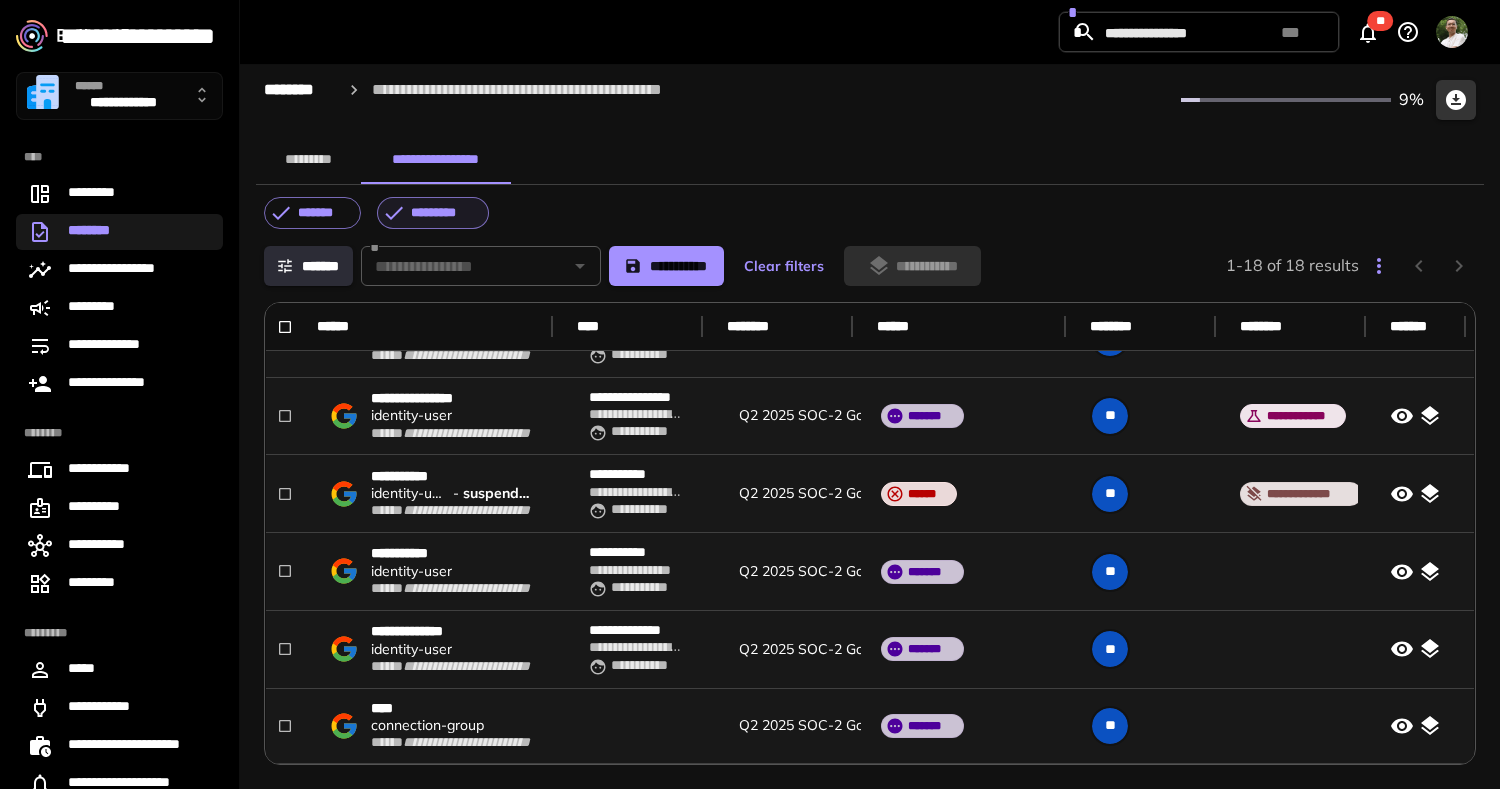 click on "*********" at bounding box center (444, 213) 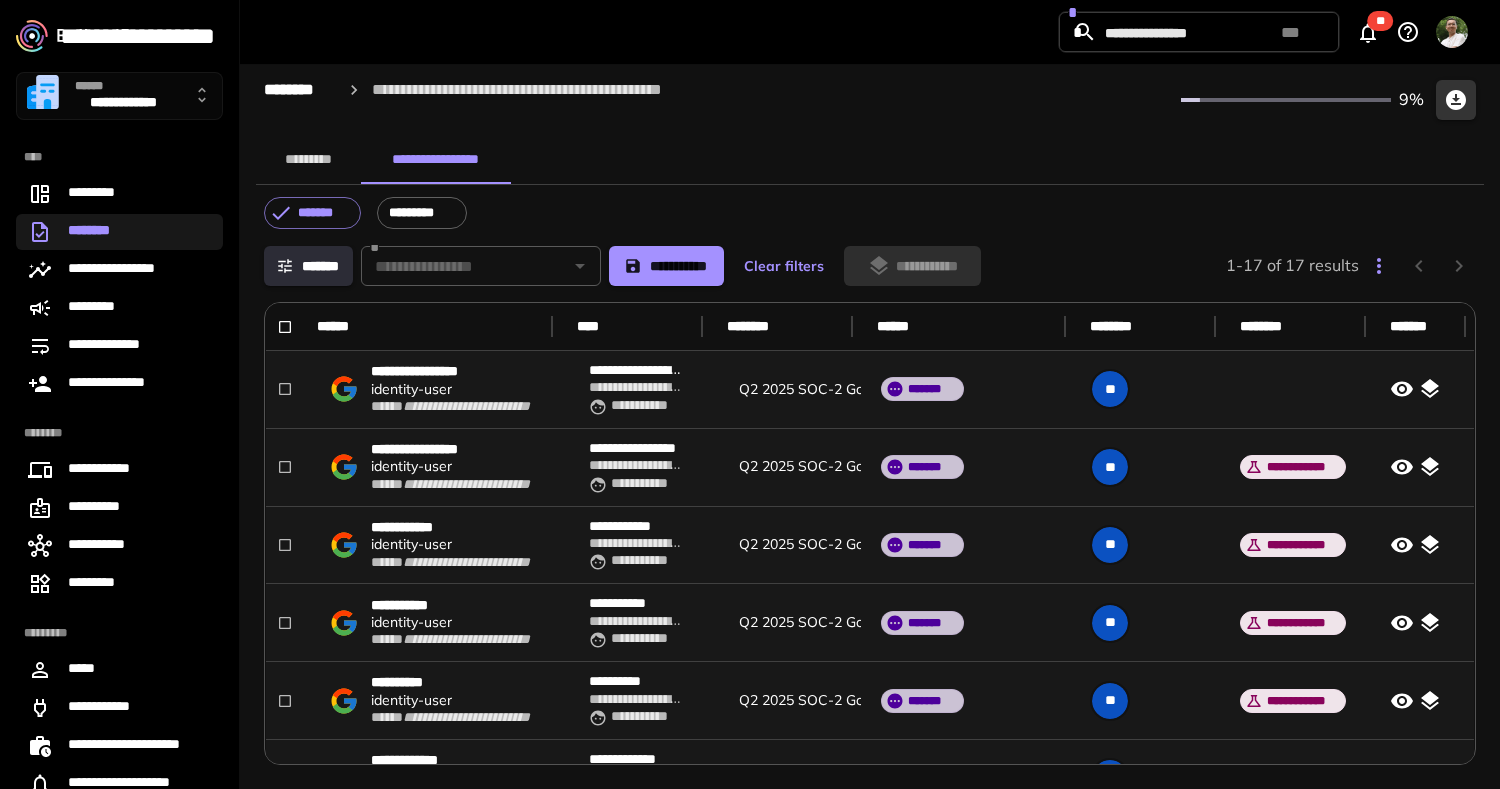 scroll, scrollTop: 904, scrollLeft: 5, axis: both 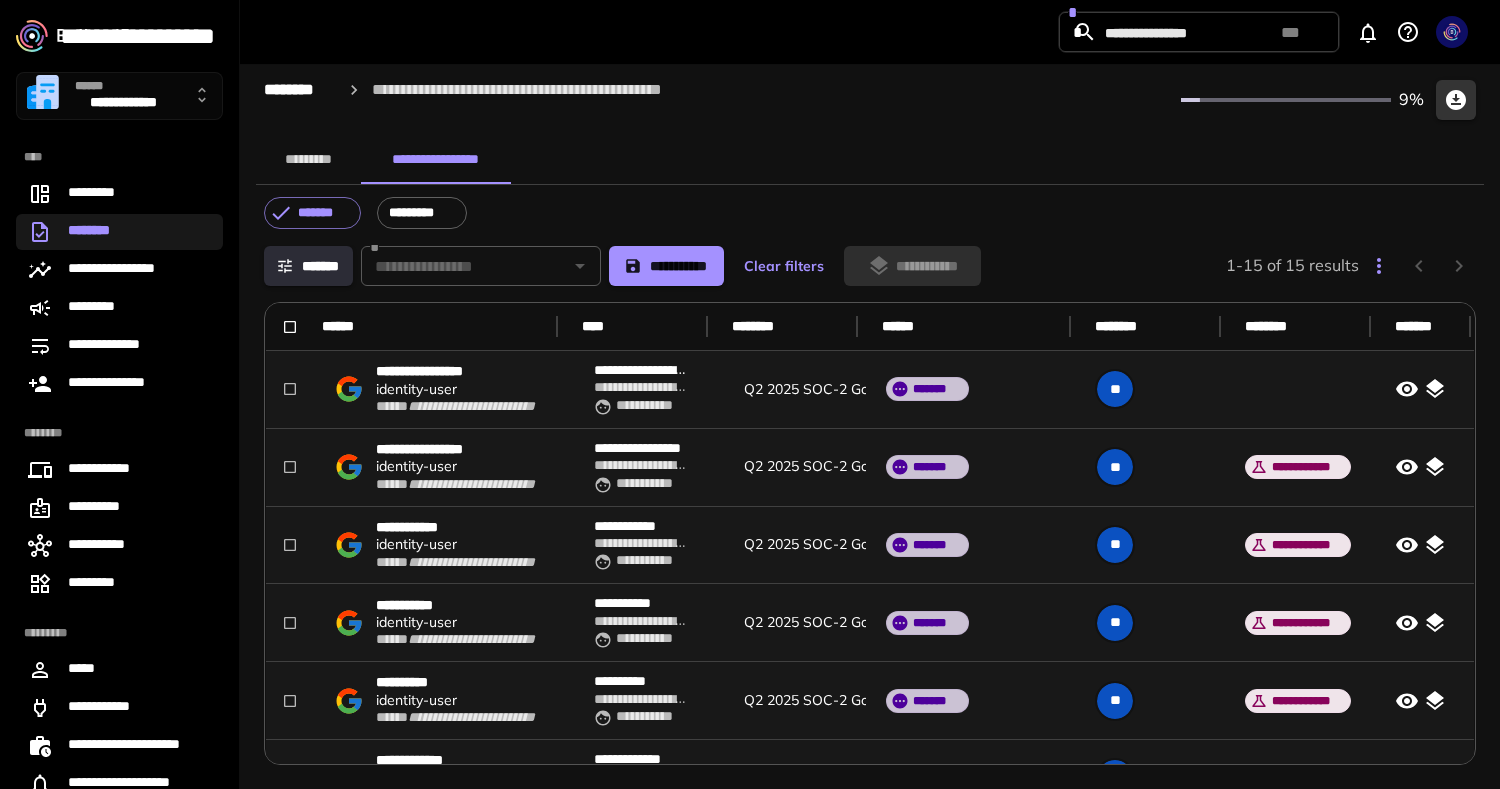 click on "*********" at bounding box center [308, 160] 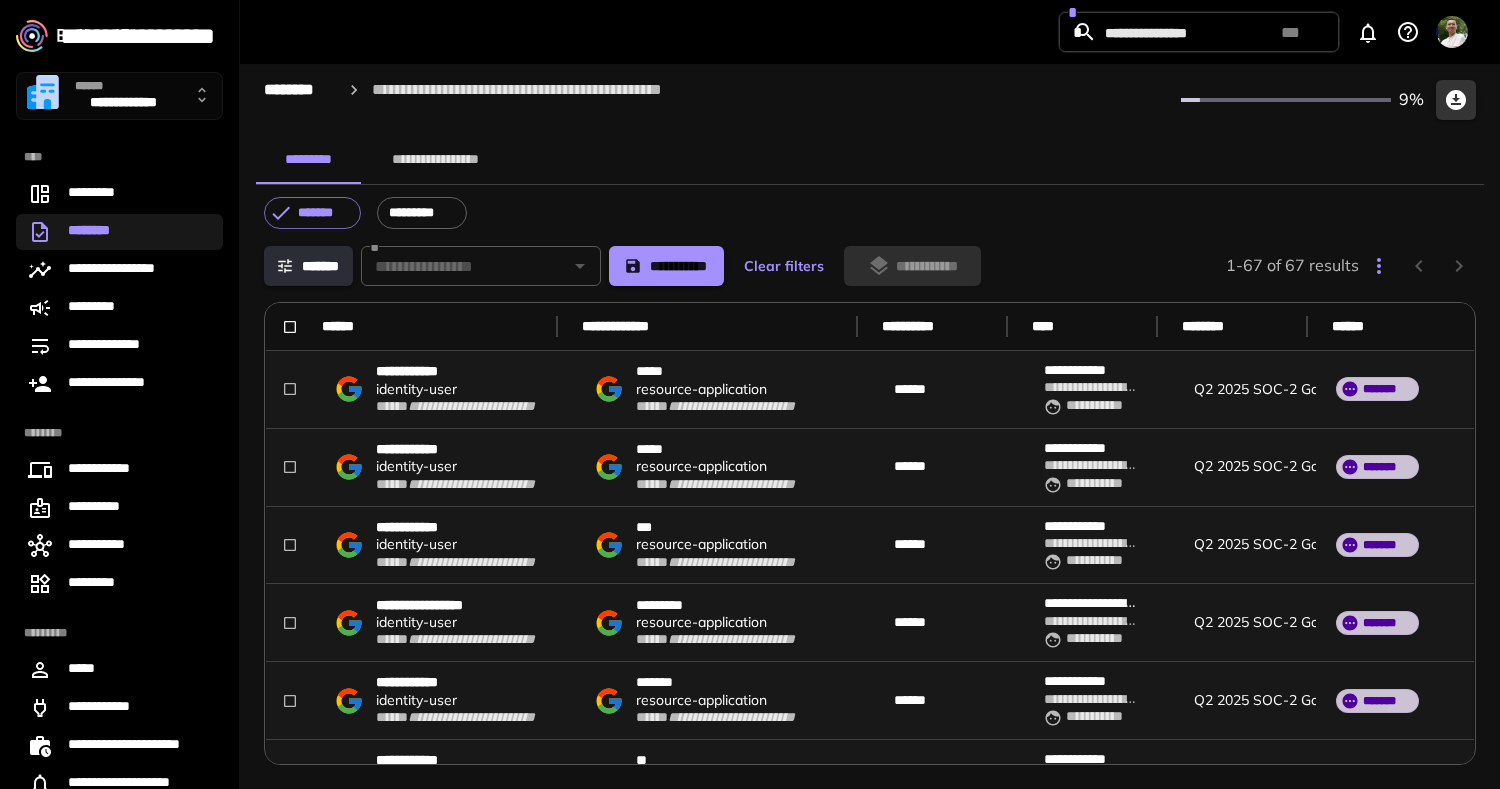 click on "**********" at bounding box center (870, 422) 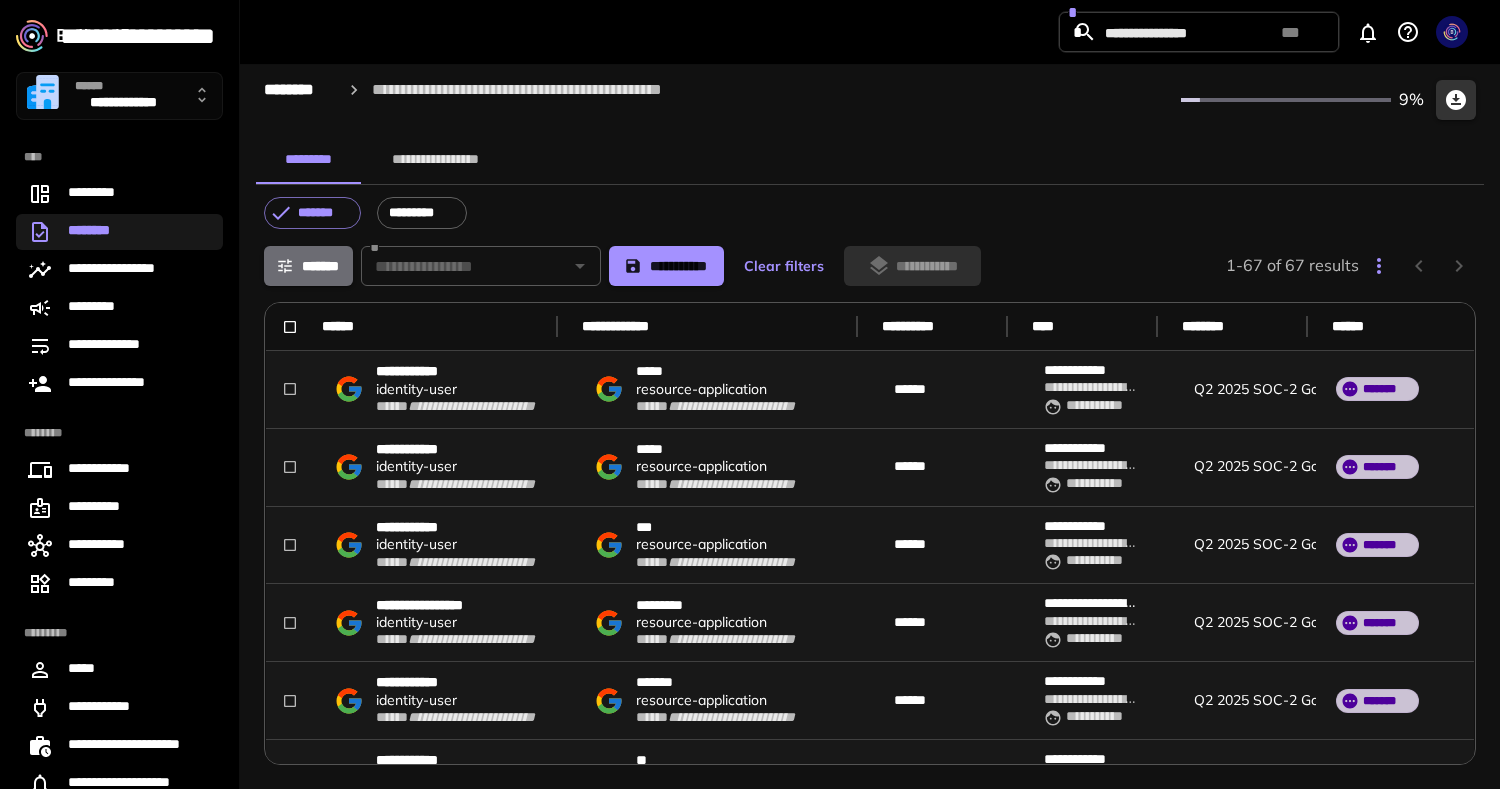click on "*******" at bounding box center (308, 266) 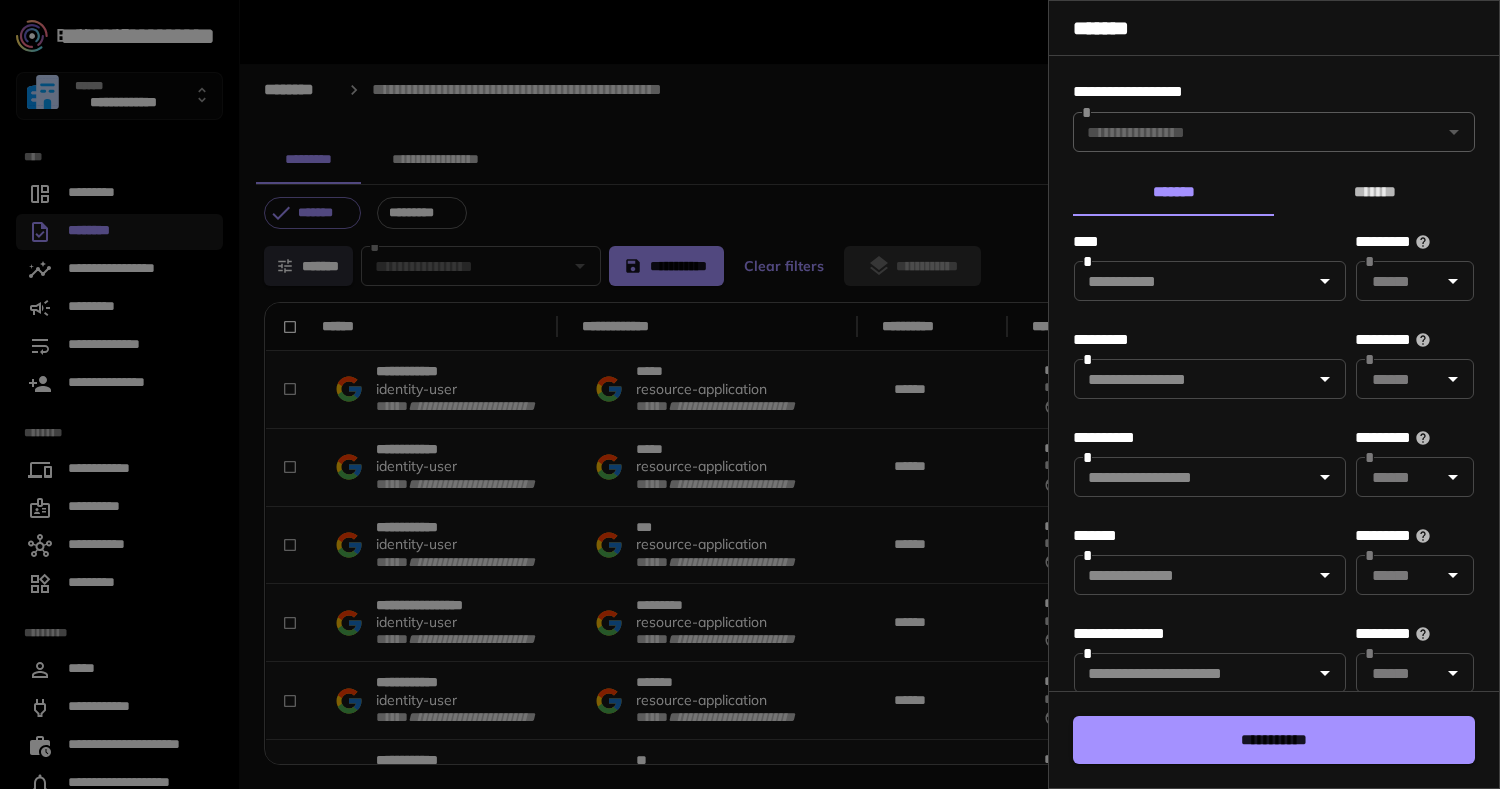 click at bounding box center [750, 394] 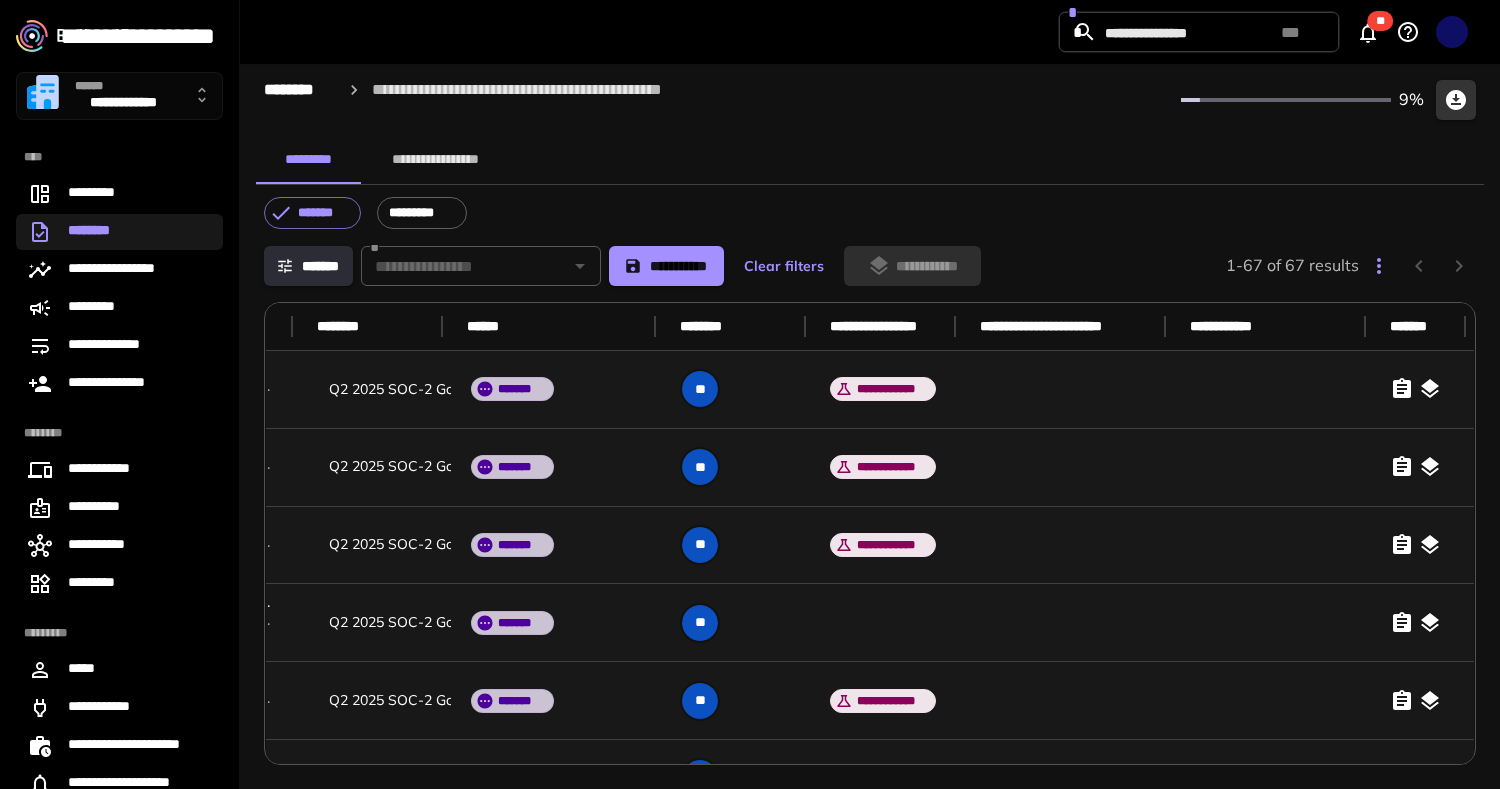 scroll, scrollTop: 0, scrollLeft: 0, axis: both 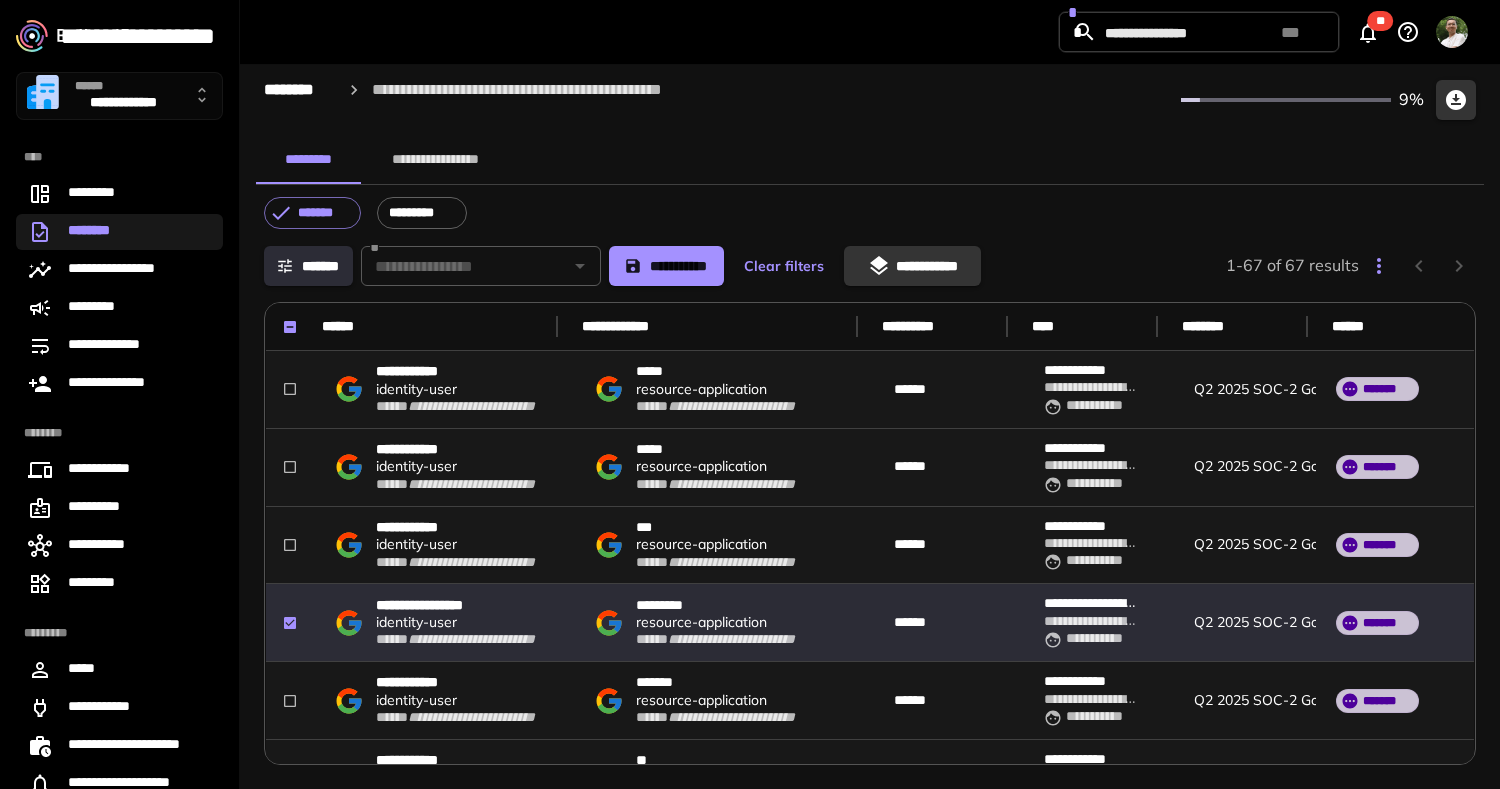 click on "**********" at bounding box center [912, 266] 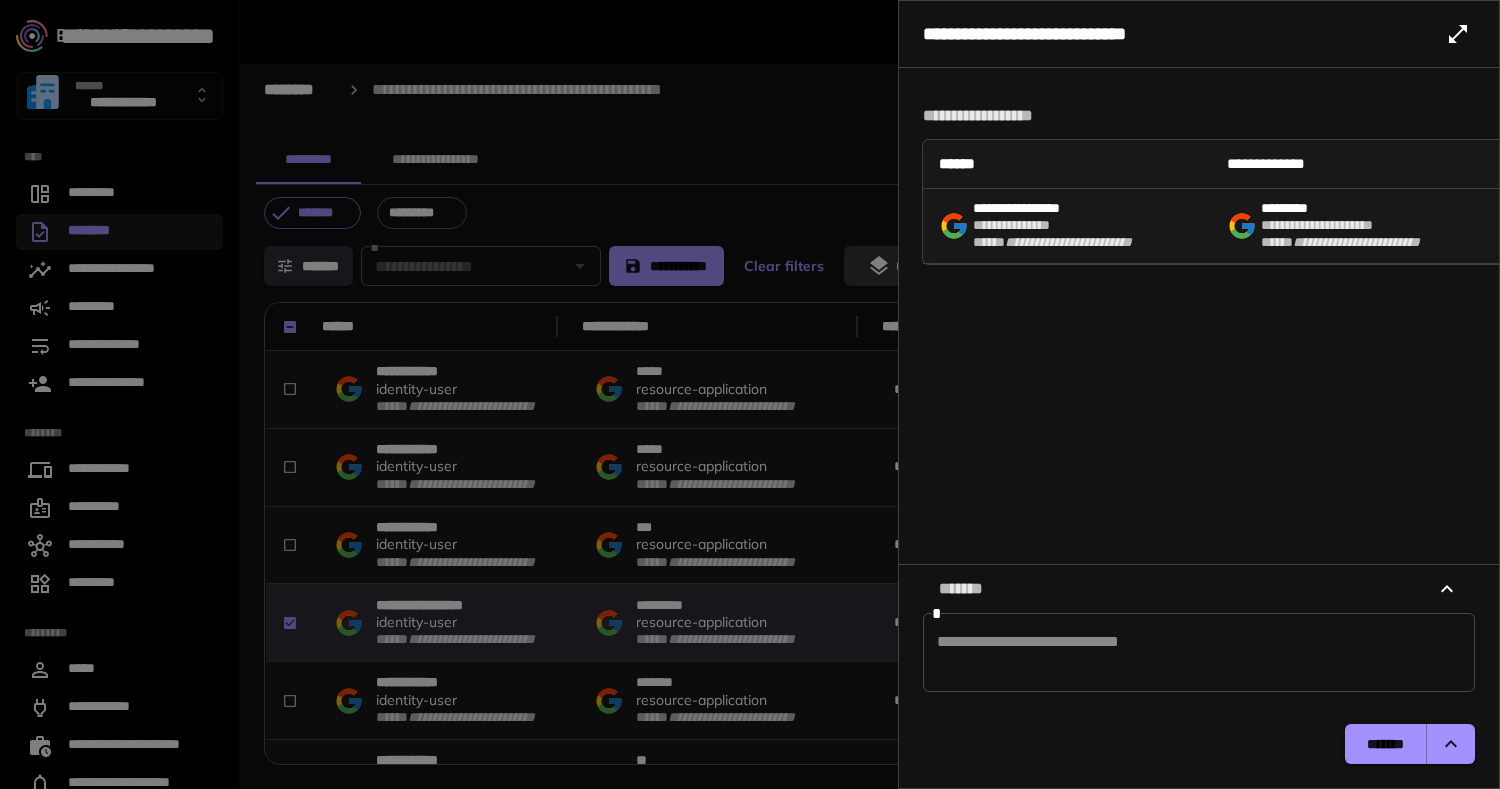 click 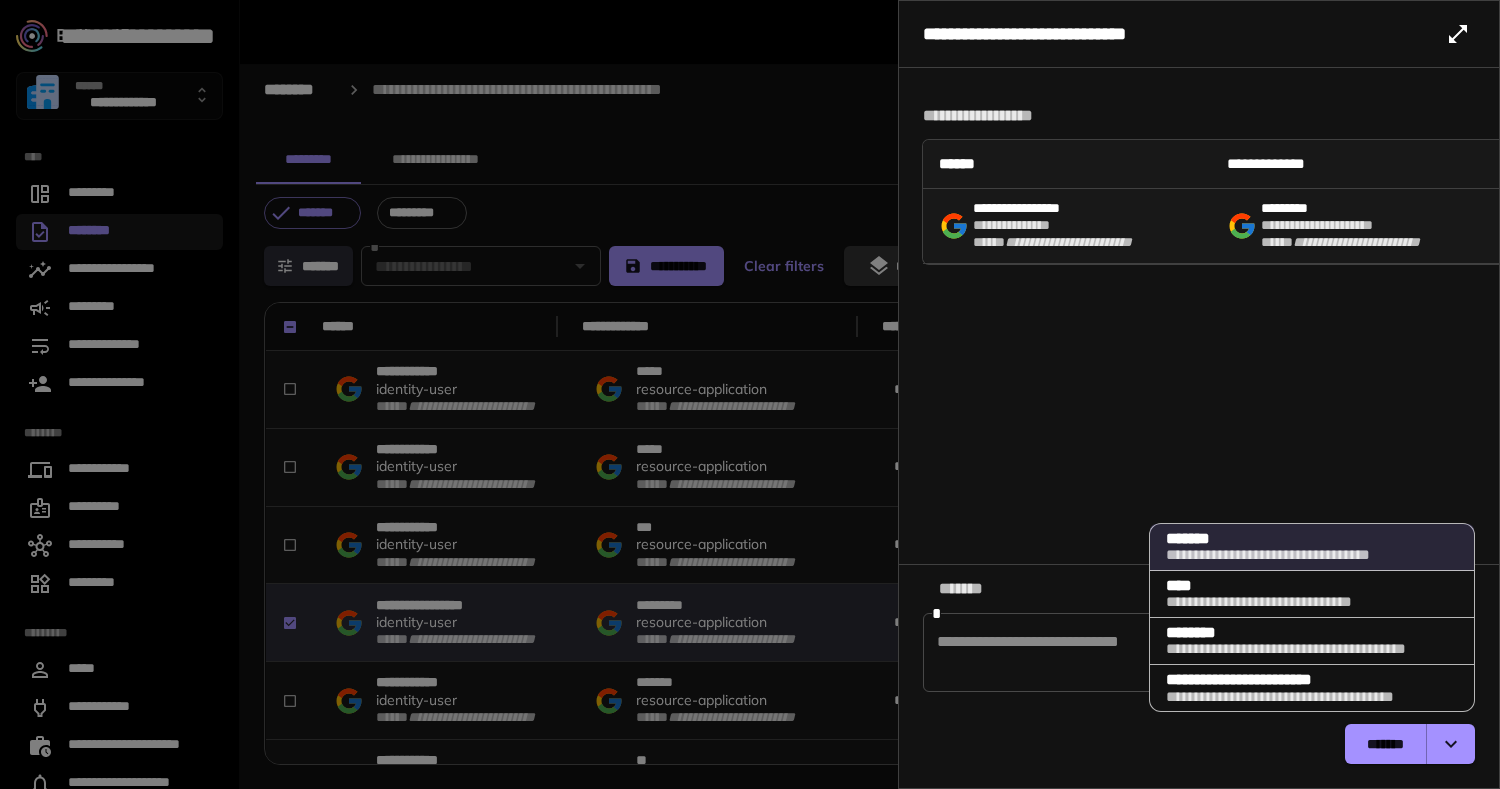 click on "**********" at bounding box center [1286, 555] 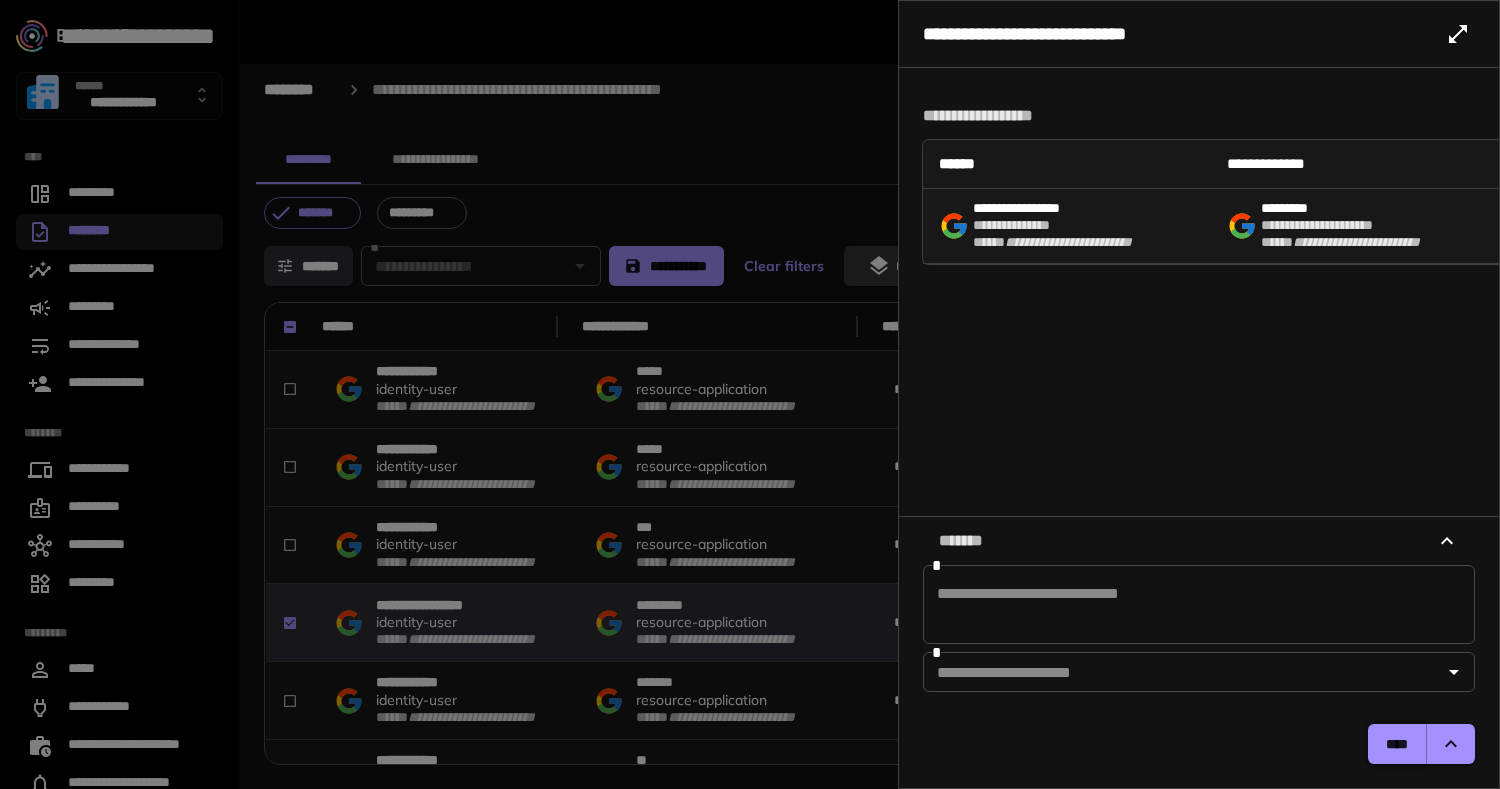 click on "****" at bounding box center [1397, 744] 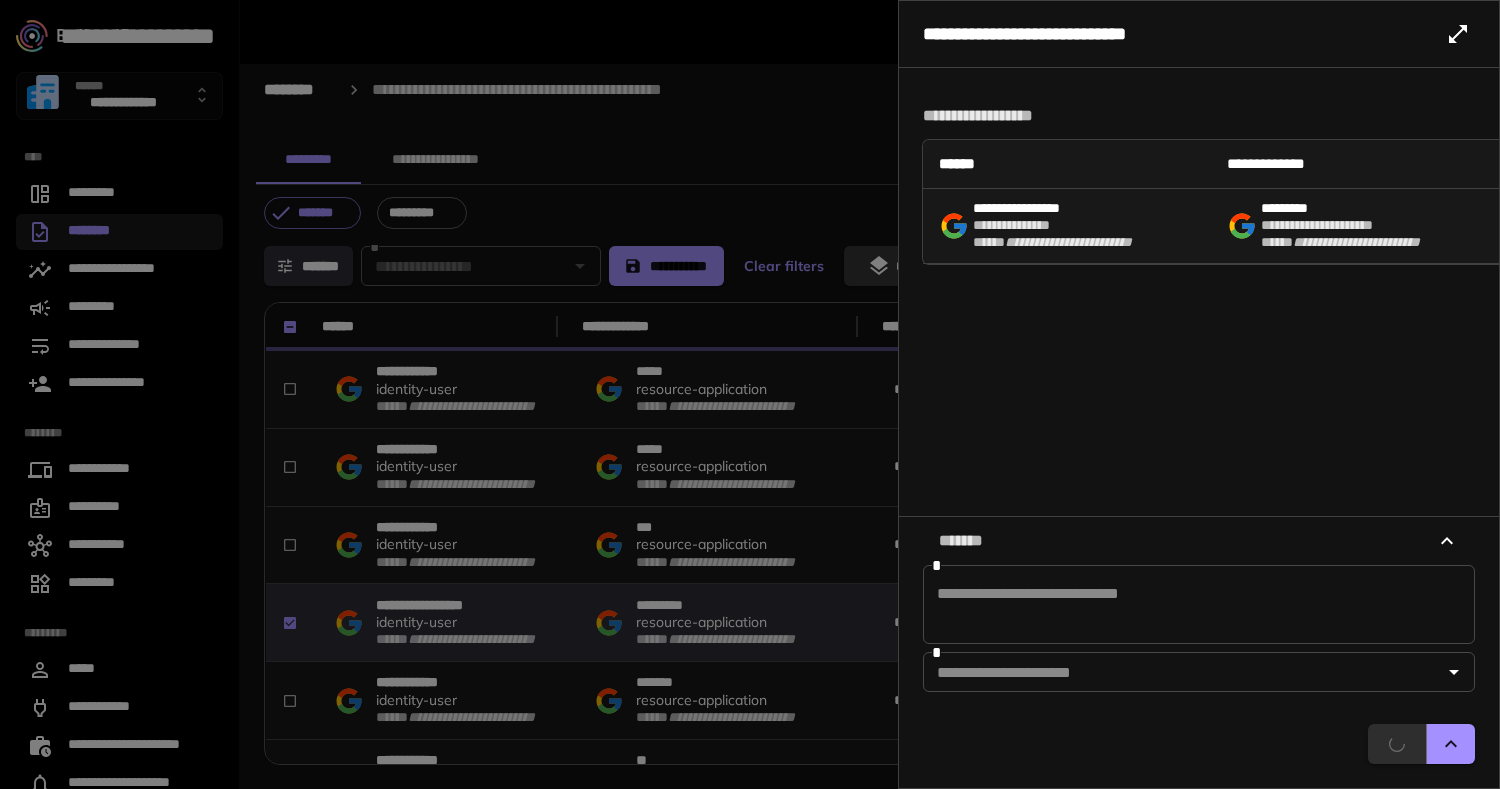 click at bounding box center (750, 394) 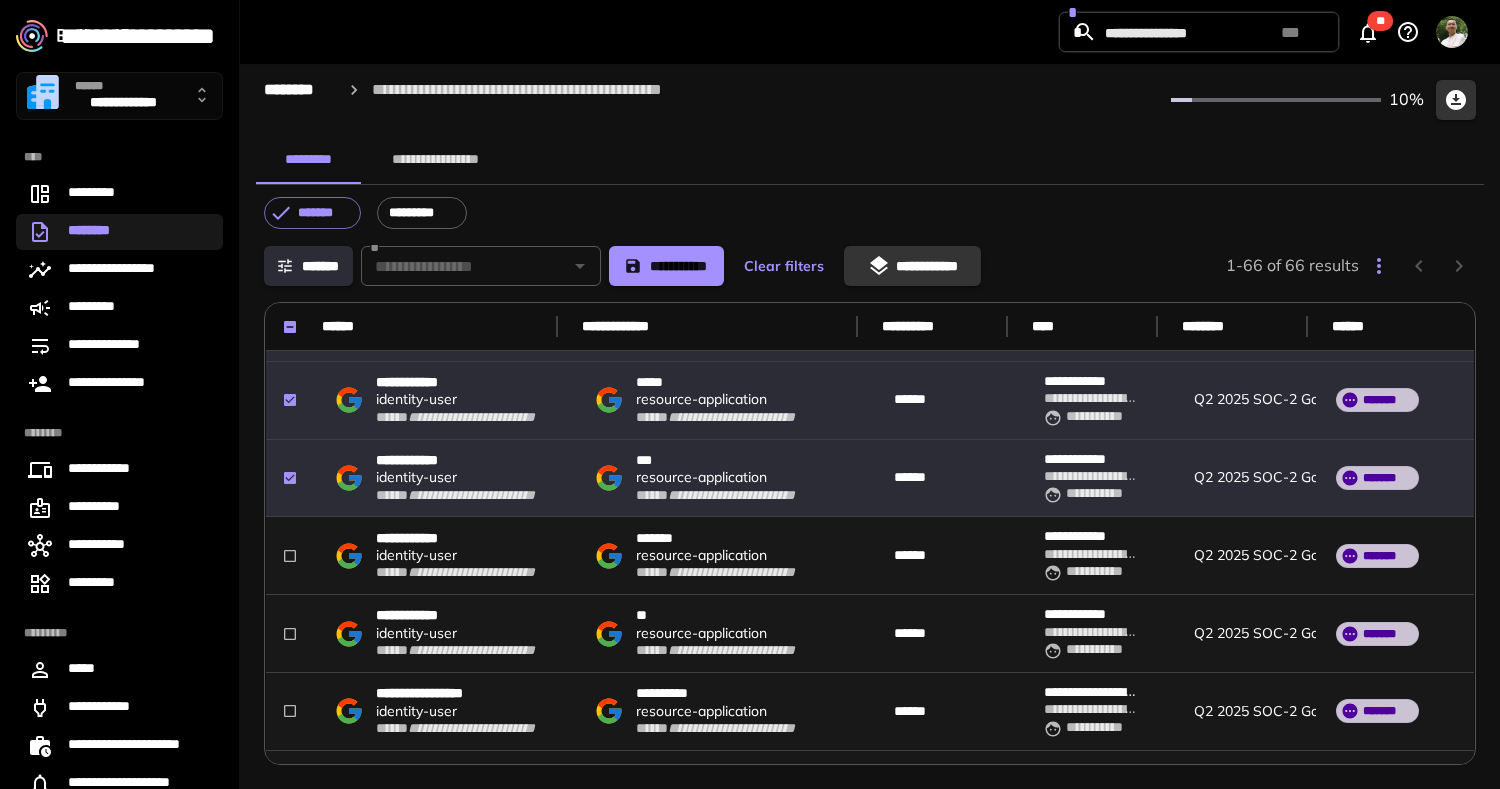 scroll, scrollTop: 93, scrollLeft: 0, axis: vertical 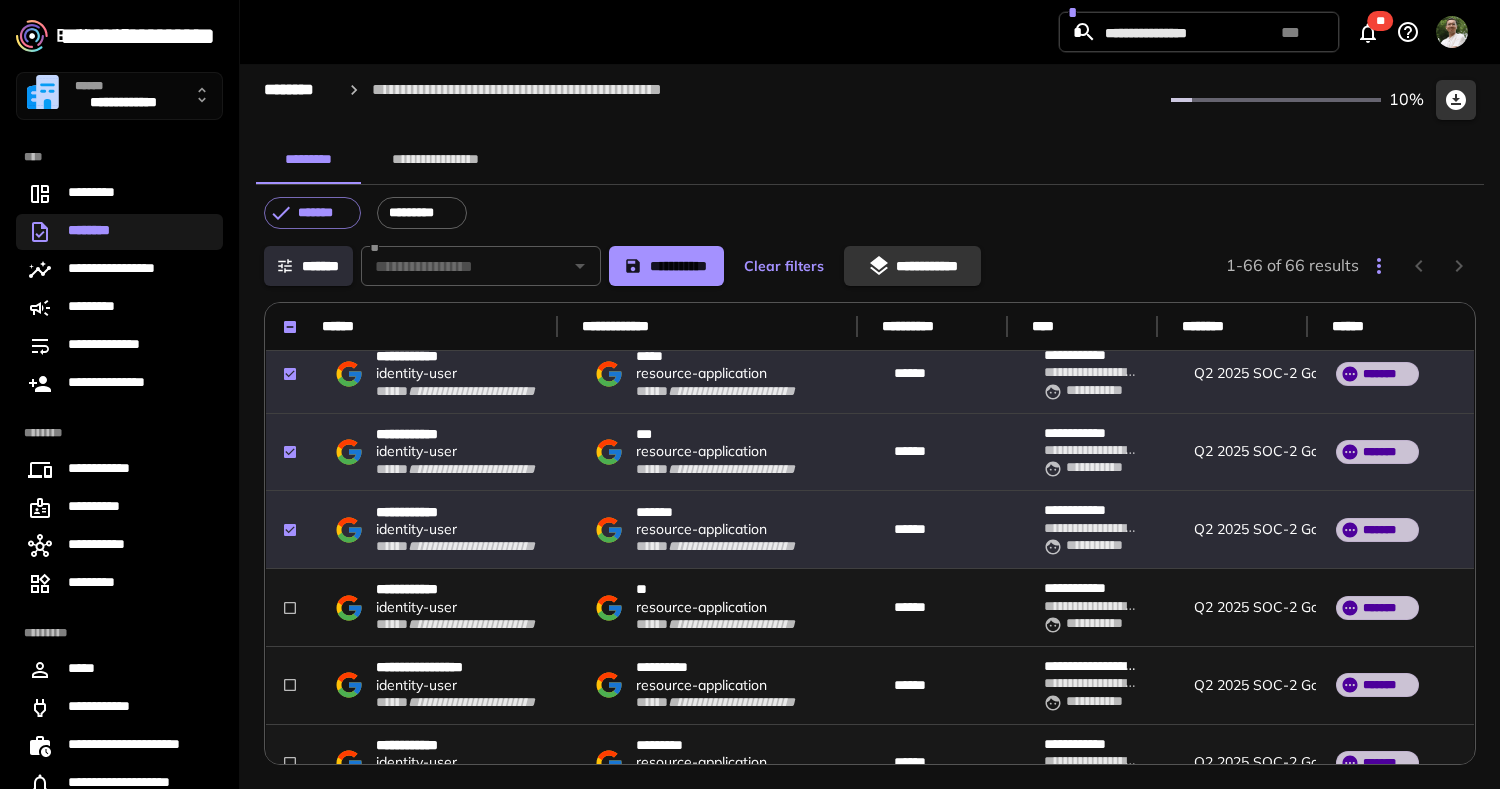 click on "**********" at bounding box center [912, 266] 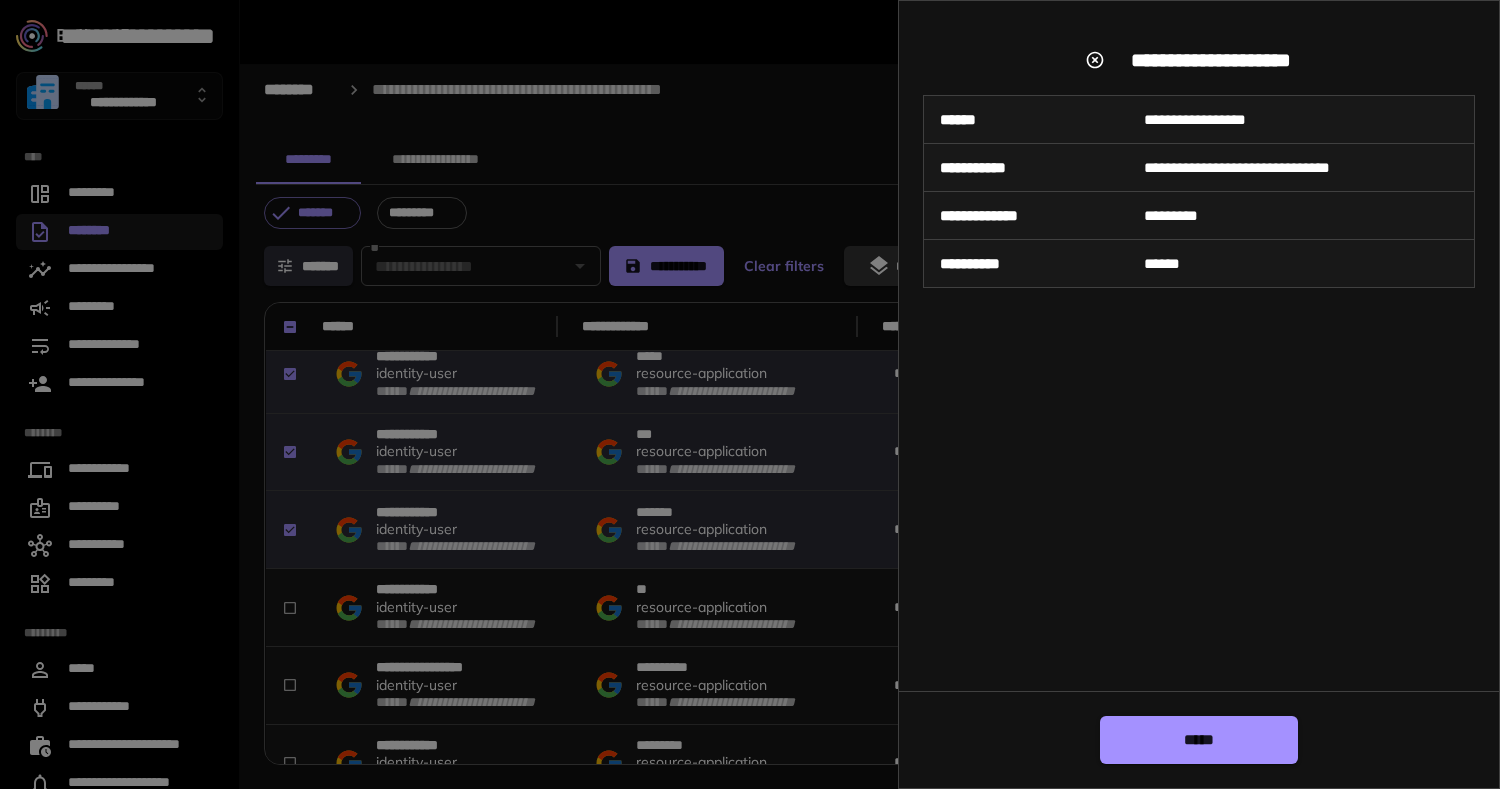 click on "*****" at bounding box center (1199, 740) 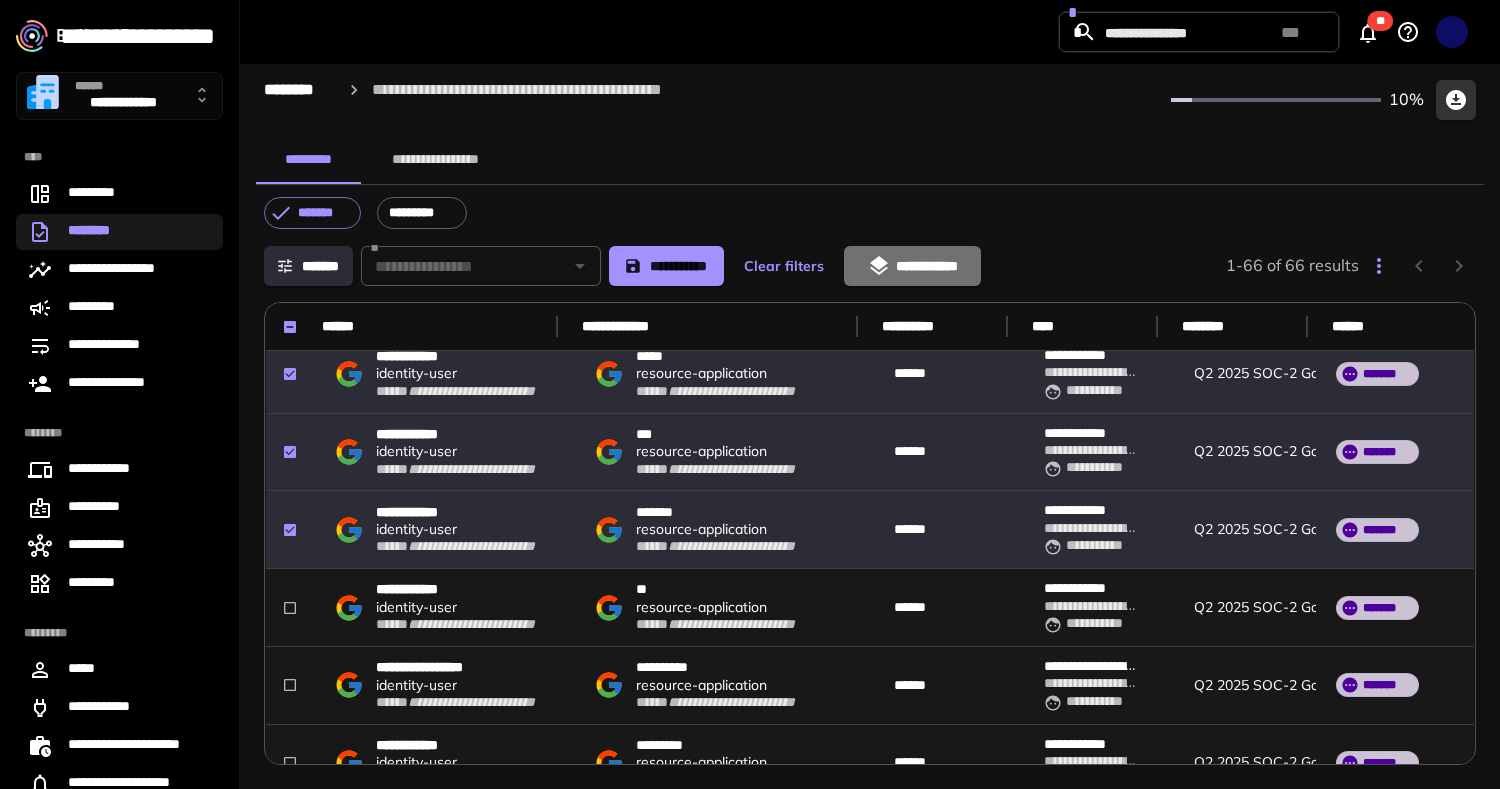 click on "**********" at bounding box center (912, 266) 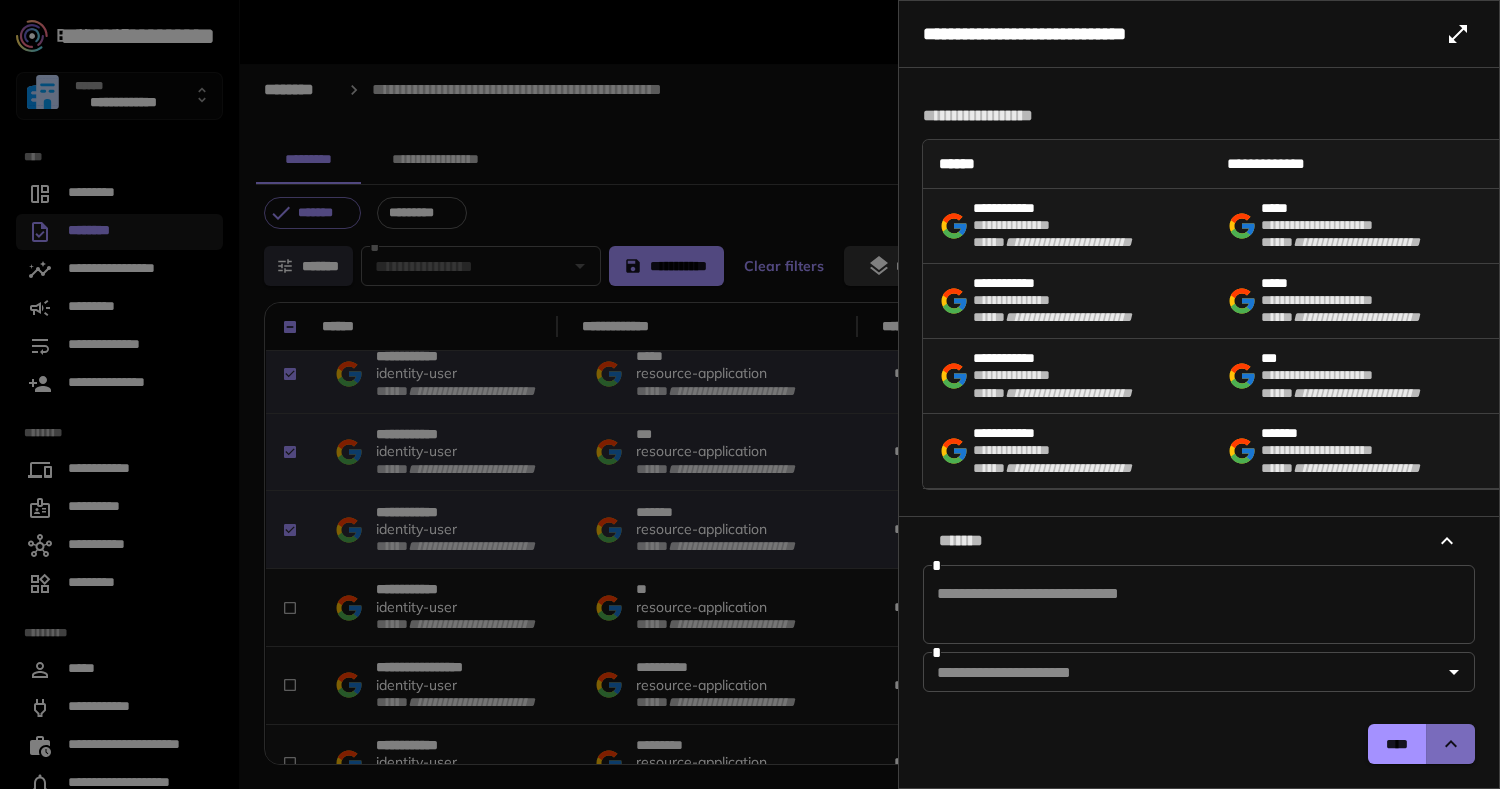 click 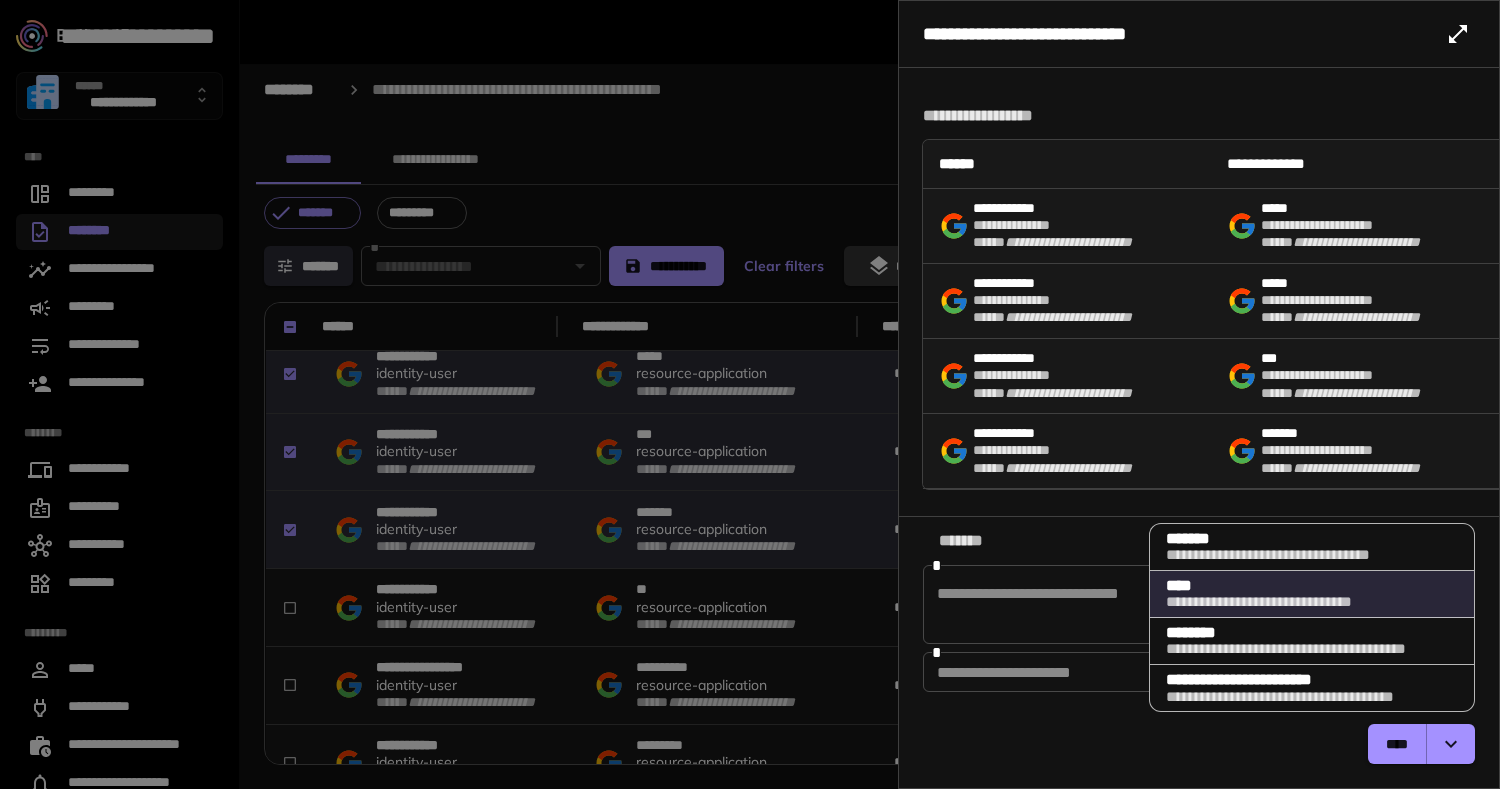 click on "**********" at bounding box center (1312, 547) 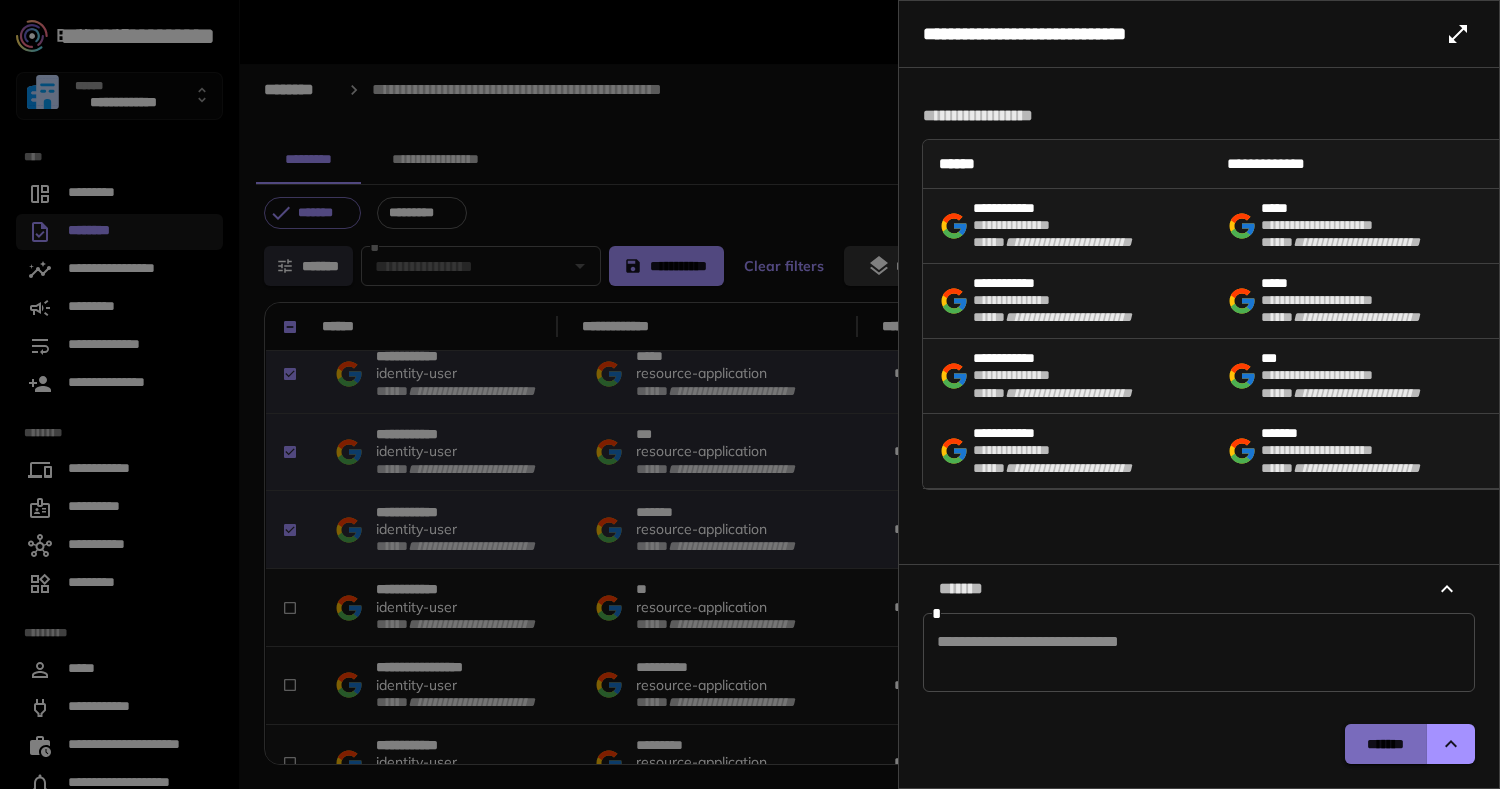click on "*******" at bounding box center (1386, 744) 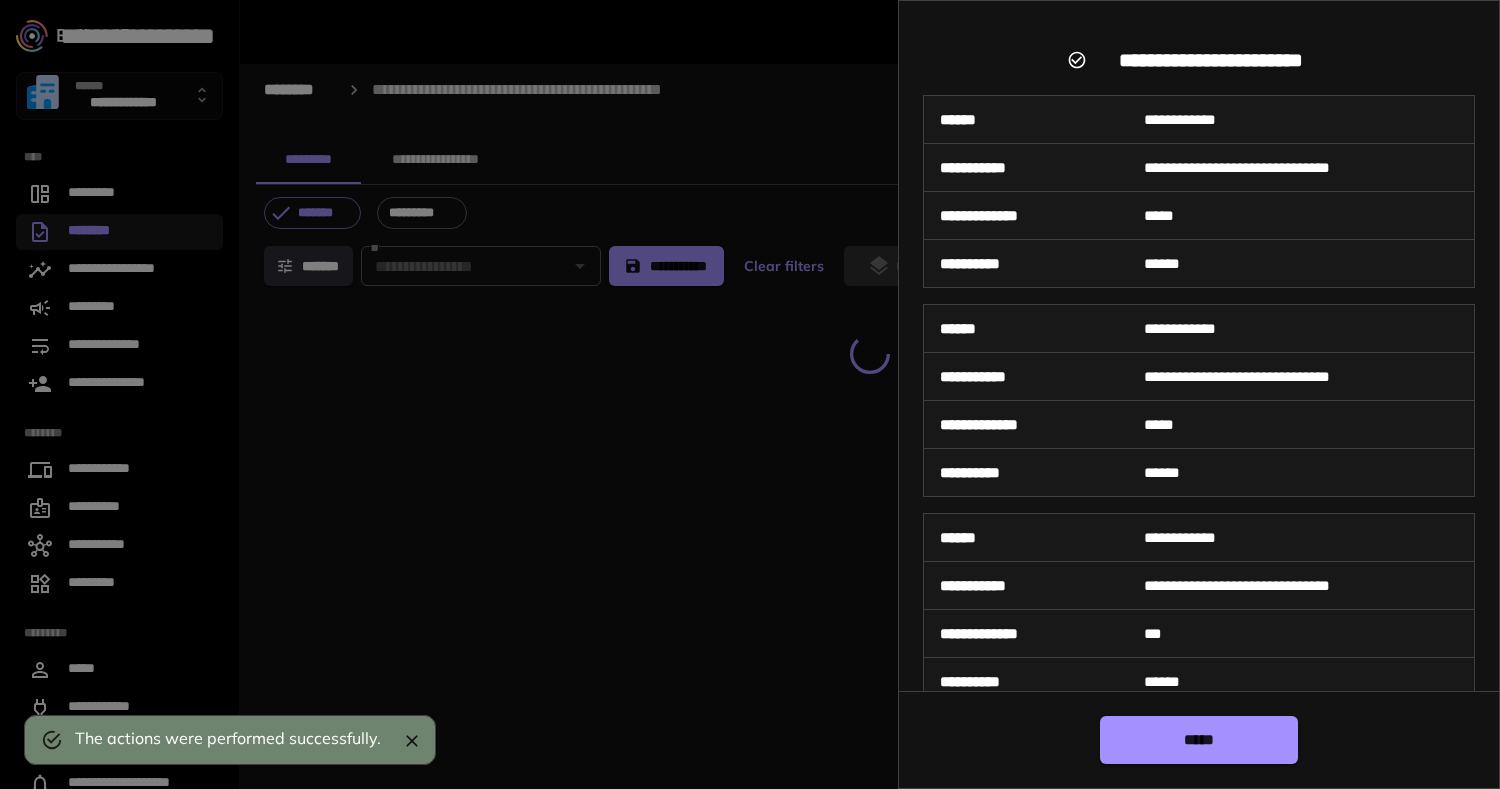 click on "*****" at bounding box center [1199, 740] 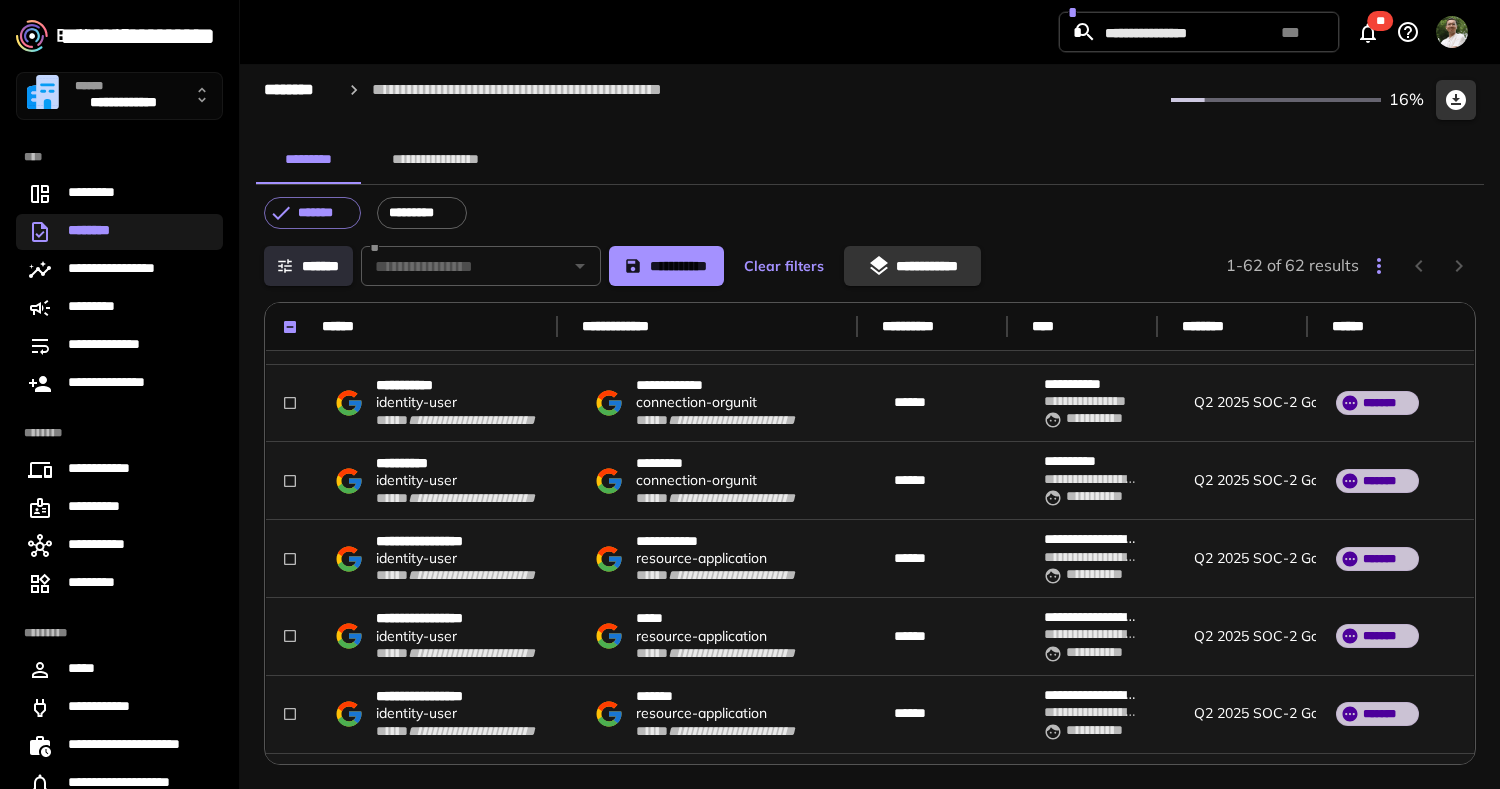 scroll, scrollTop: 2248, scrollLeft: 0, axis: vertical 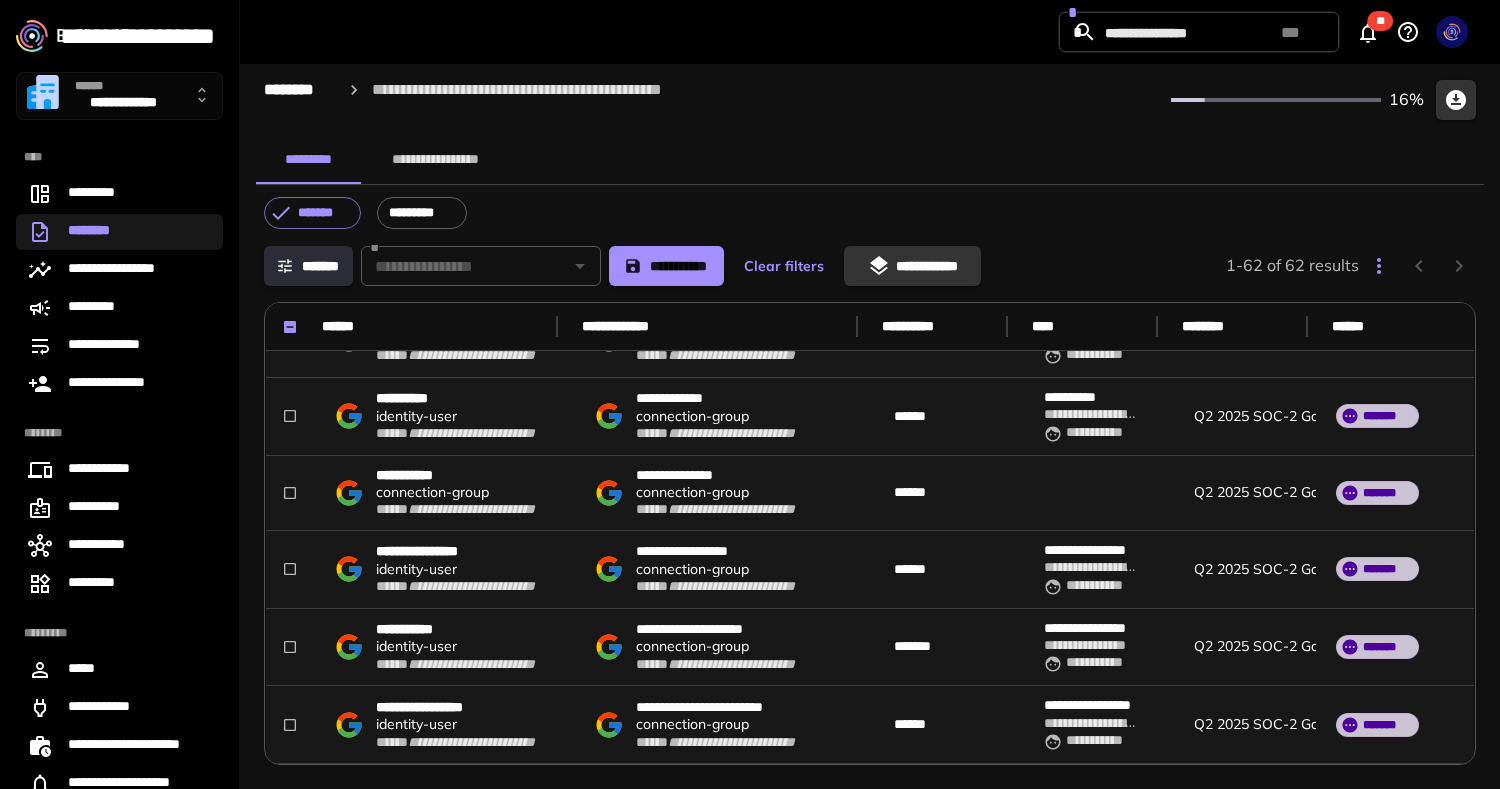 click on "**********" at bounding box center (912, 266) 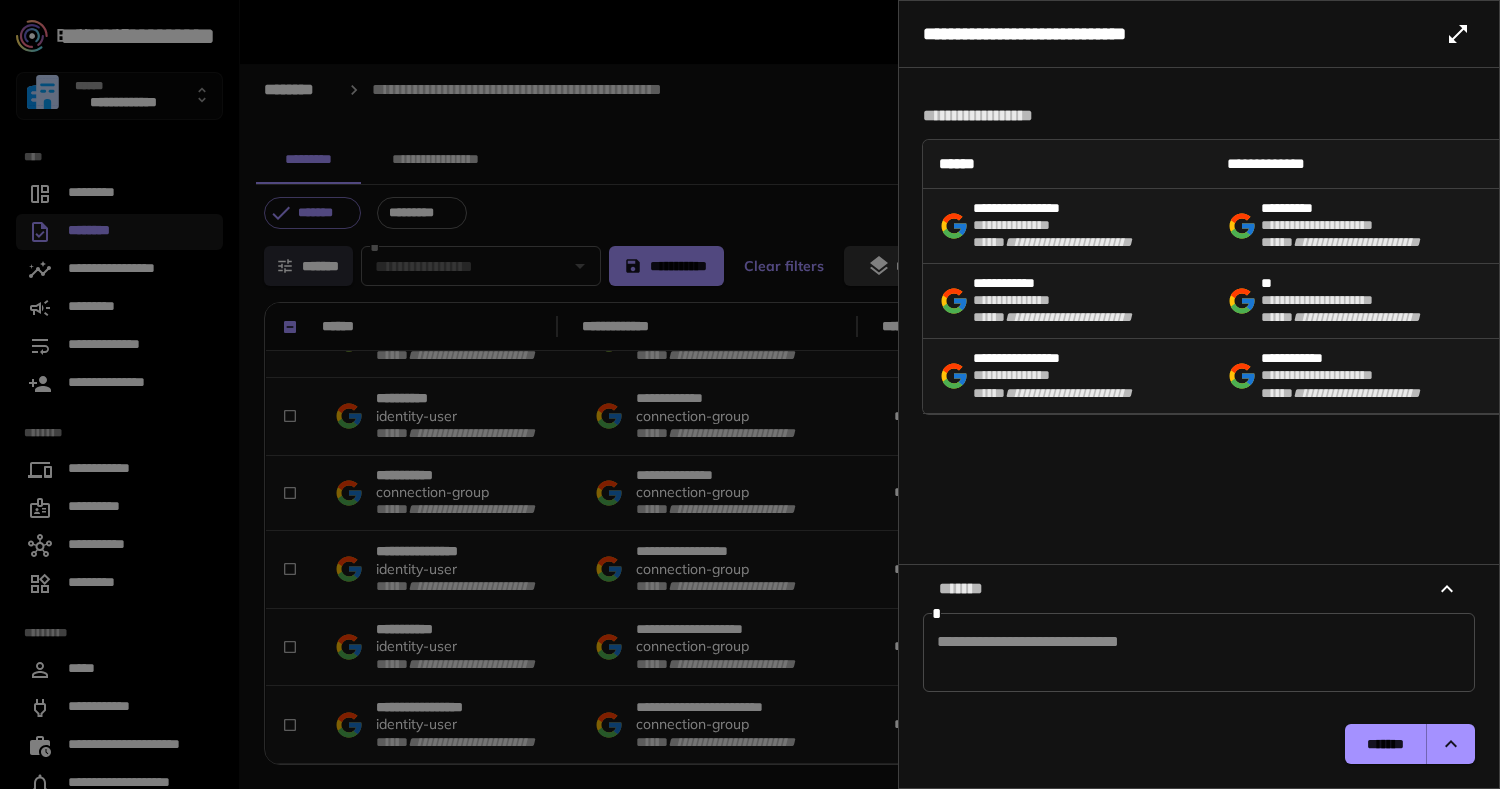 click on "*******" at bounding box center [1199, 748] 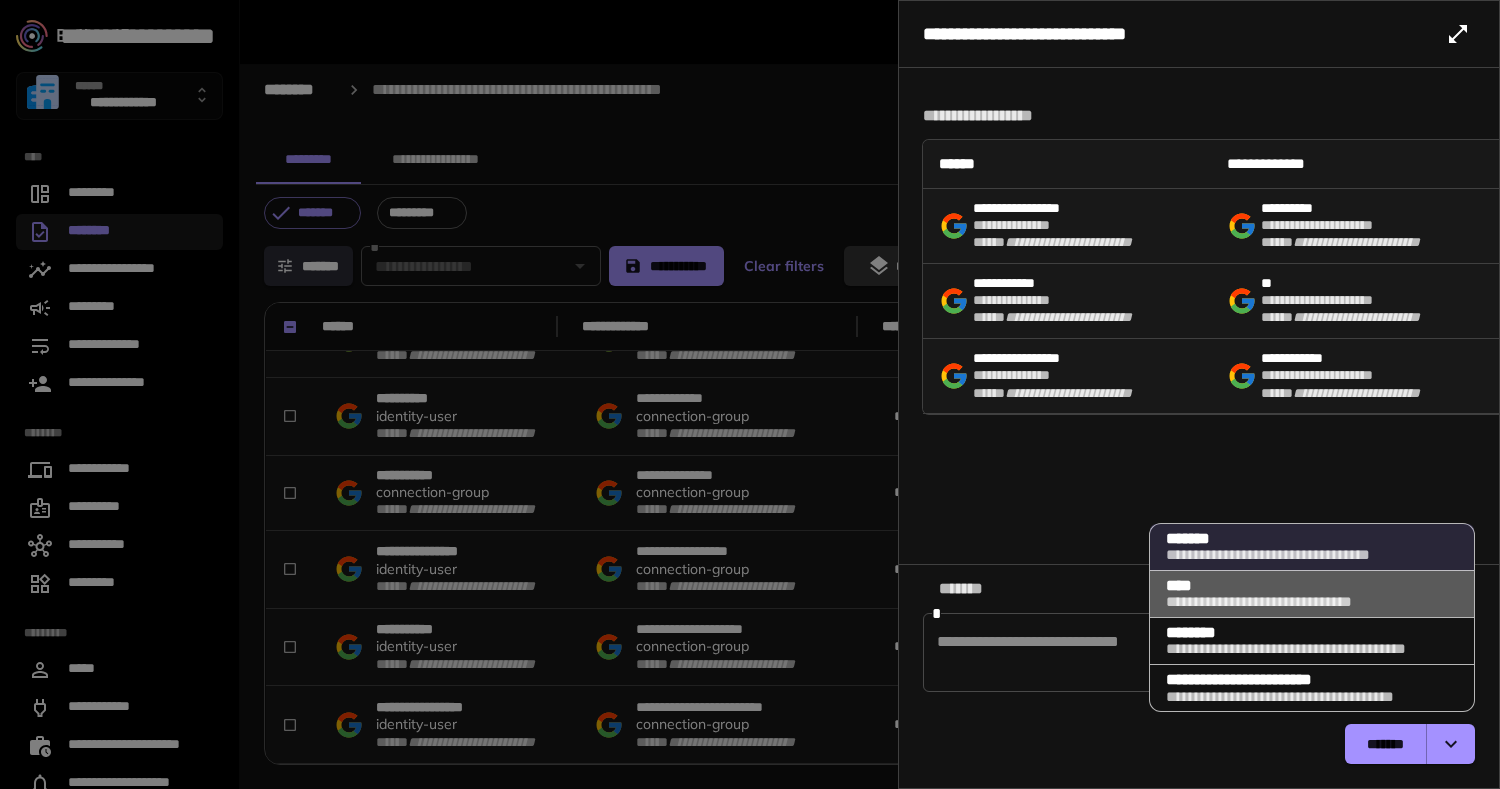 click on "**********" at bounding box center [1312, 594] 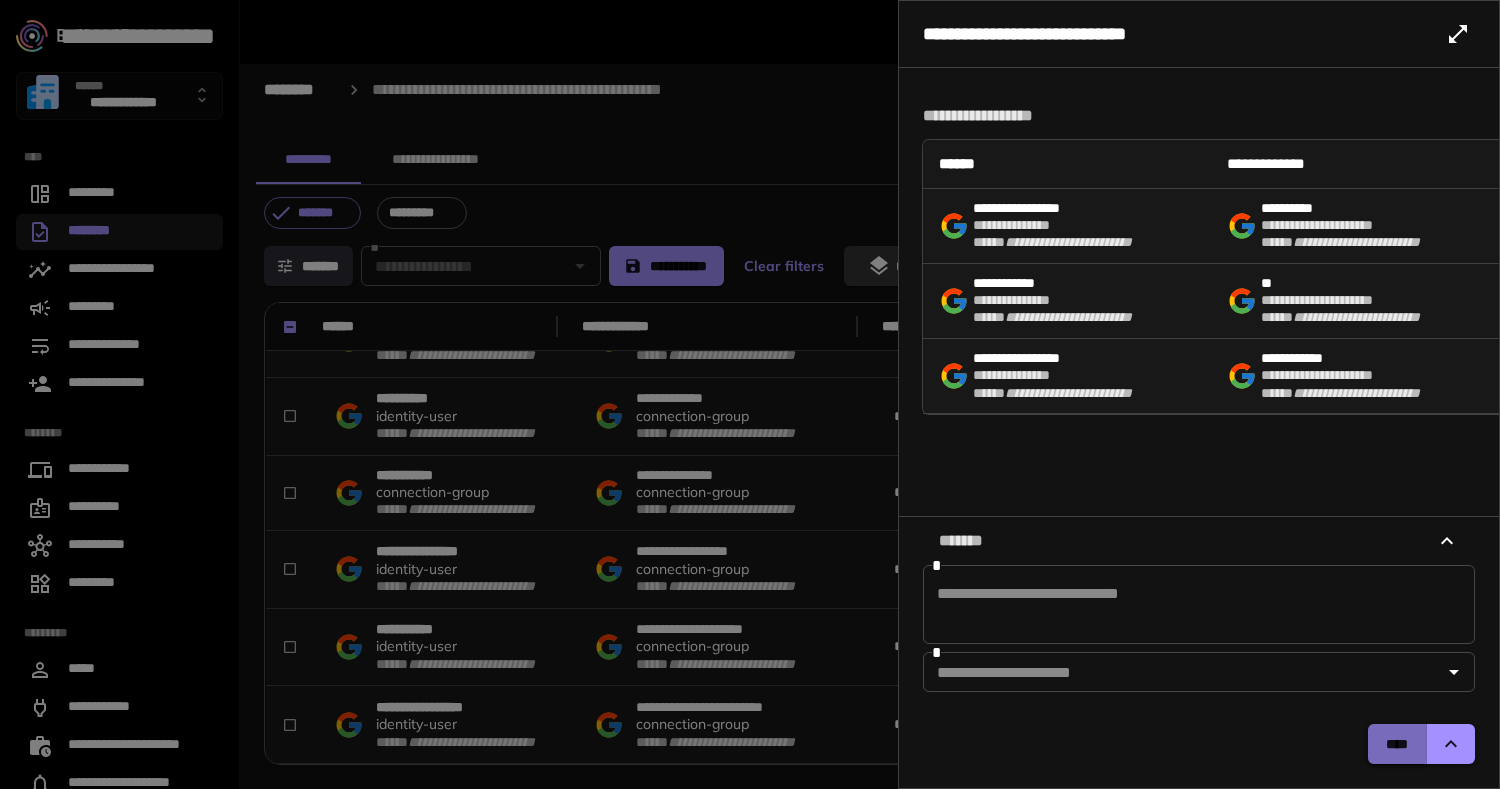 click on "****" at bounding box center (1397, 744) 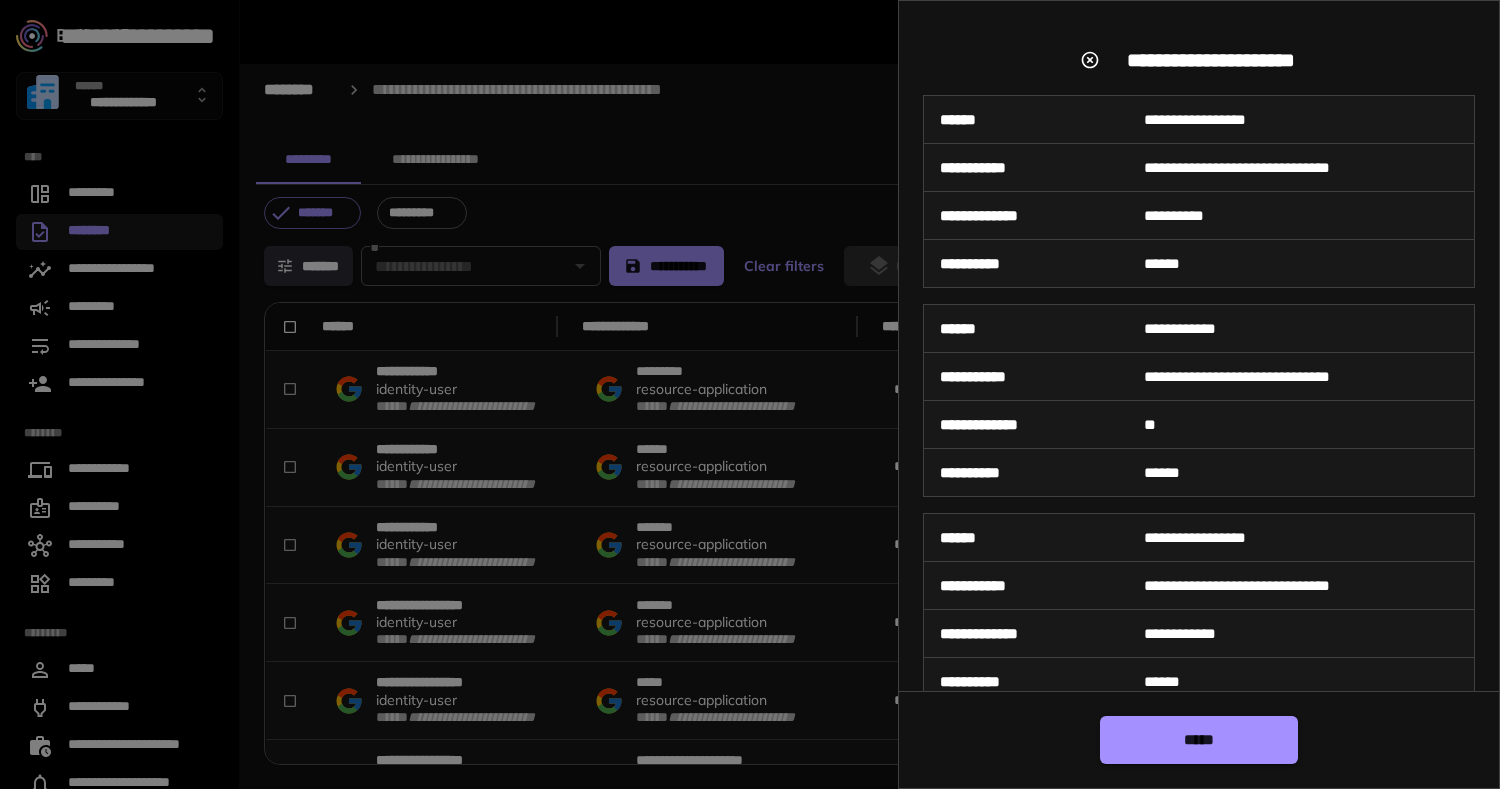 click on "*****" at bounding box center (1199, 740) 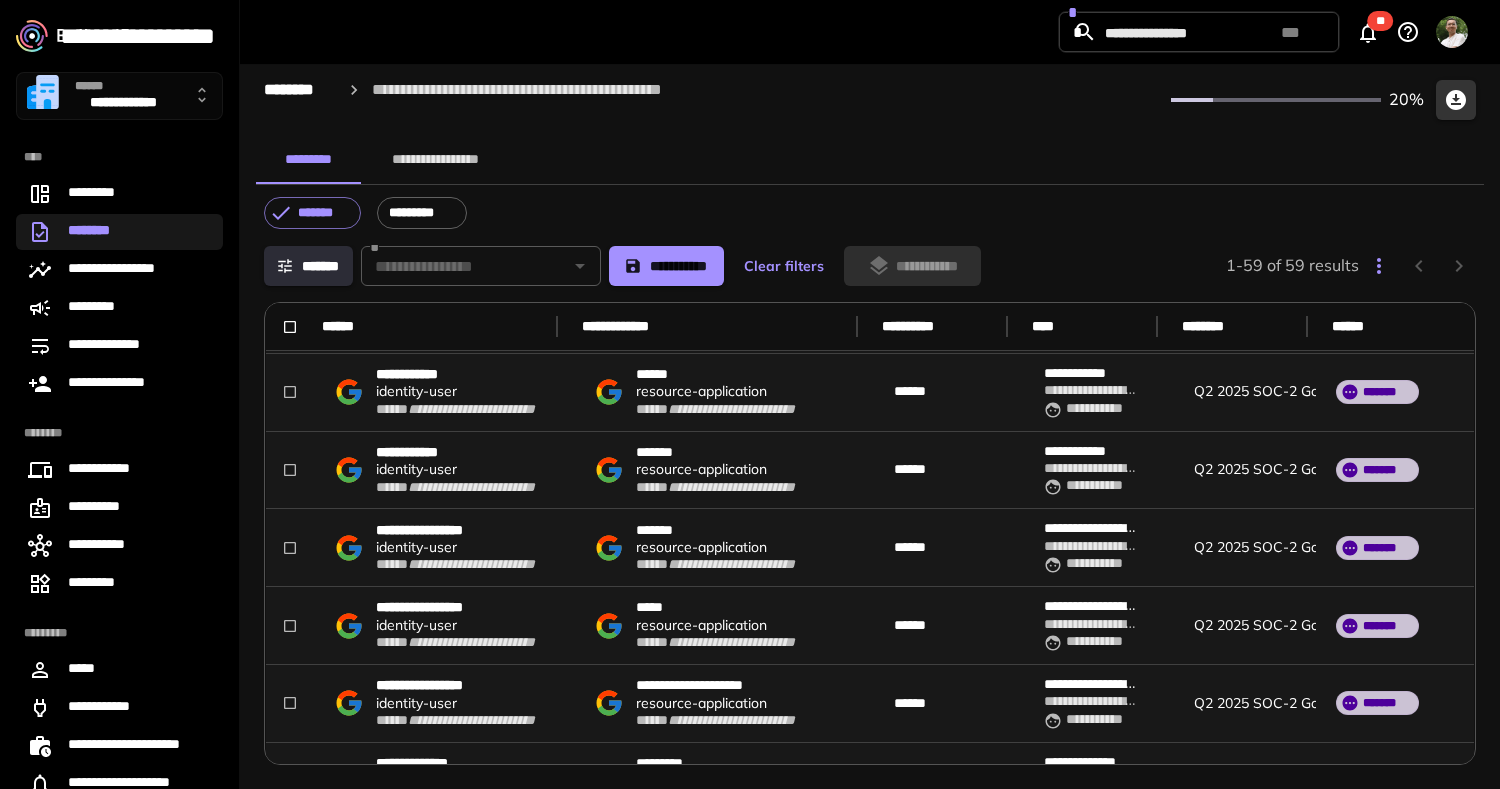 scroll, scrollTop: 0, scrollLeft: 0, axis: both 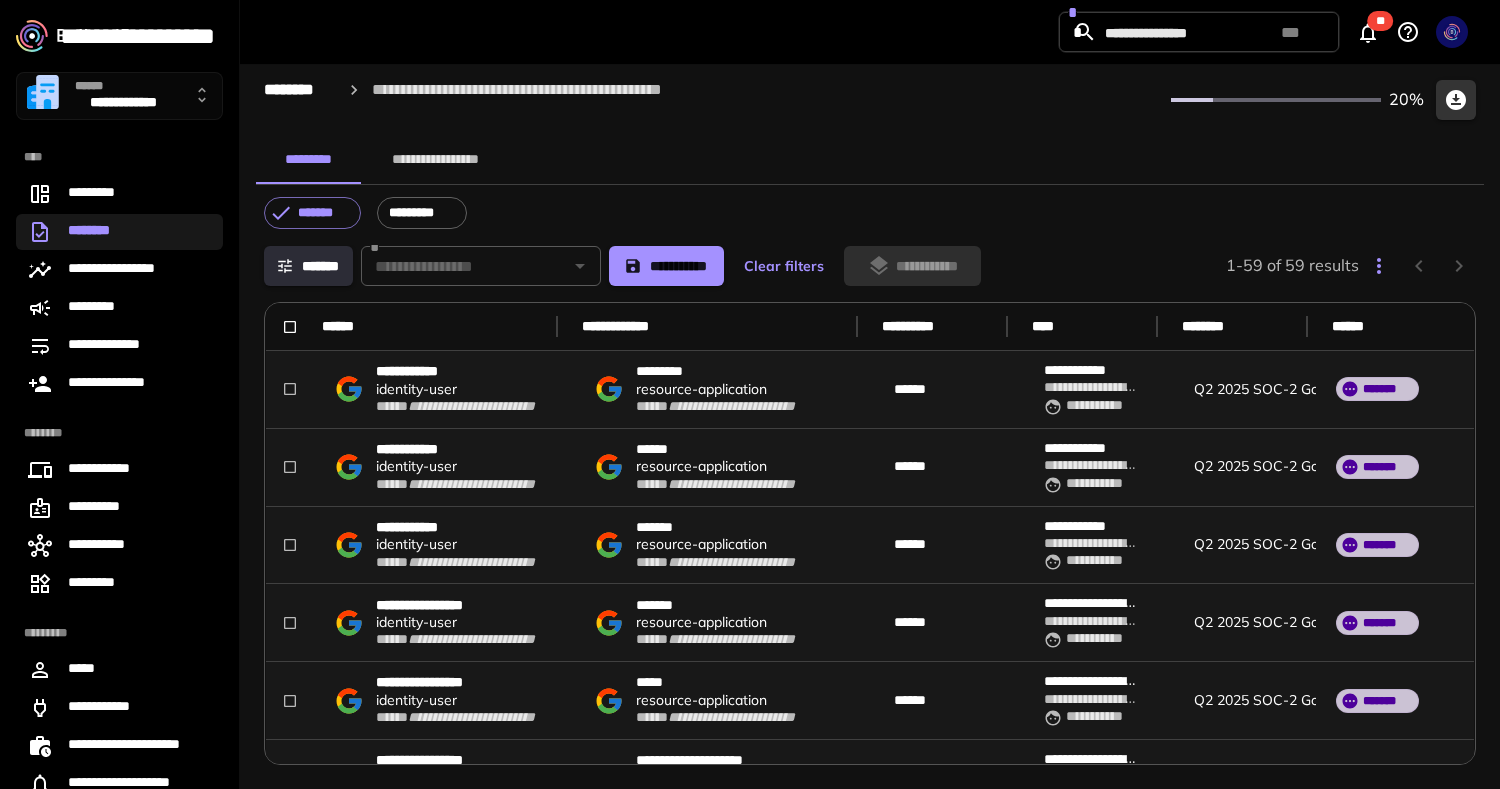 click on "**********" at bounding box center (436, 160) 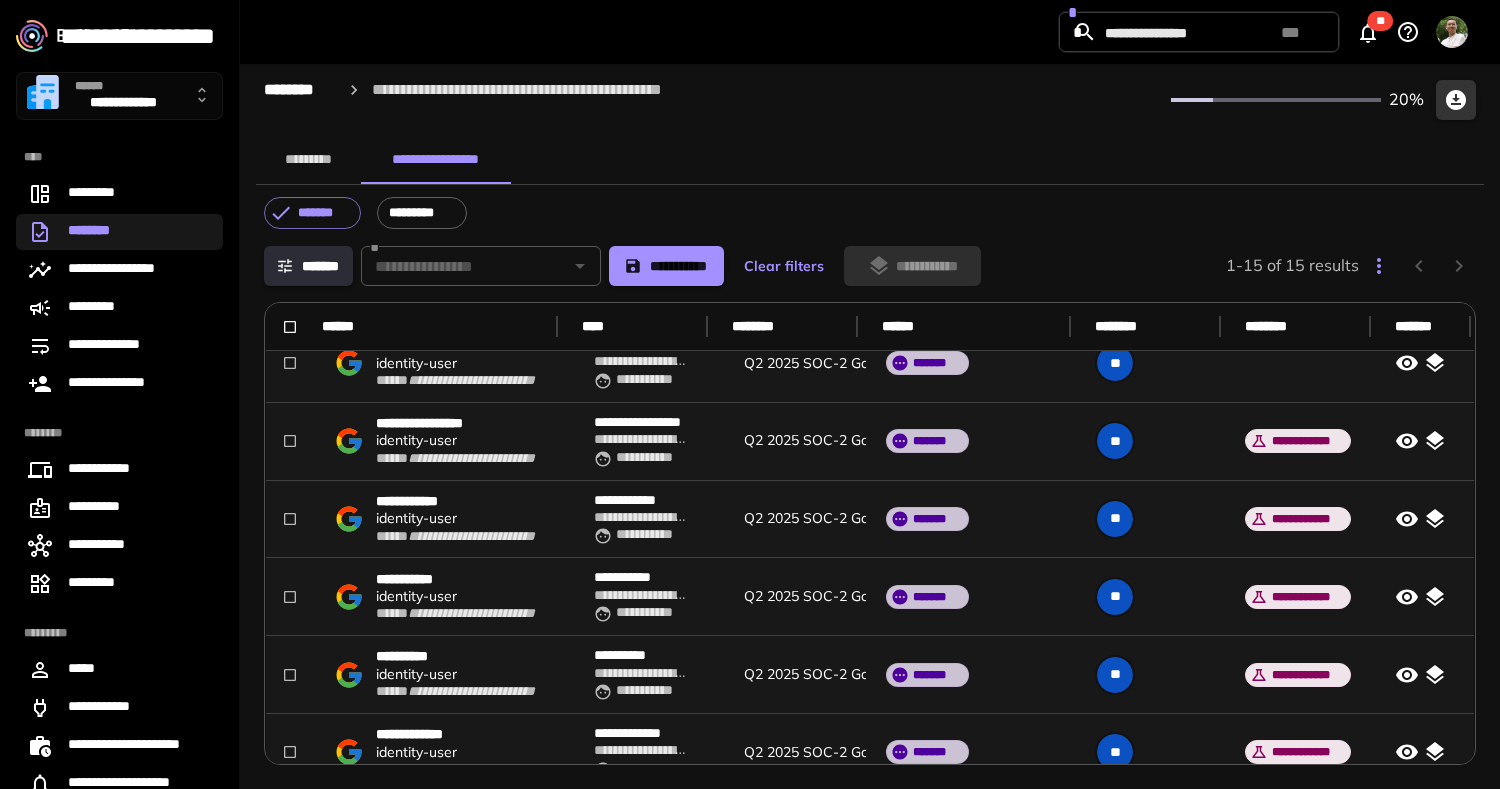 scroll, scrollTop: 0, scrollLeft: 0, axis: both 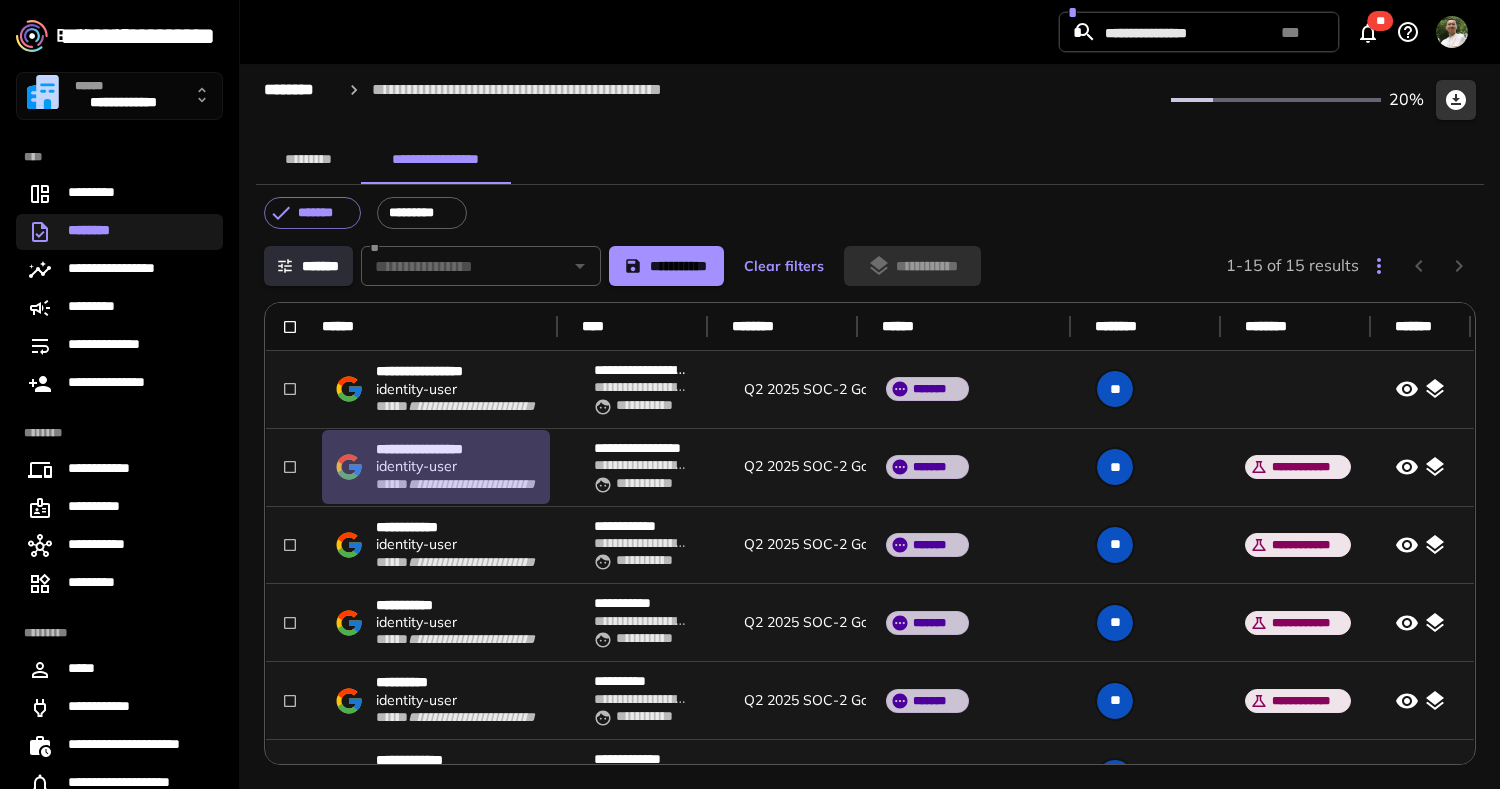 click on "**********" at bounding box center (471, 484) 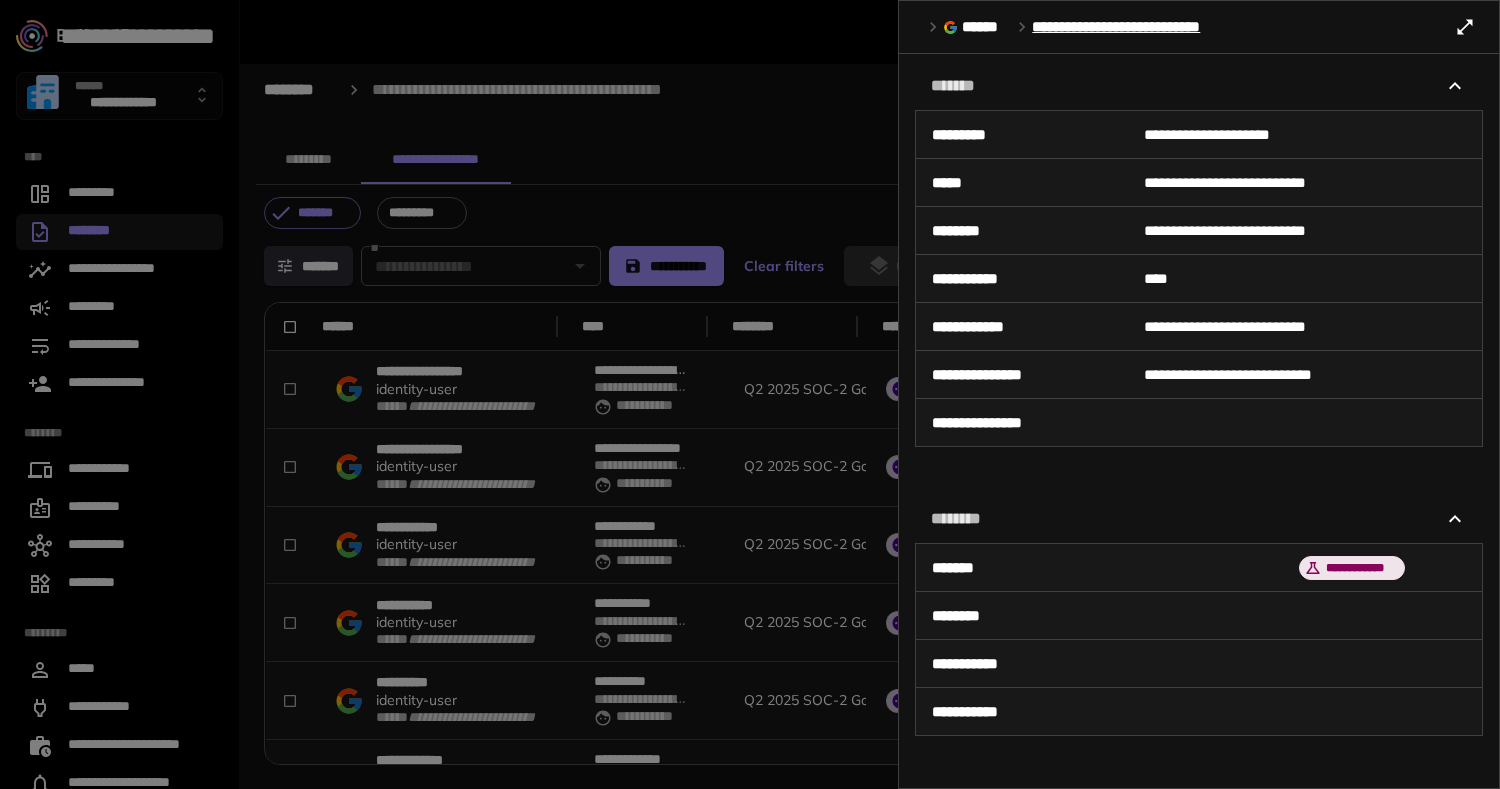 click at bounding box center (750, 394) 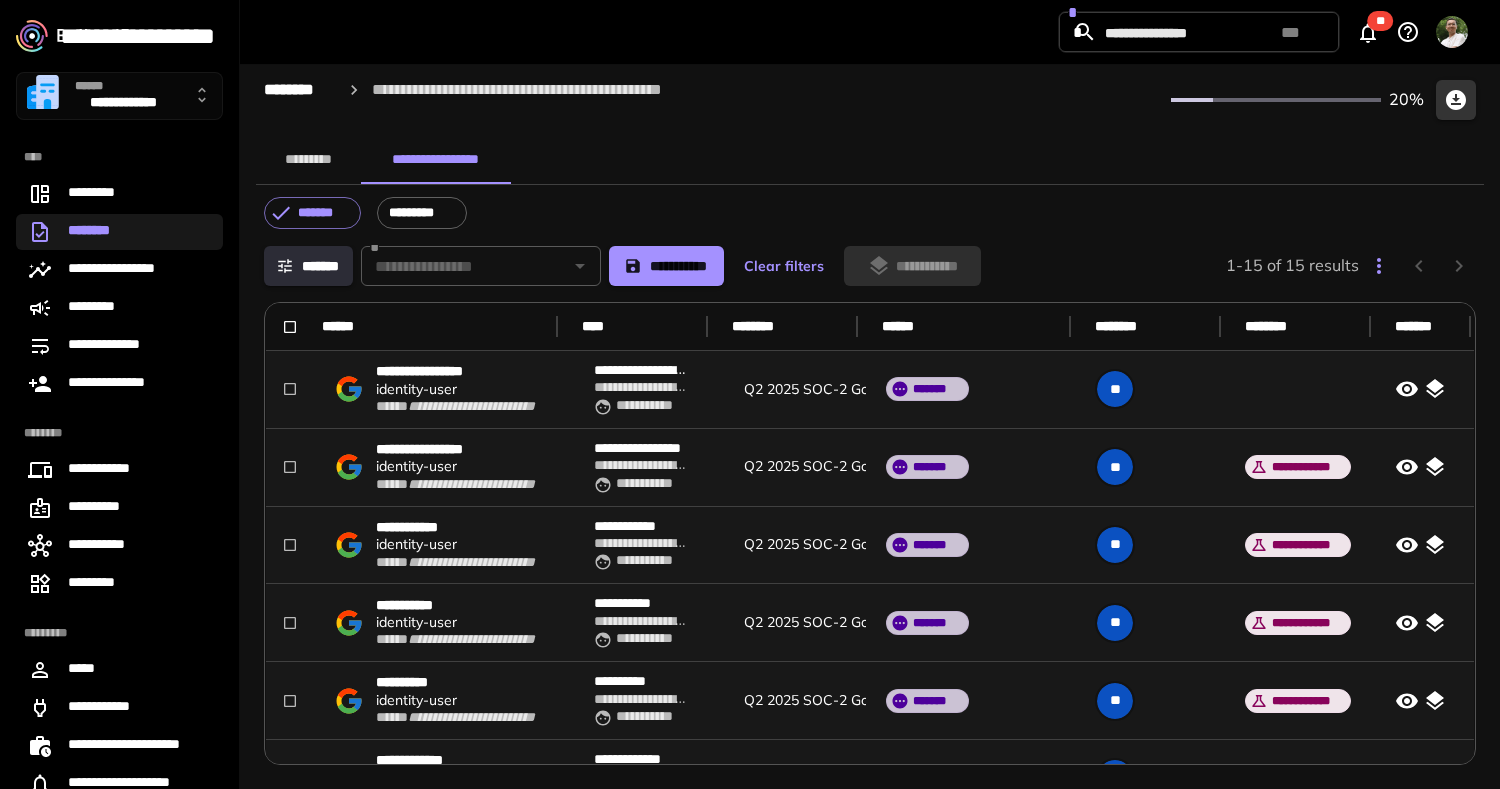 scroll, scrollTop: 0, scrollLeft: 5, axis: horizontal 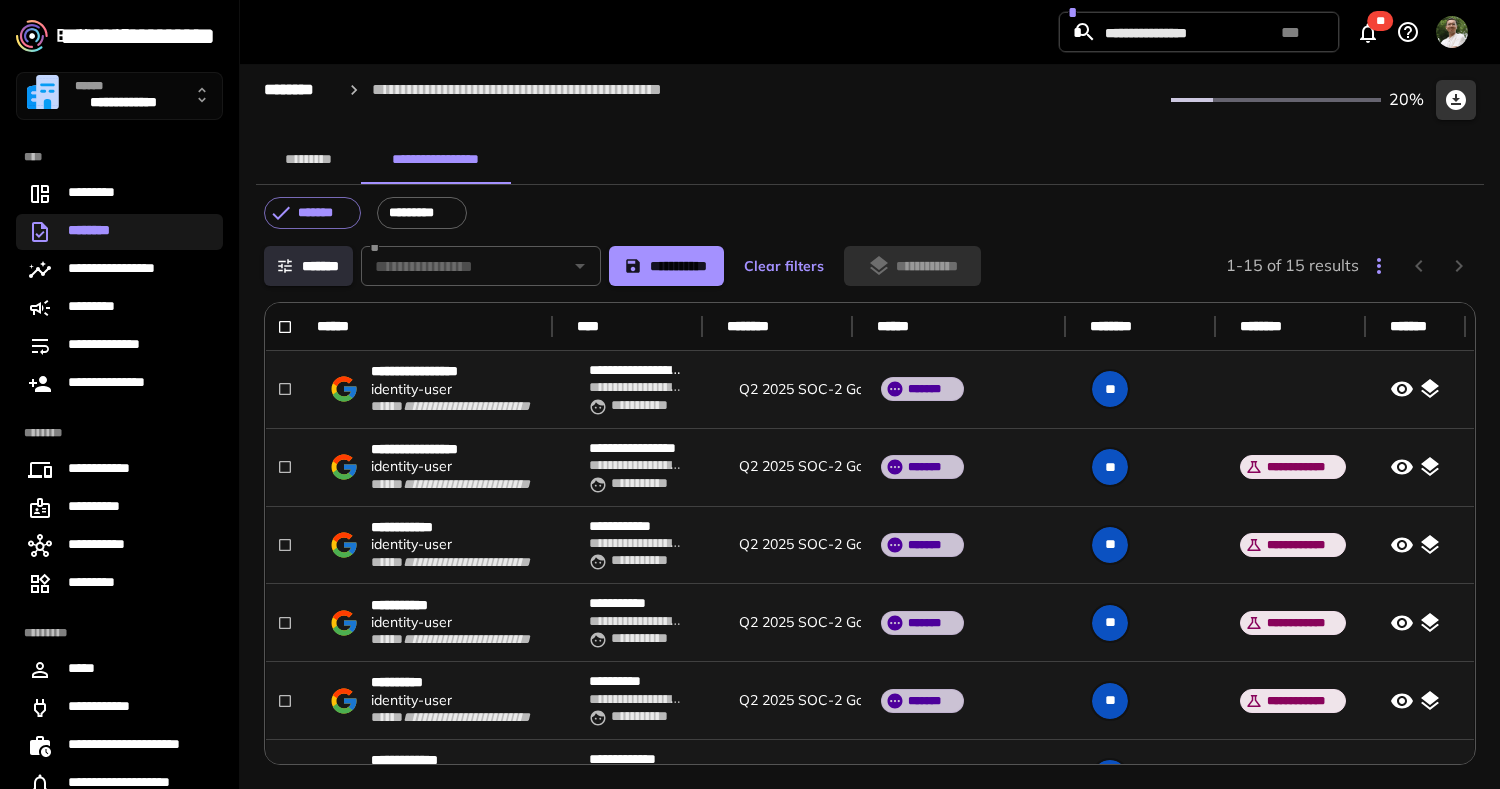 click 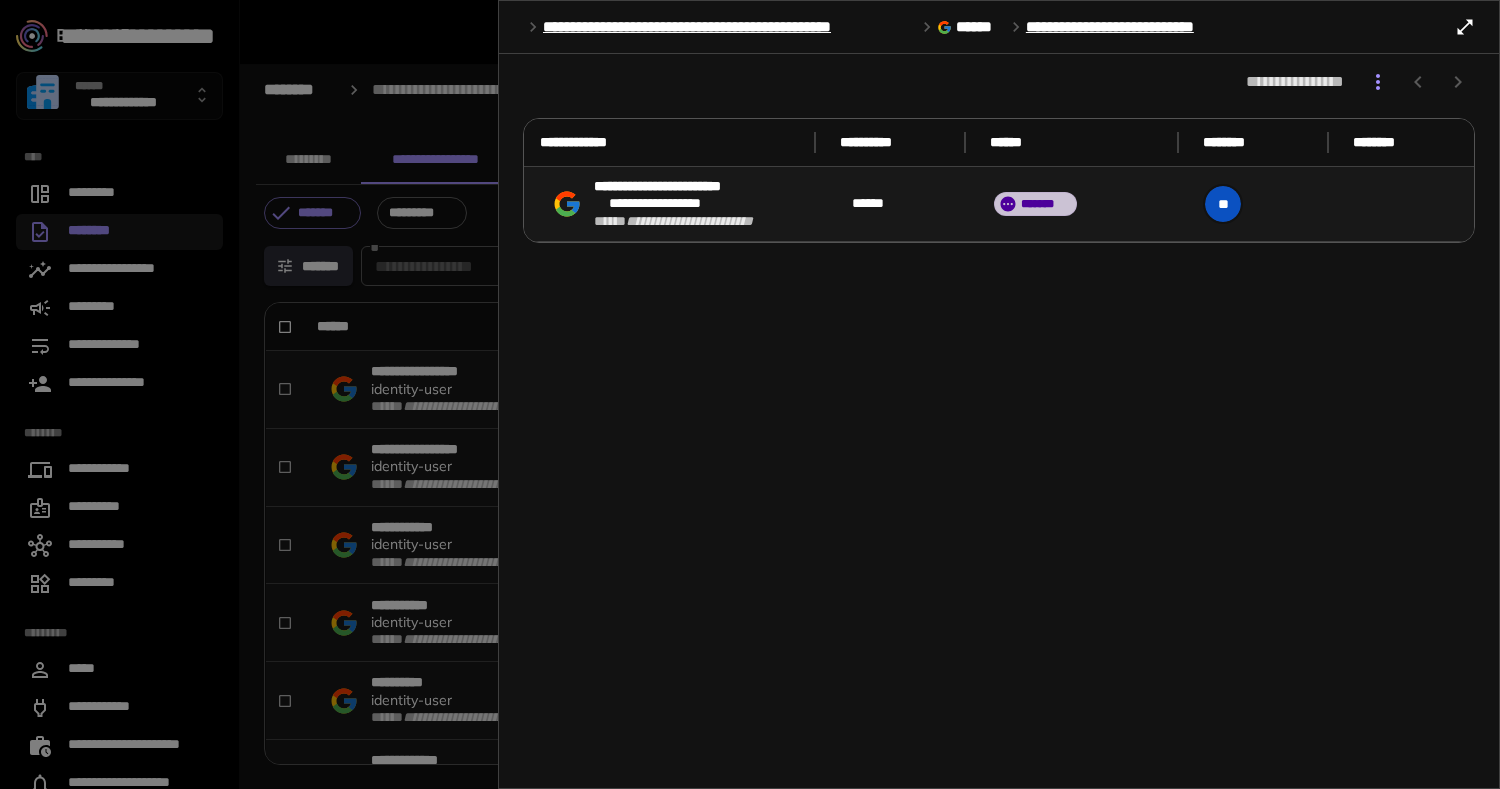click at bounding box center (750, 394) 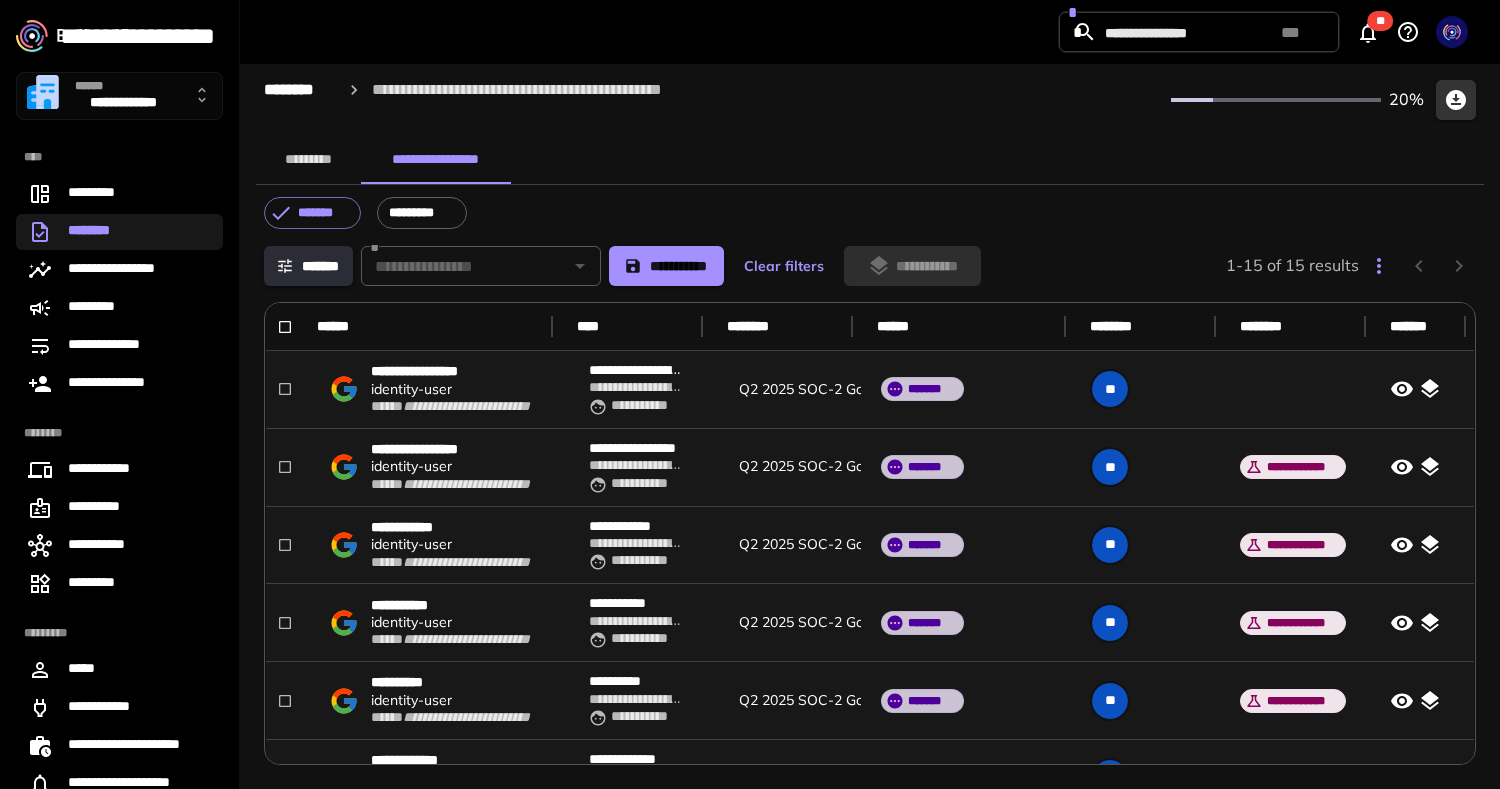 click on "**********" at bounding box center (411, 468) 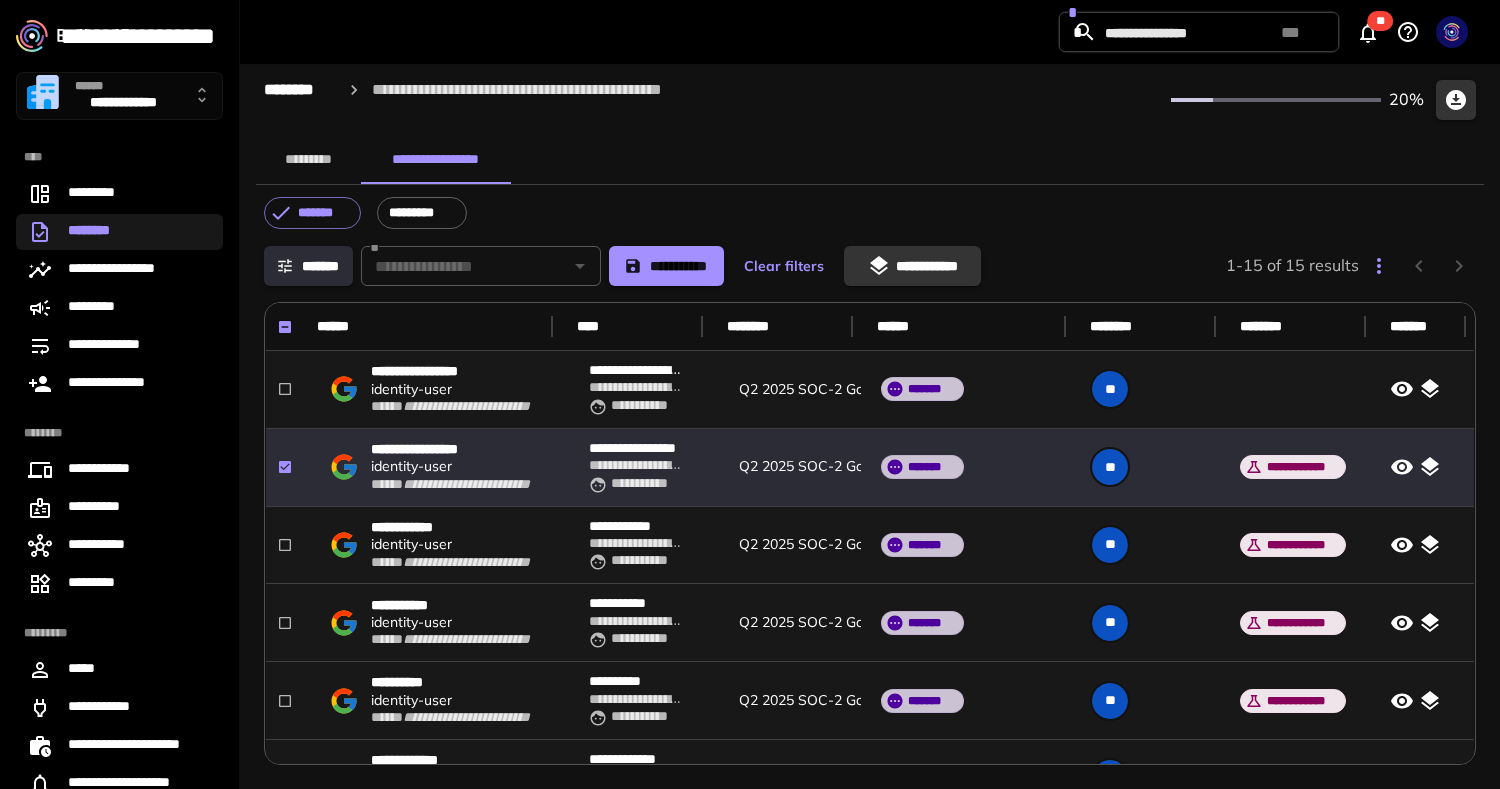 click 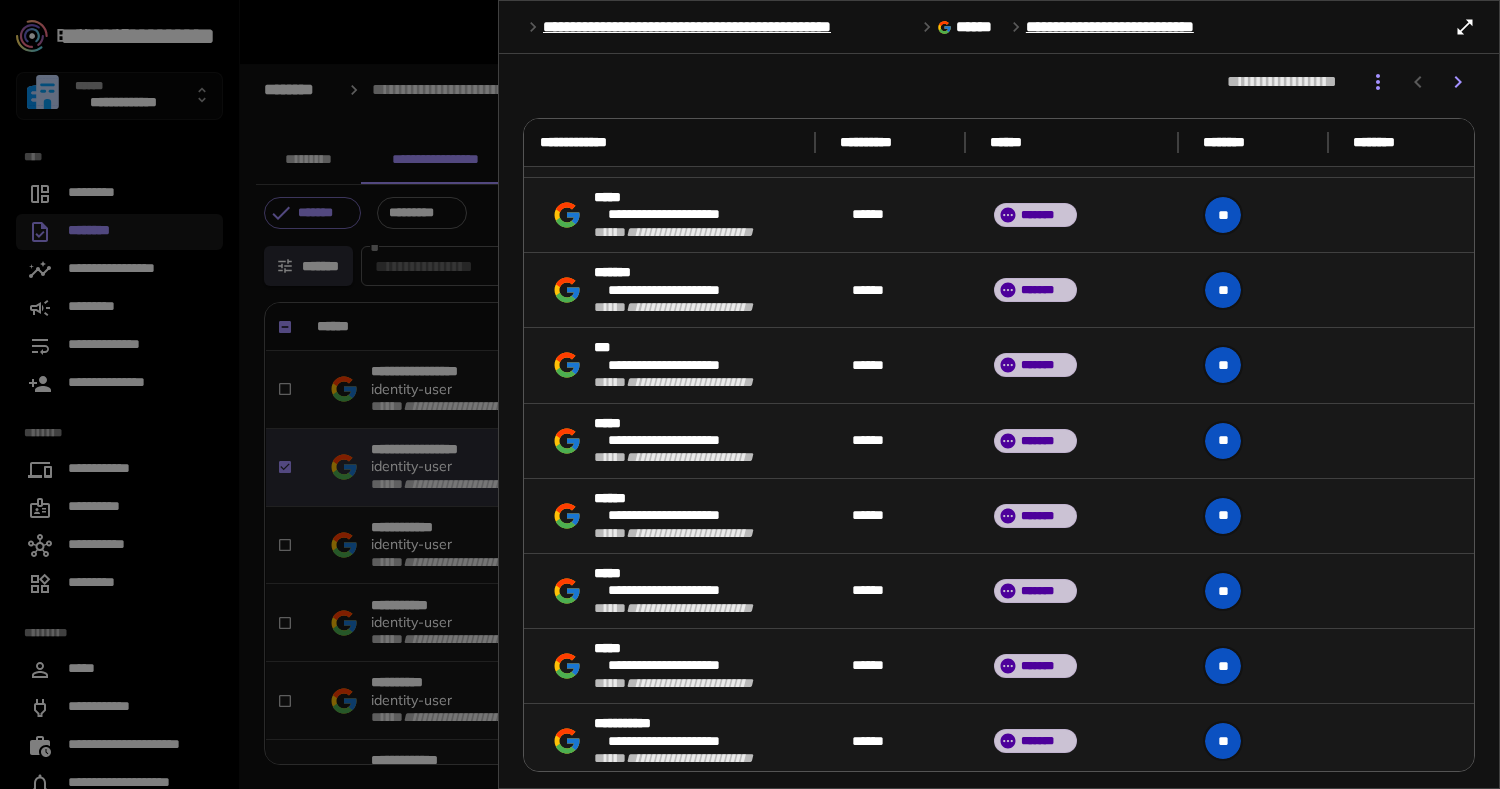 scroll, scrollTop: 900, scrollLeft: 0, axis: vertical 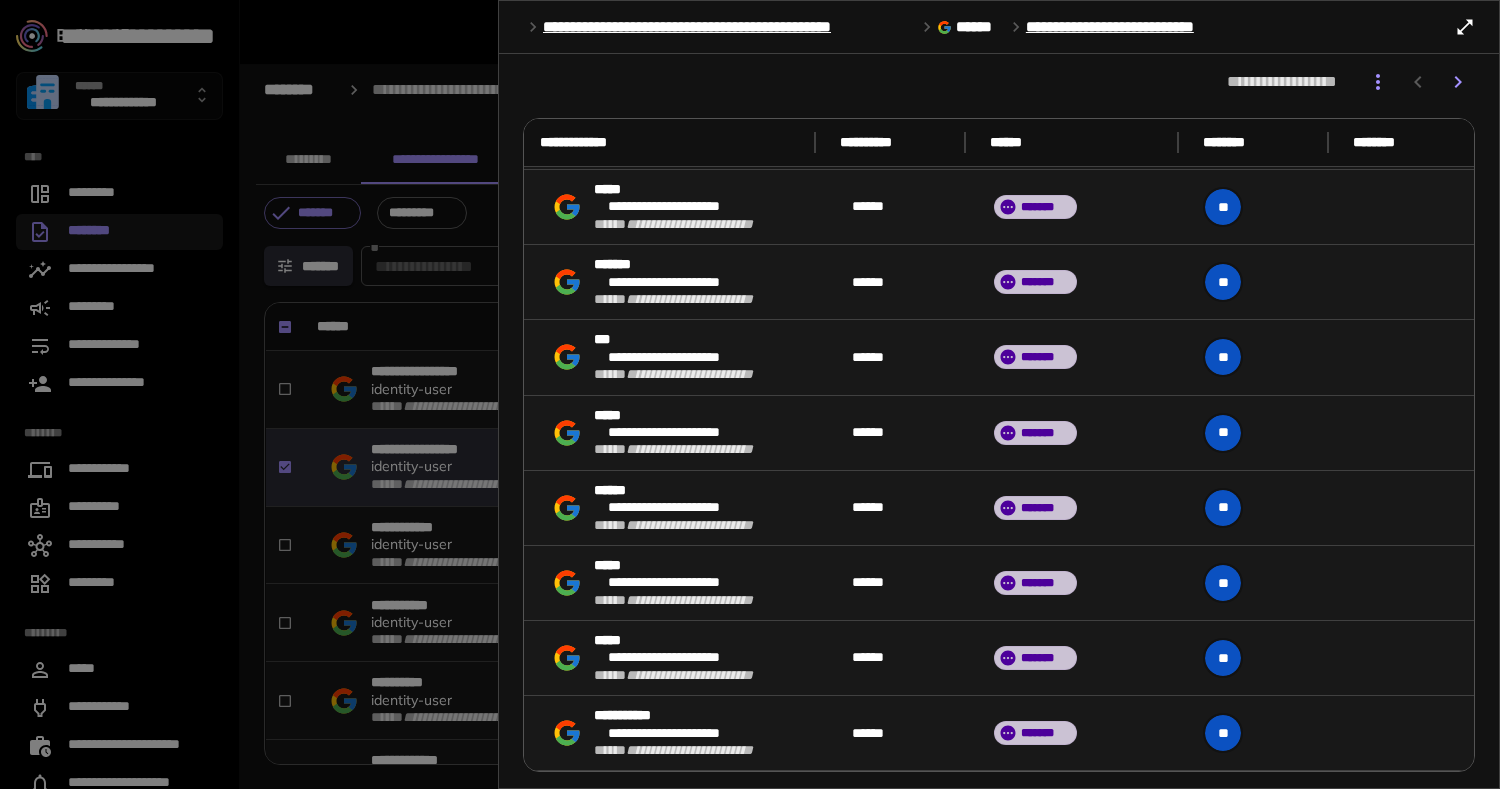 click at bounding box center (750, 394) 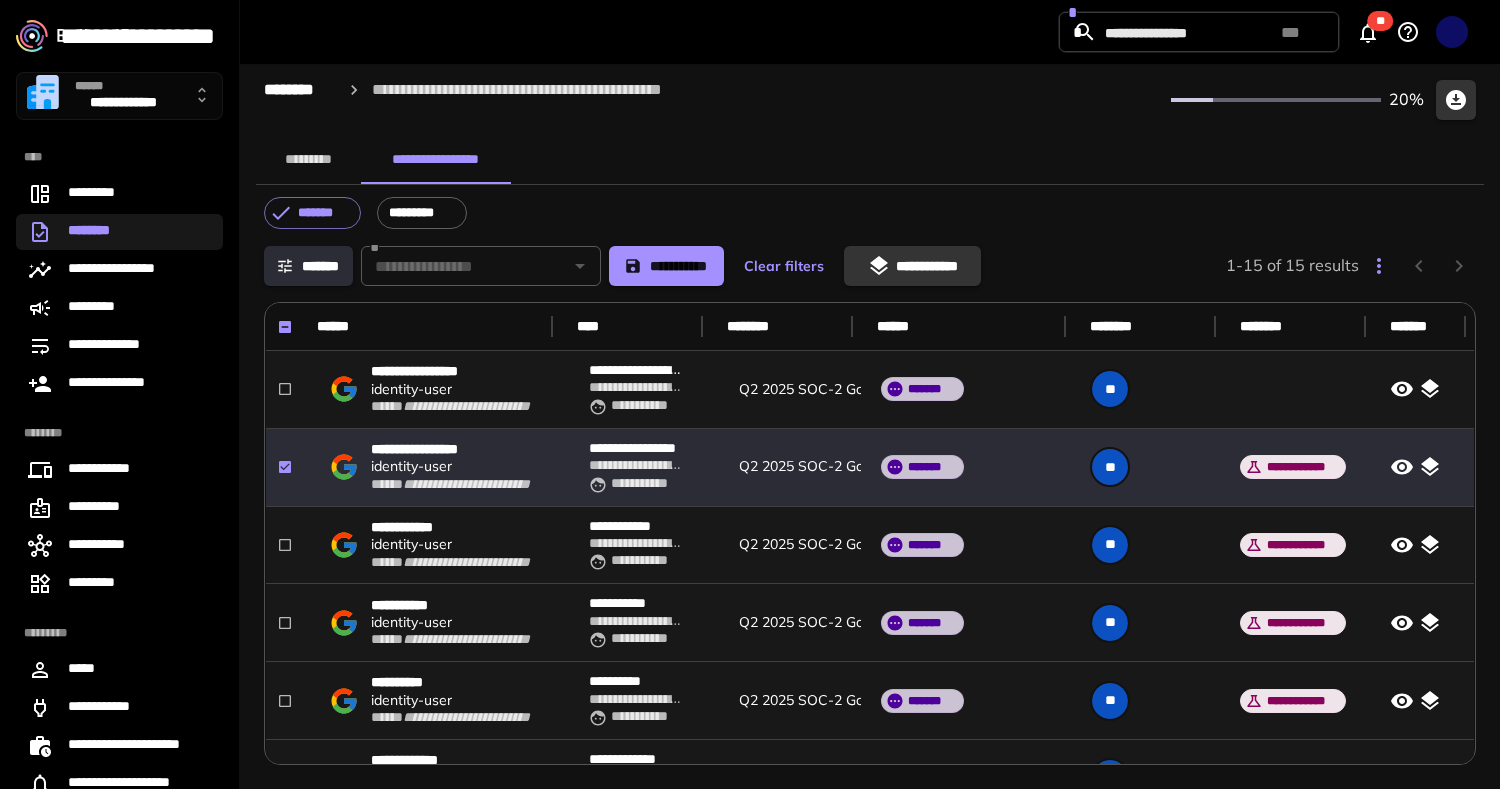 click on "**********" at bounding box center [411, 389] 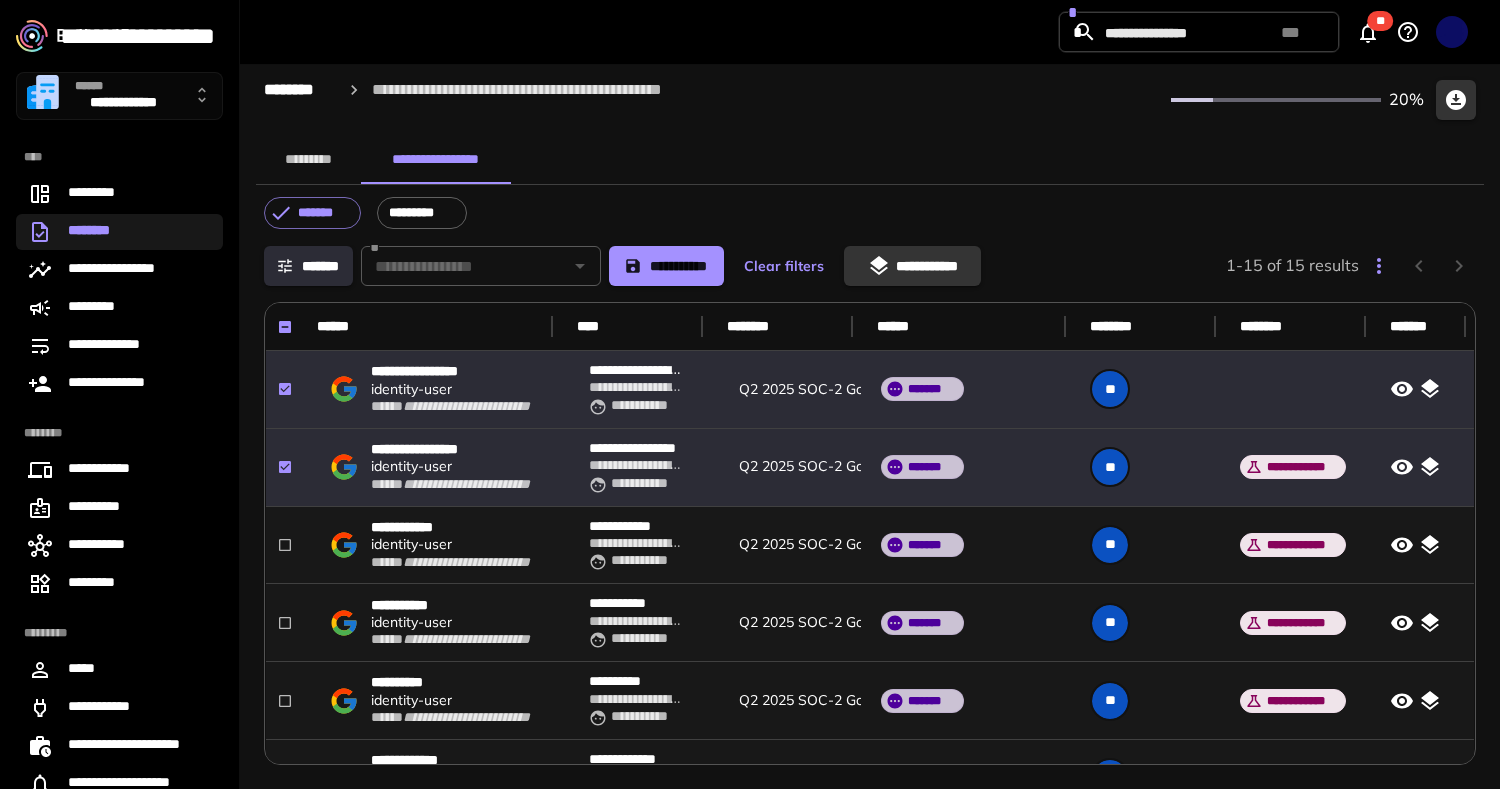 click on "**********" at bounding box center [912, 266] 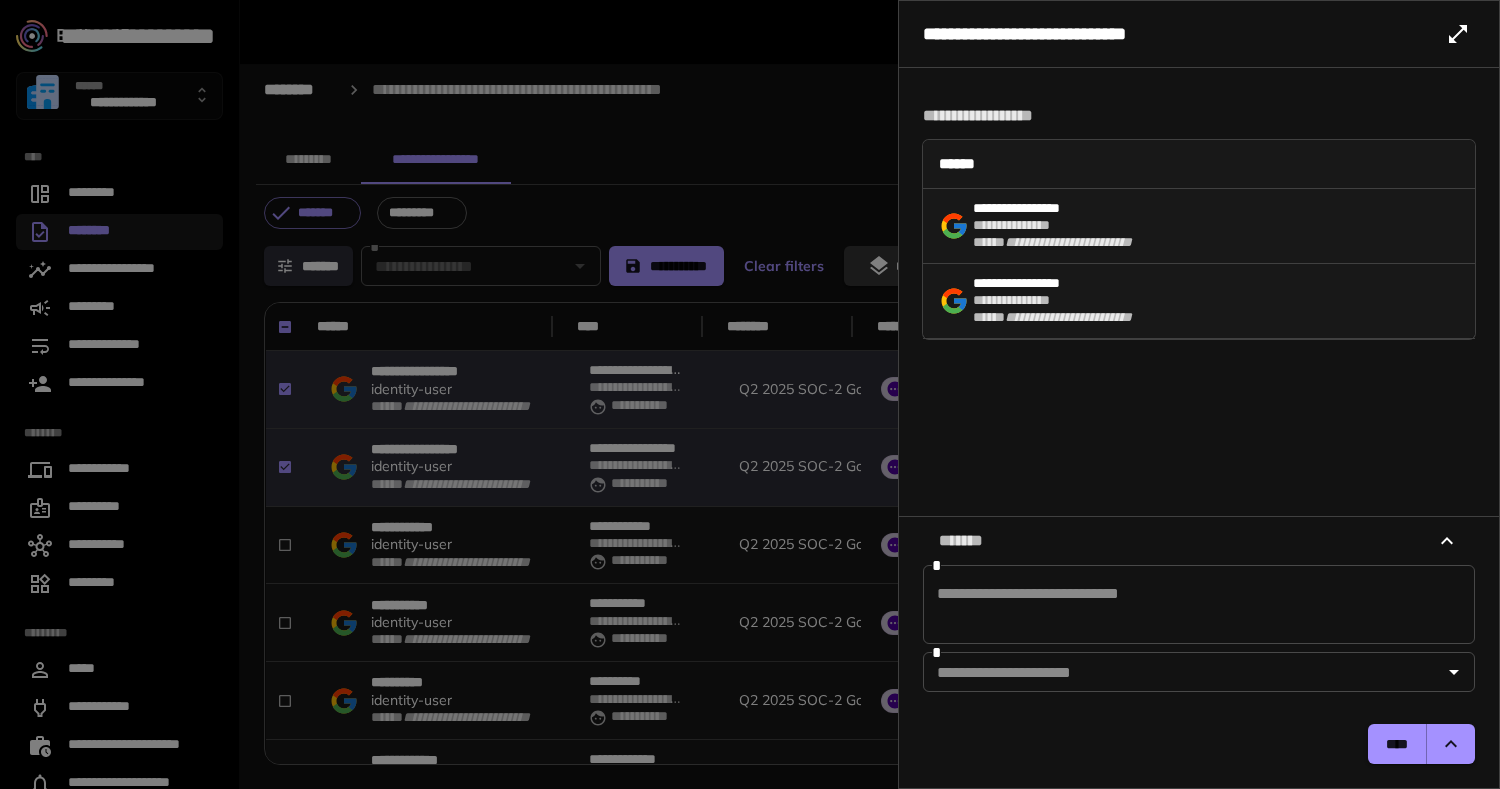 click at bounding box center (1451, 744) 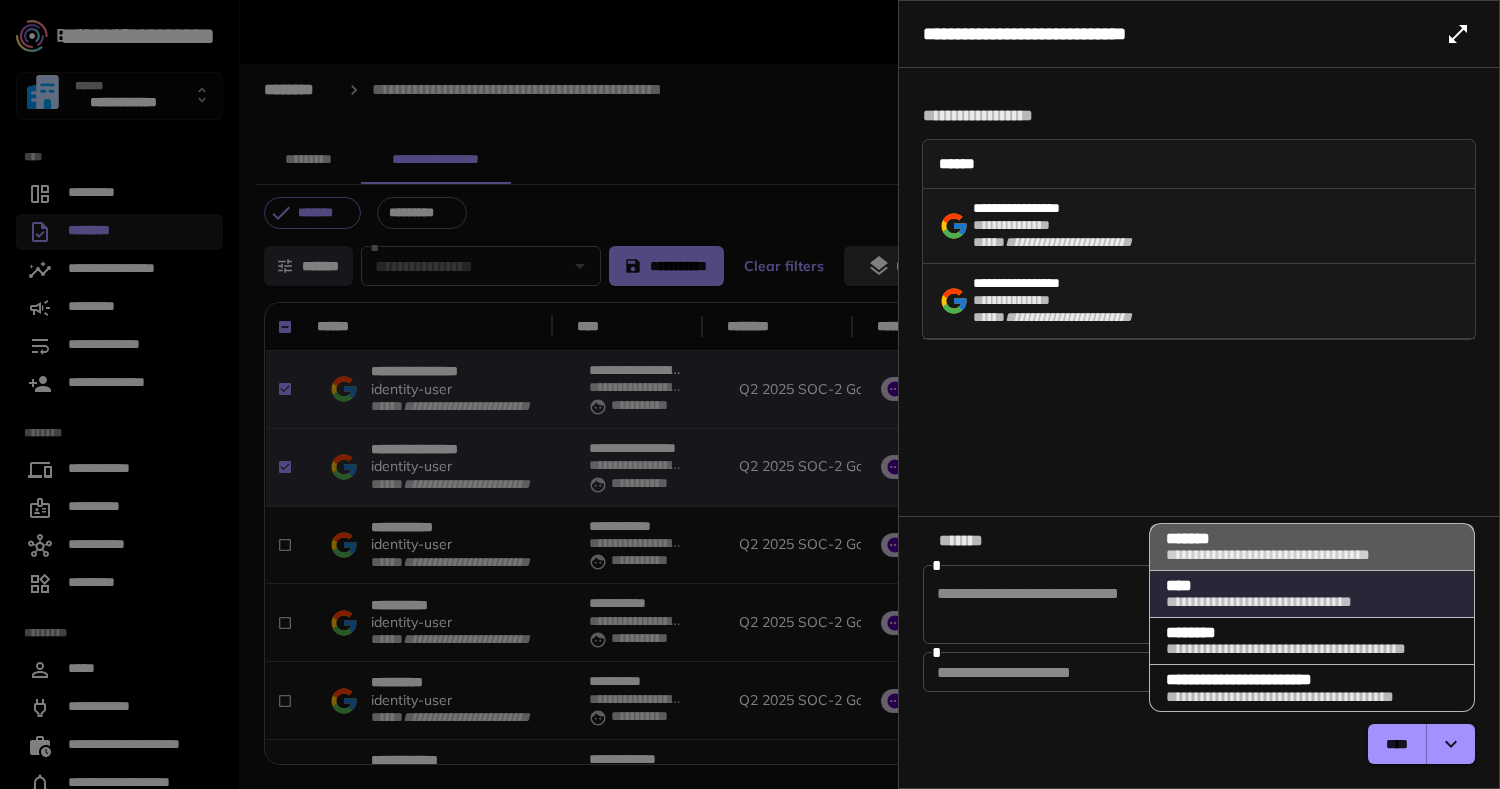 click on "**********" at bounding box center [1286, 555] 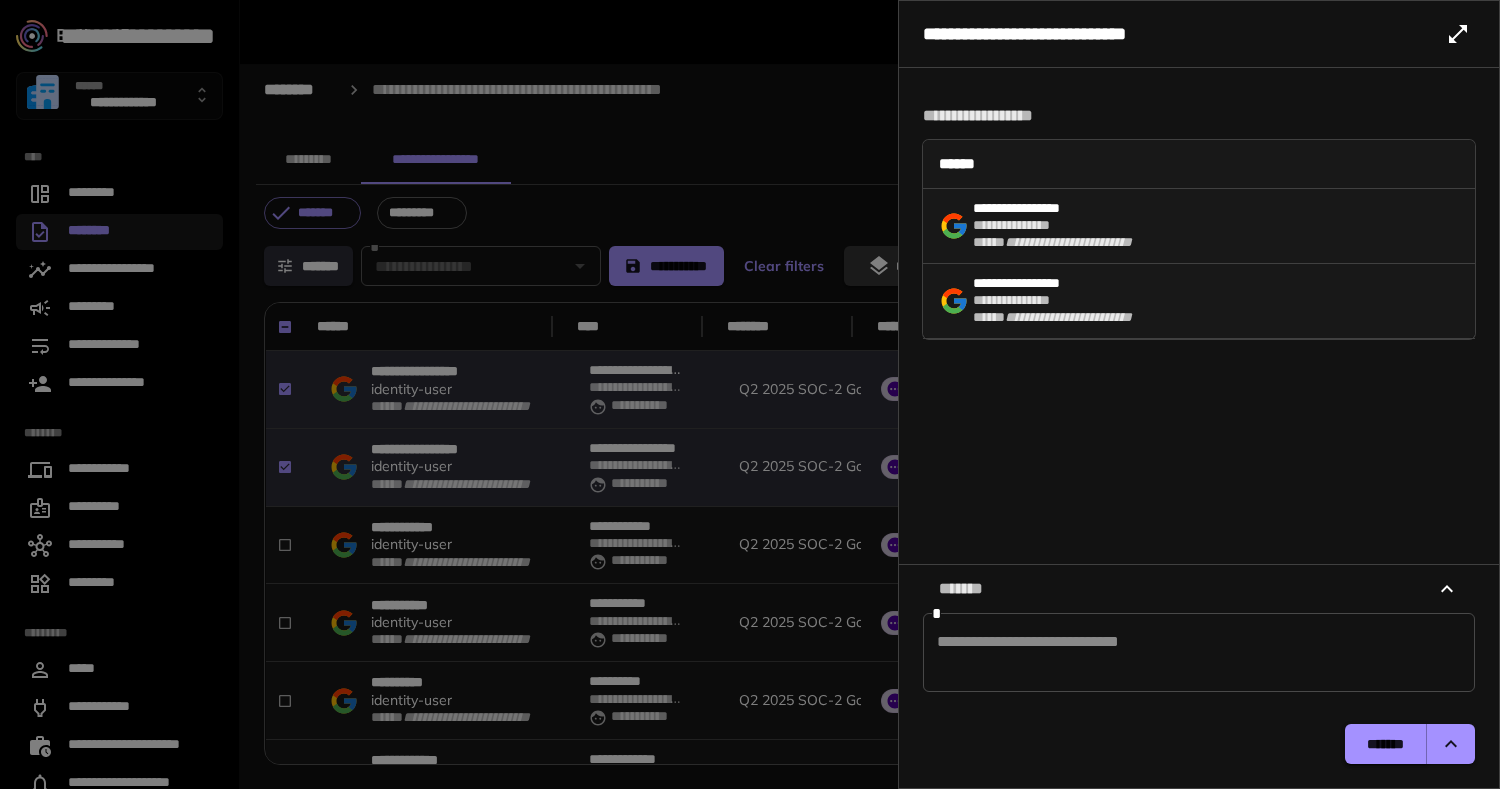 click on "*******" at bounding box center (1385, 744) 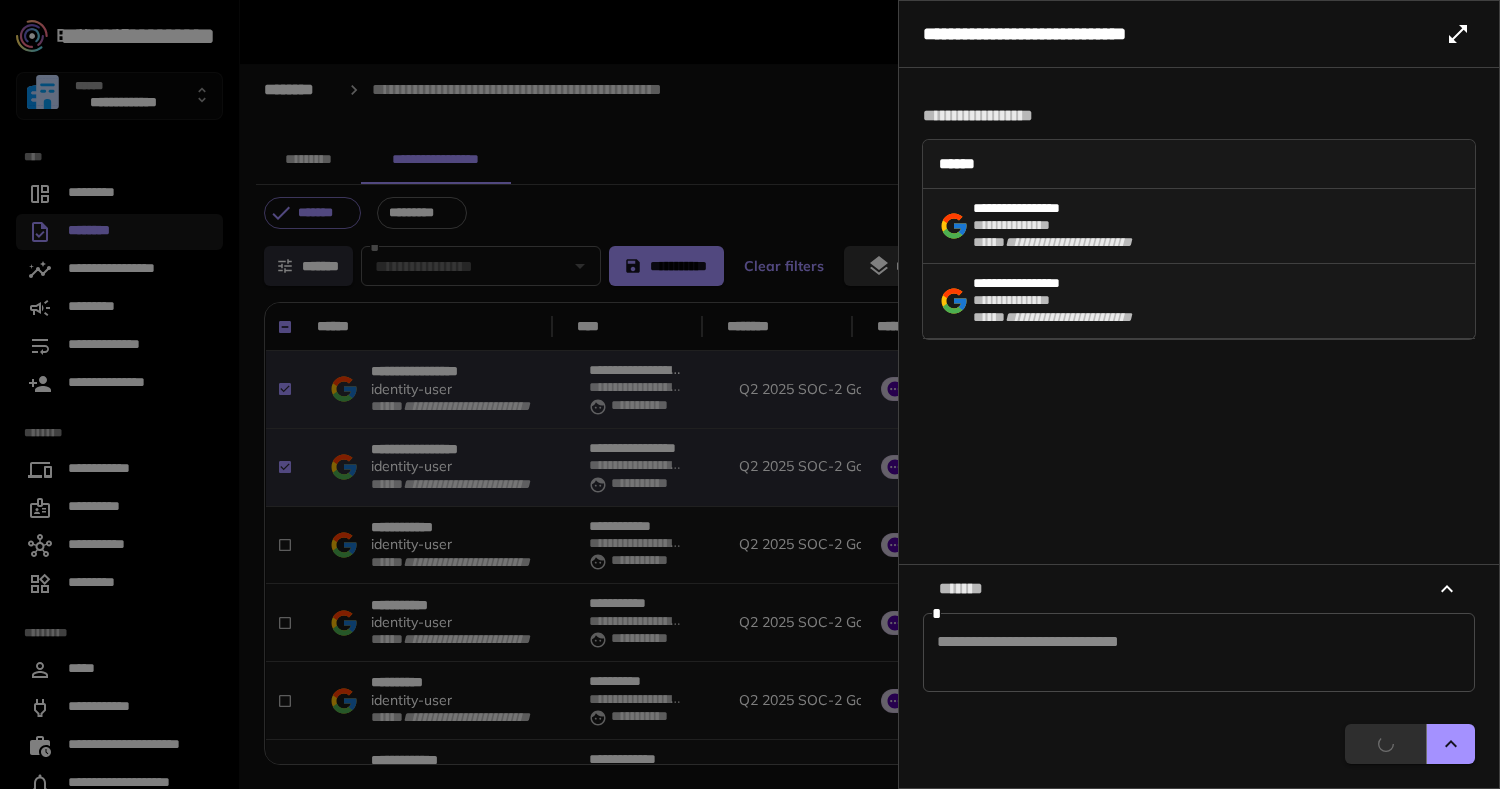 click at bounding box center (750, 394) 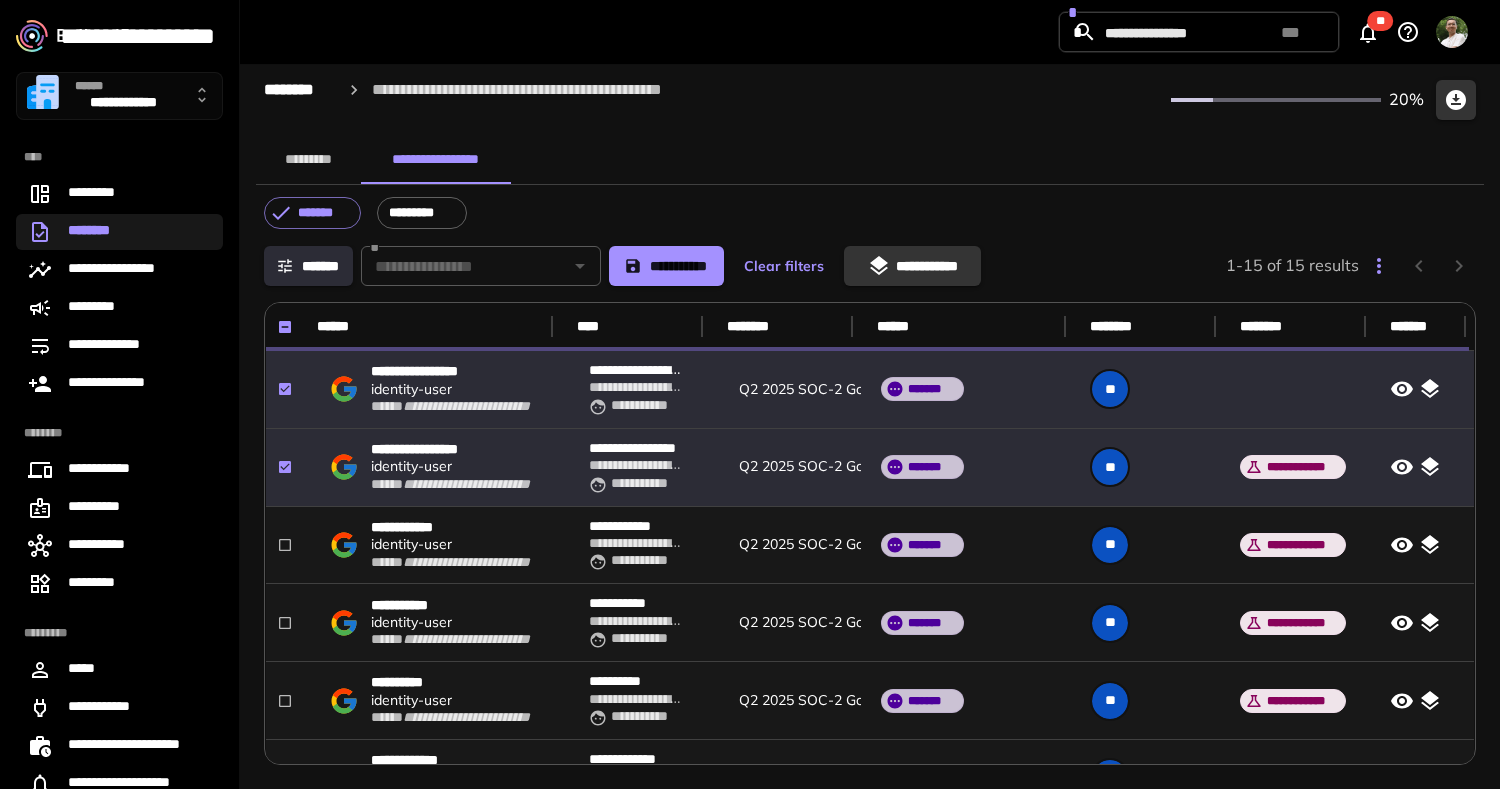 click at bounding box center [1424, 390] 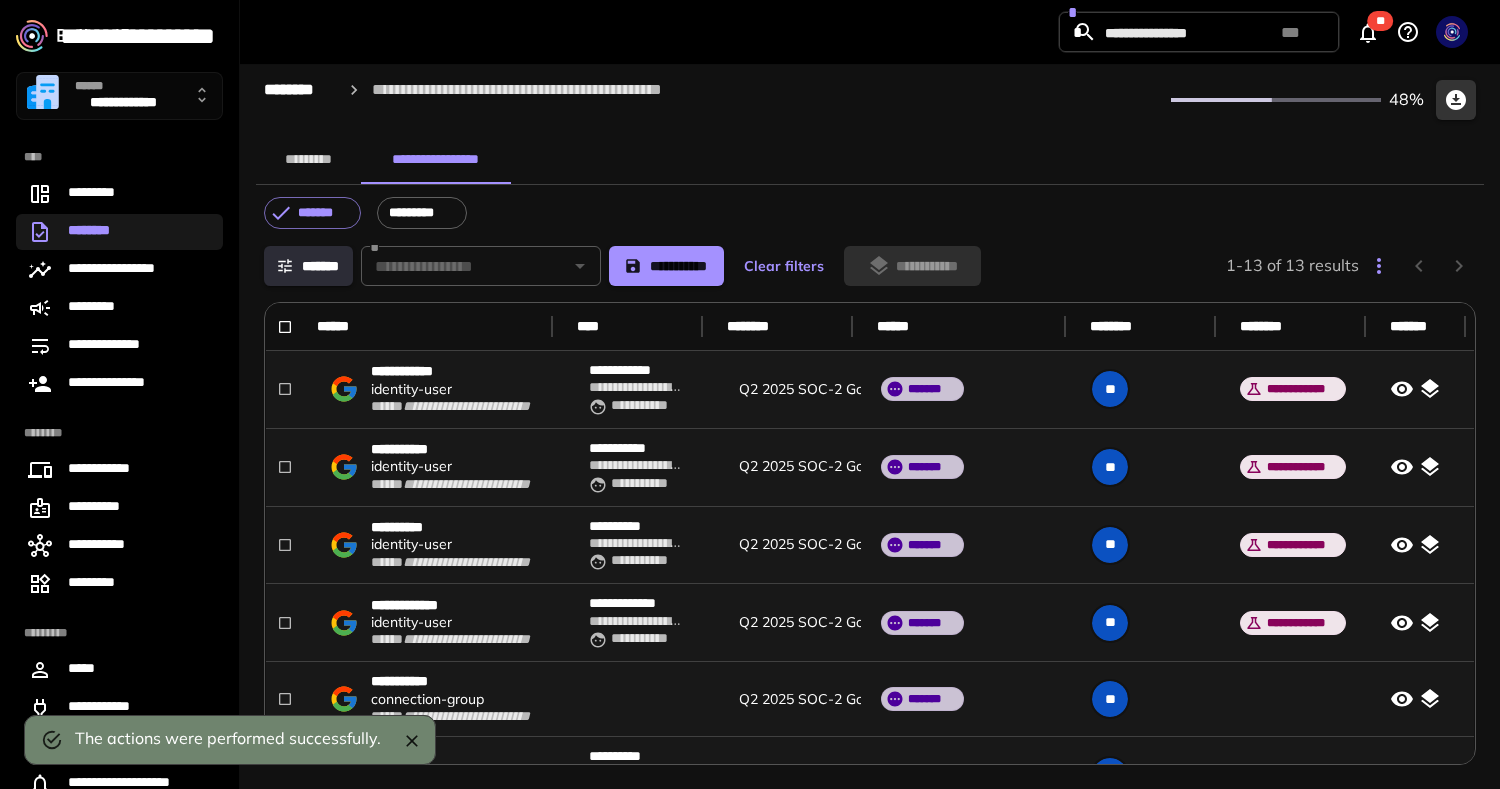 click 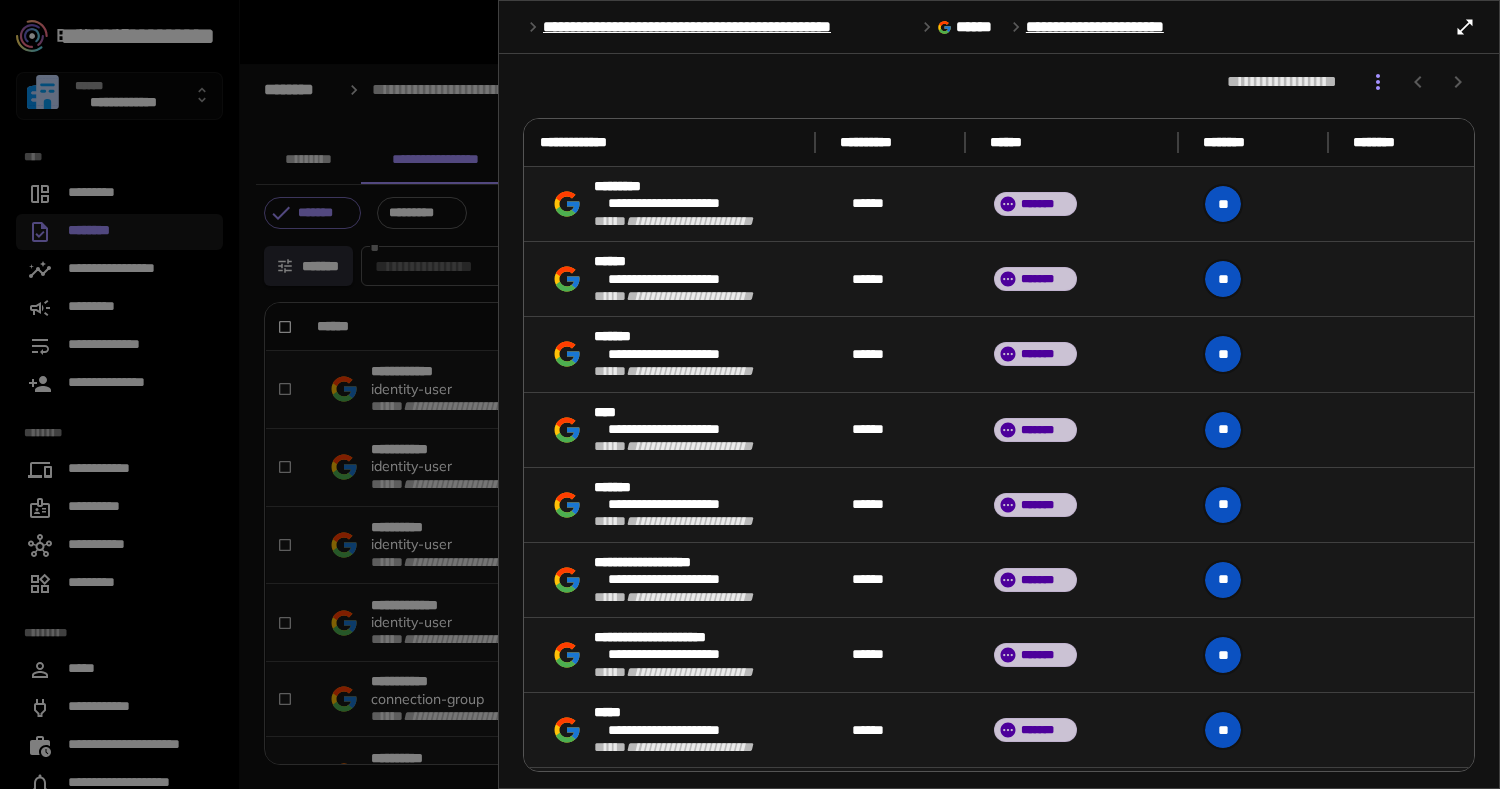 click at bounding box center (750, 394) 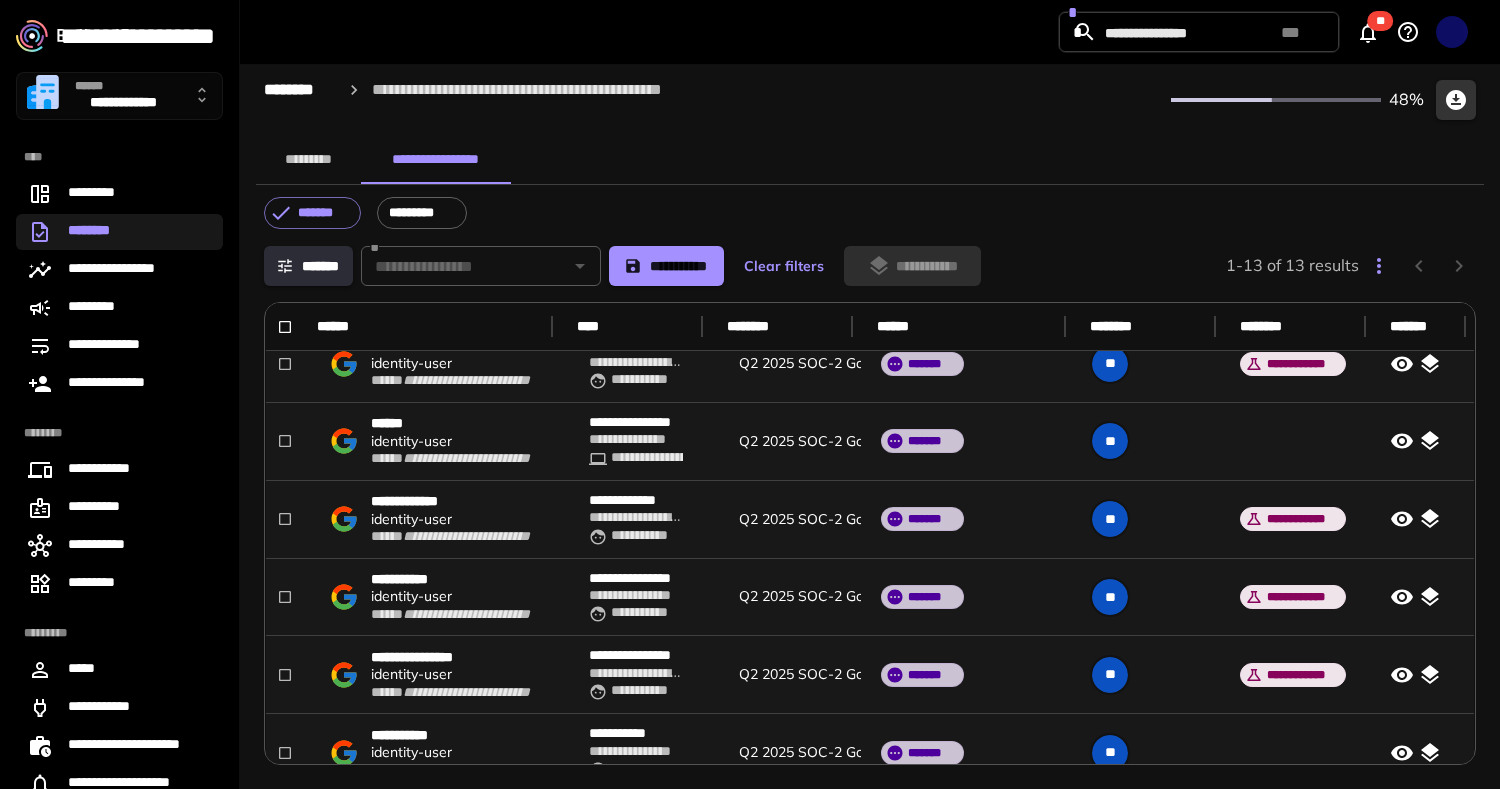 scroll, scrollTop: 593, scrollLeft: 5, axis: both 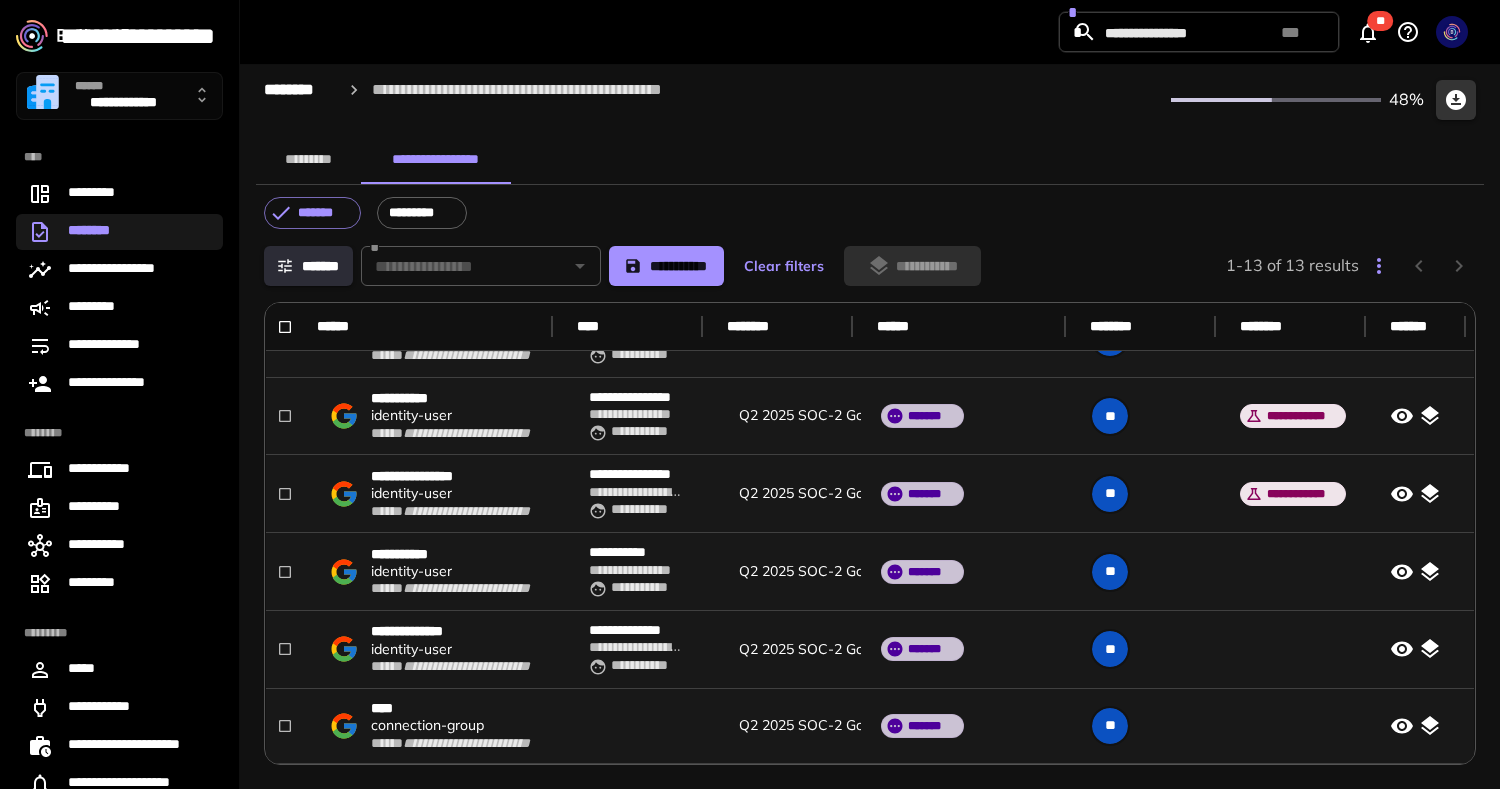click 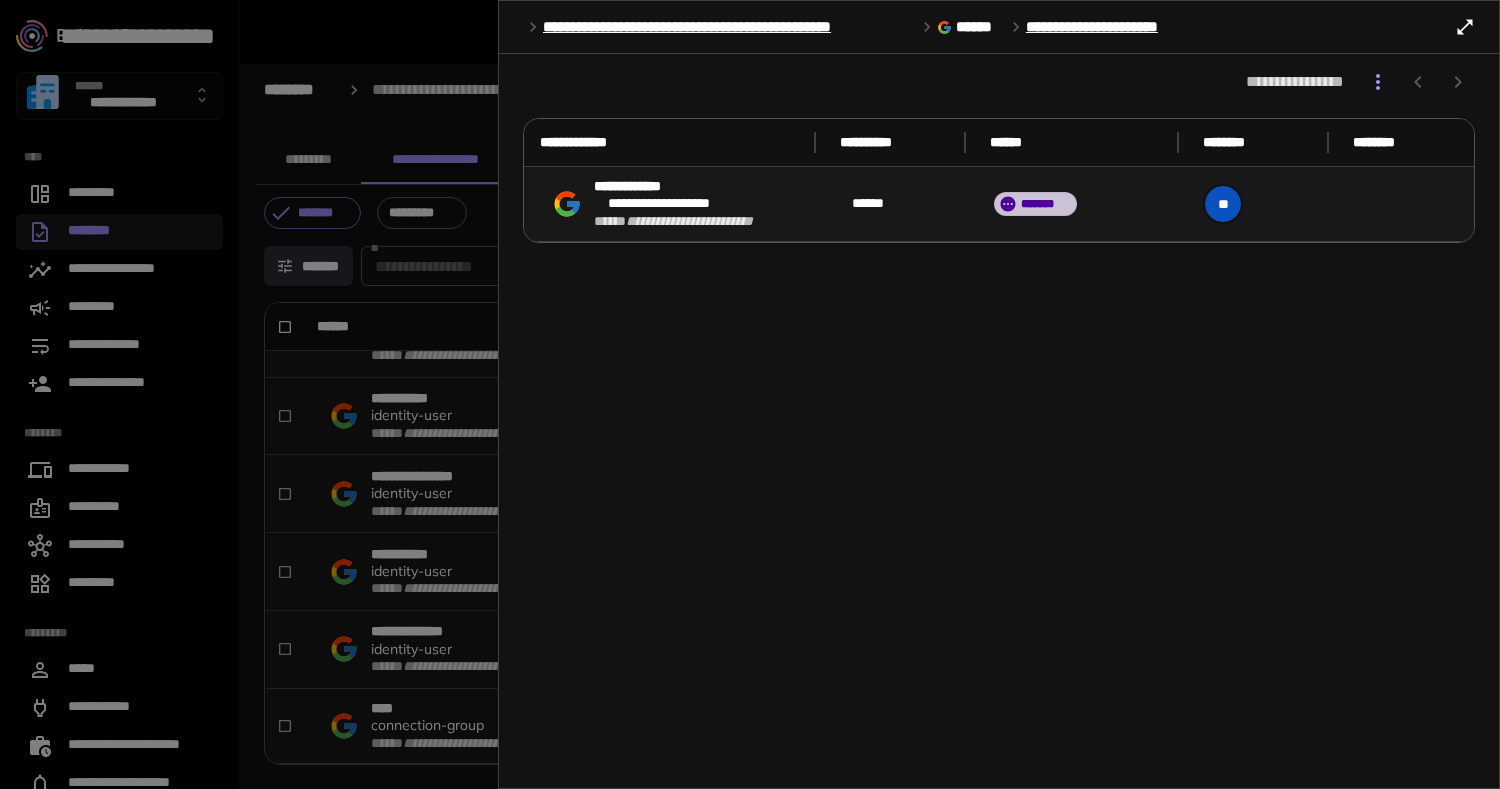 click at bounding box center [750, 394] 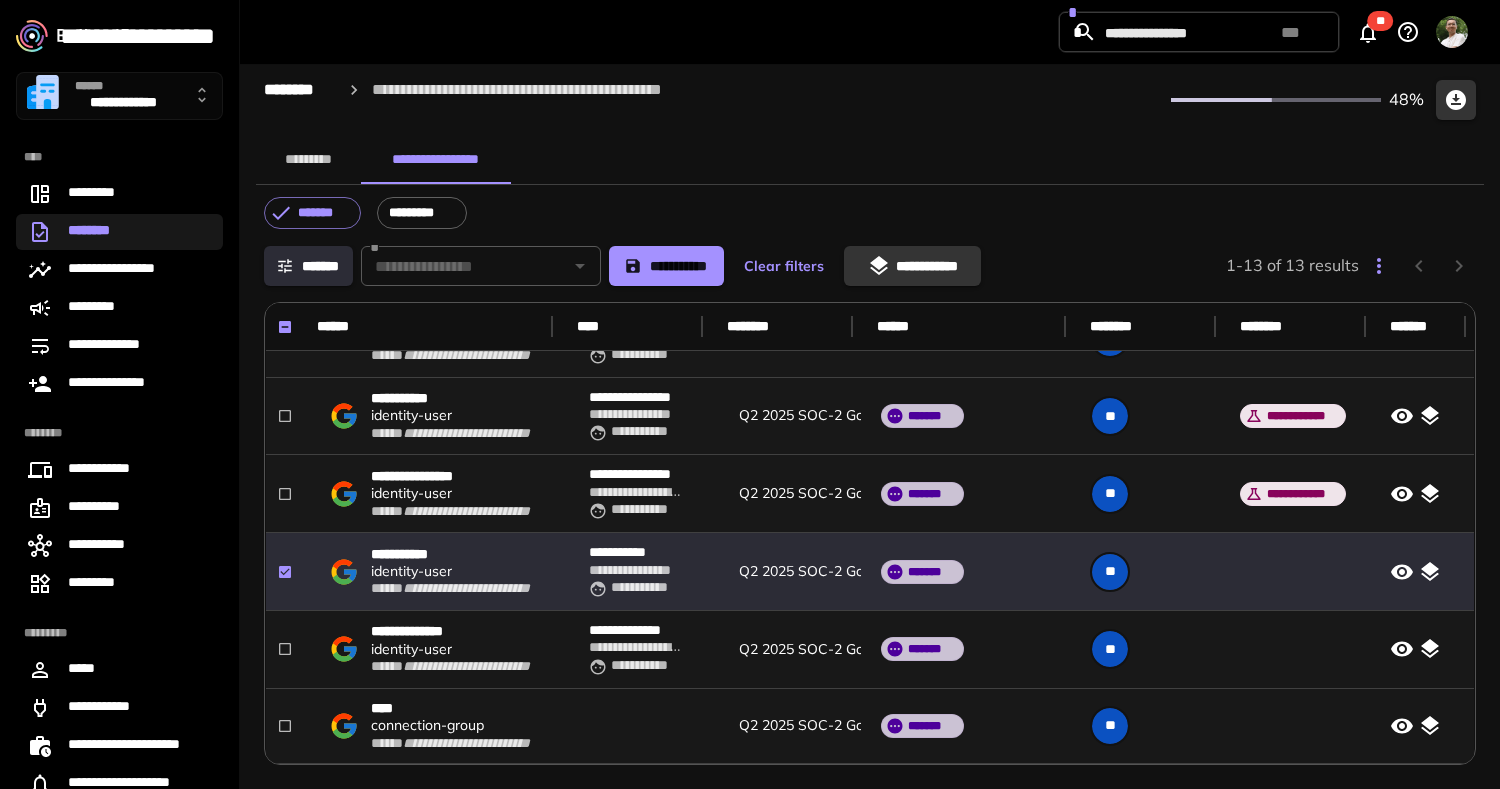 click on "**********" at bounding box center [912, 266] 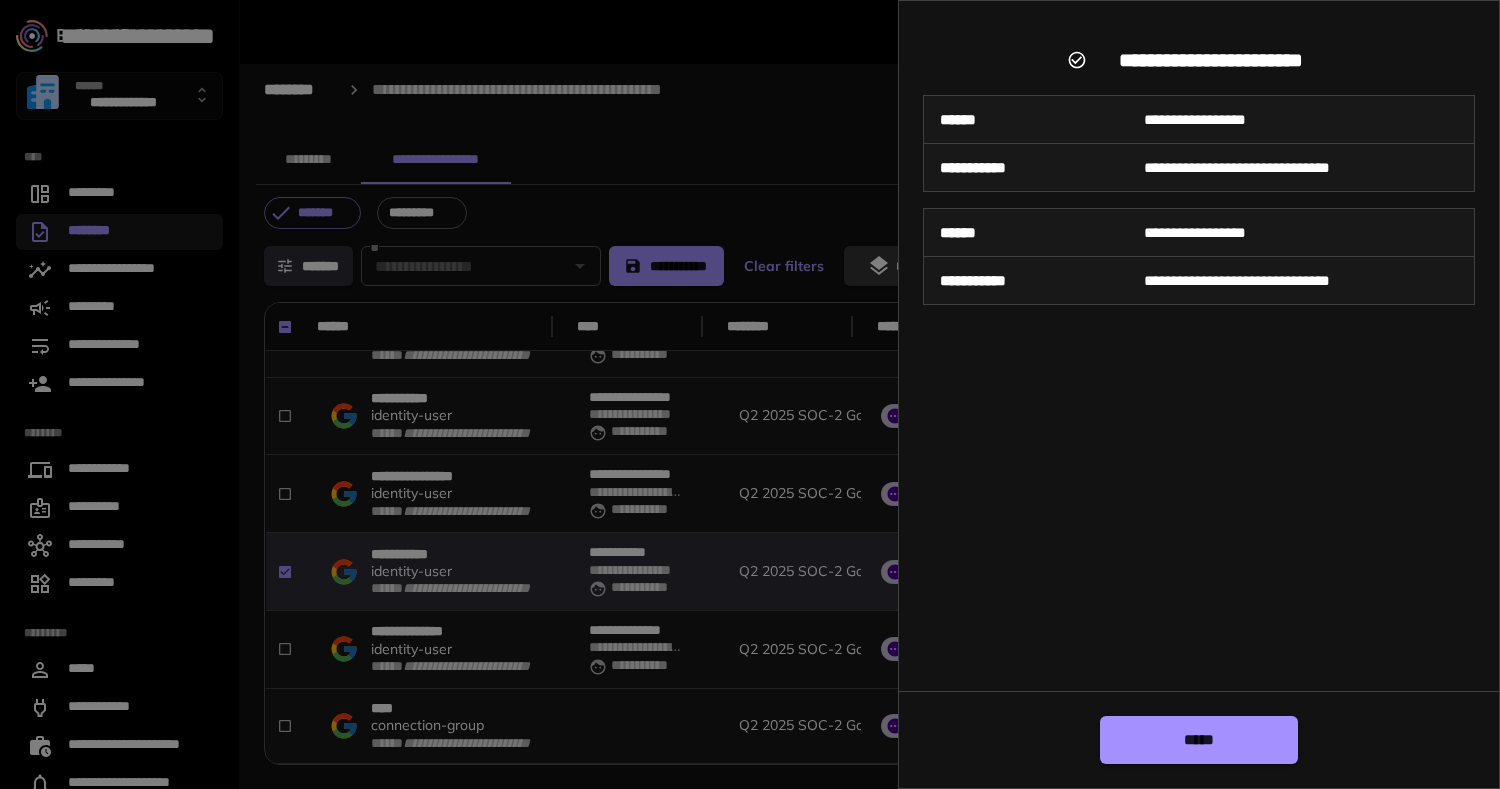 click on "*****" at bounding box center [1199, 740] 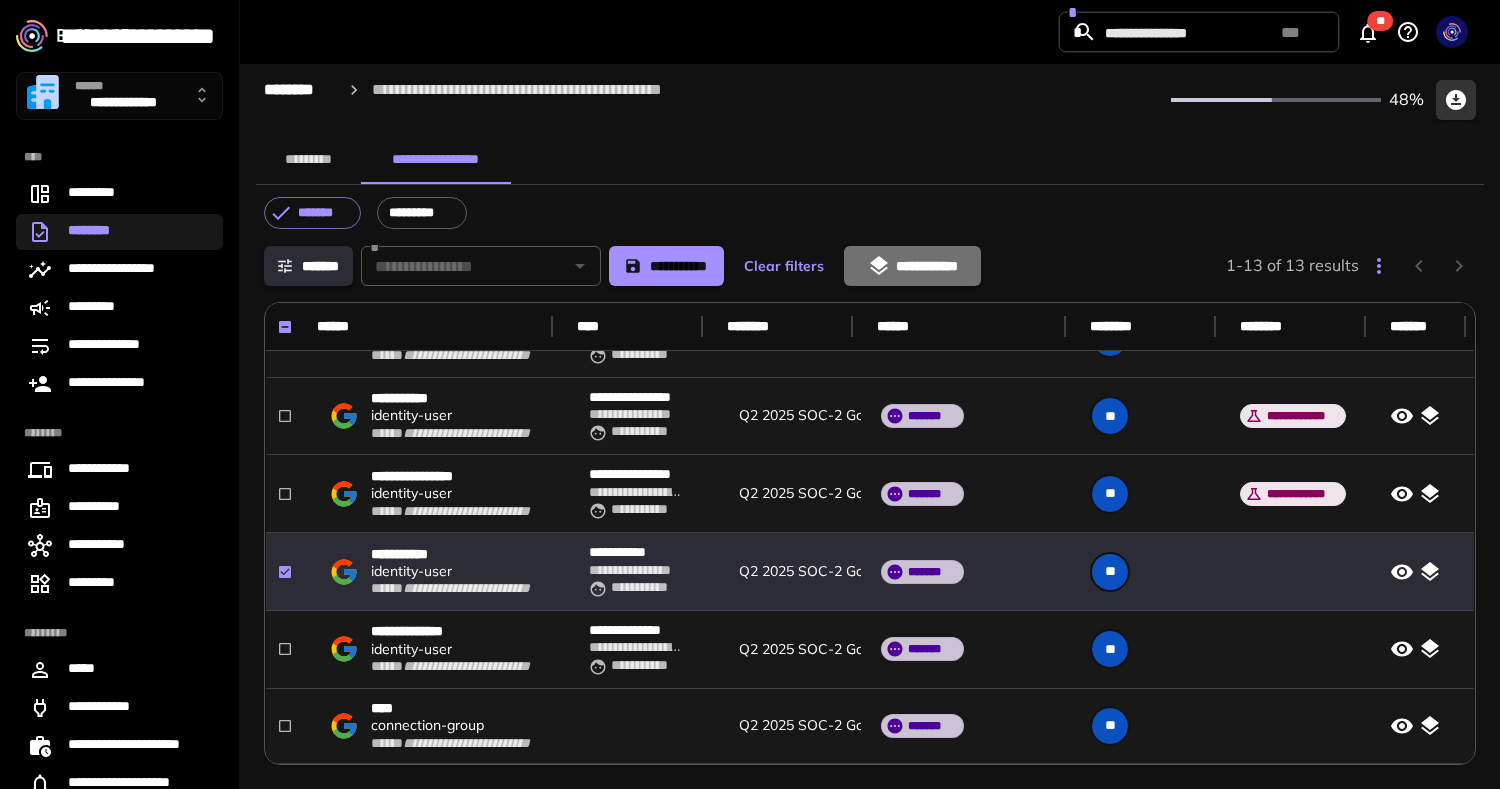 click on "**********" at bounding box center (912, 266) 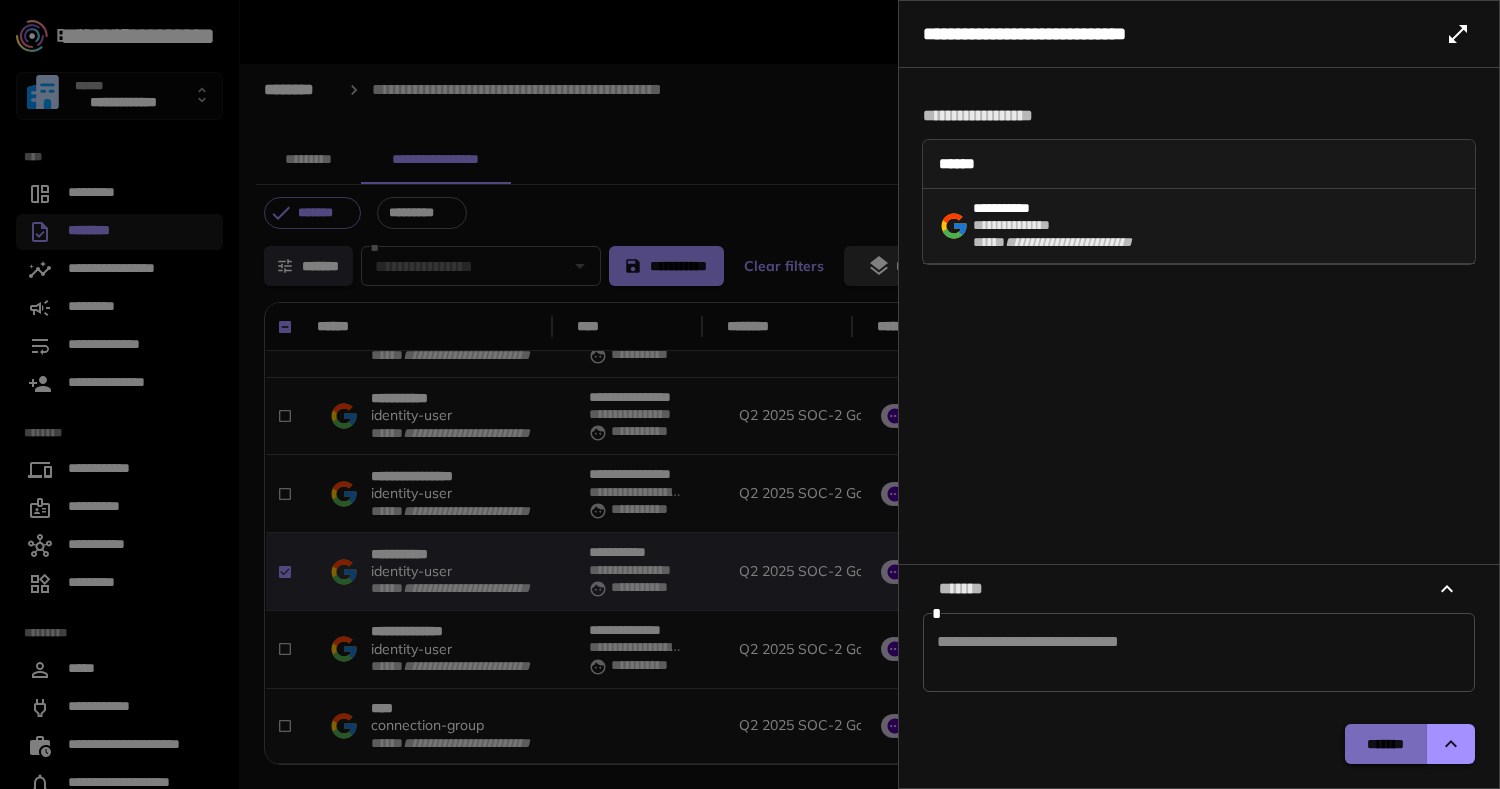 click on "*******" at bounding box center (1385, 744) 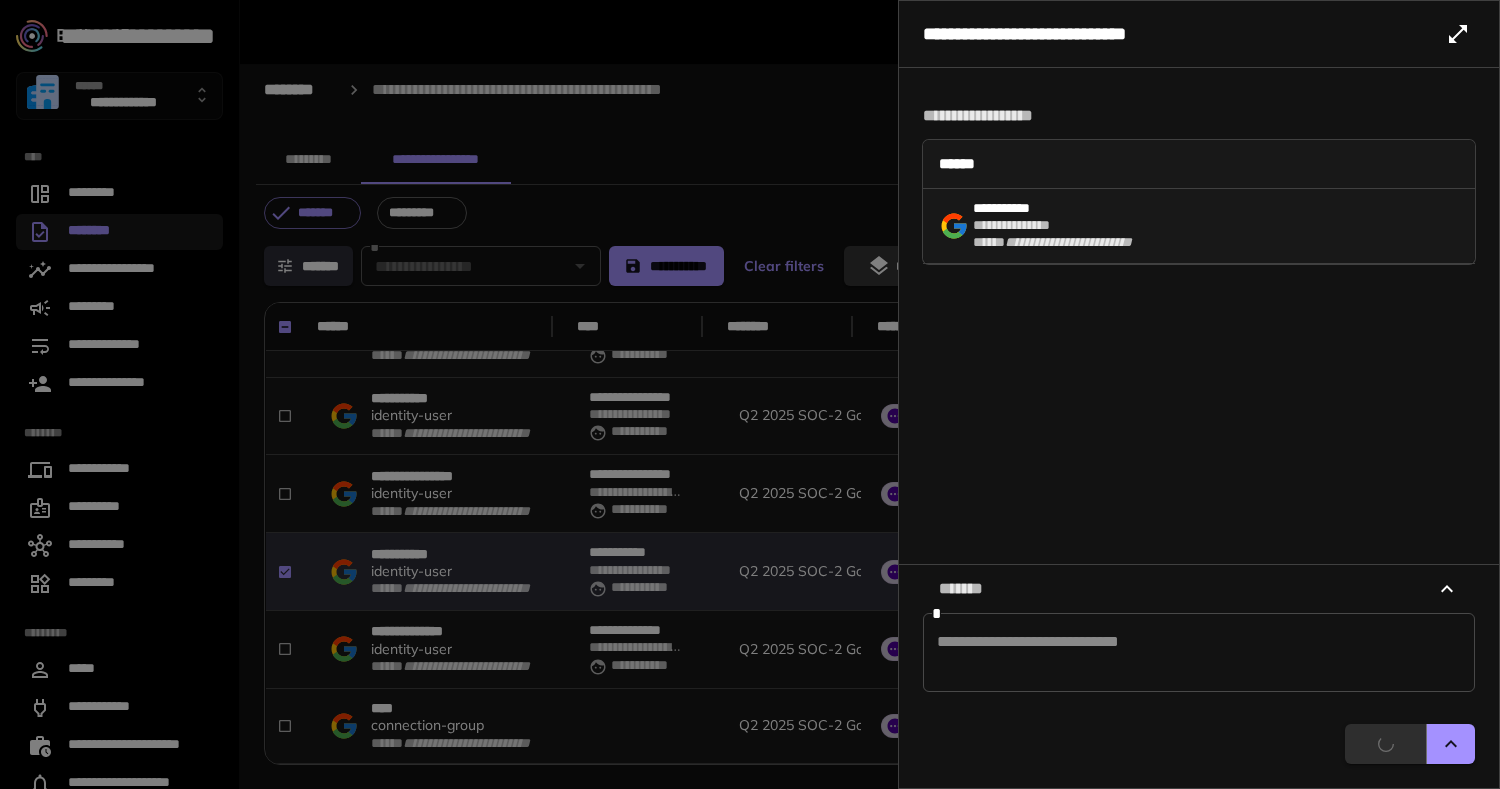 scroll, scrollTop: 515, scrollLeft: 5, axis: both 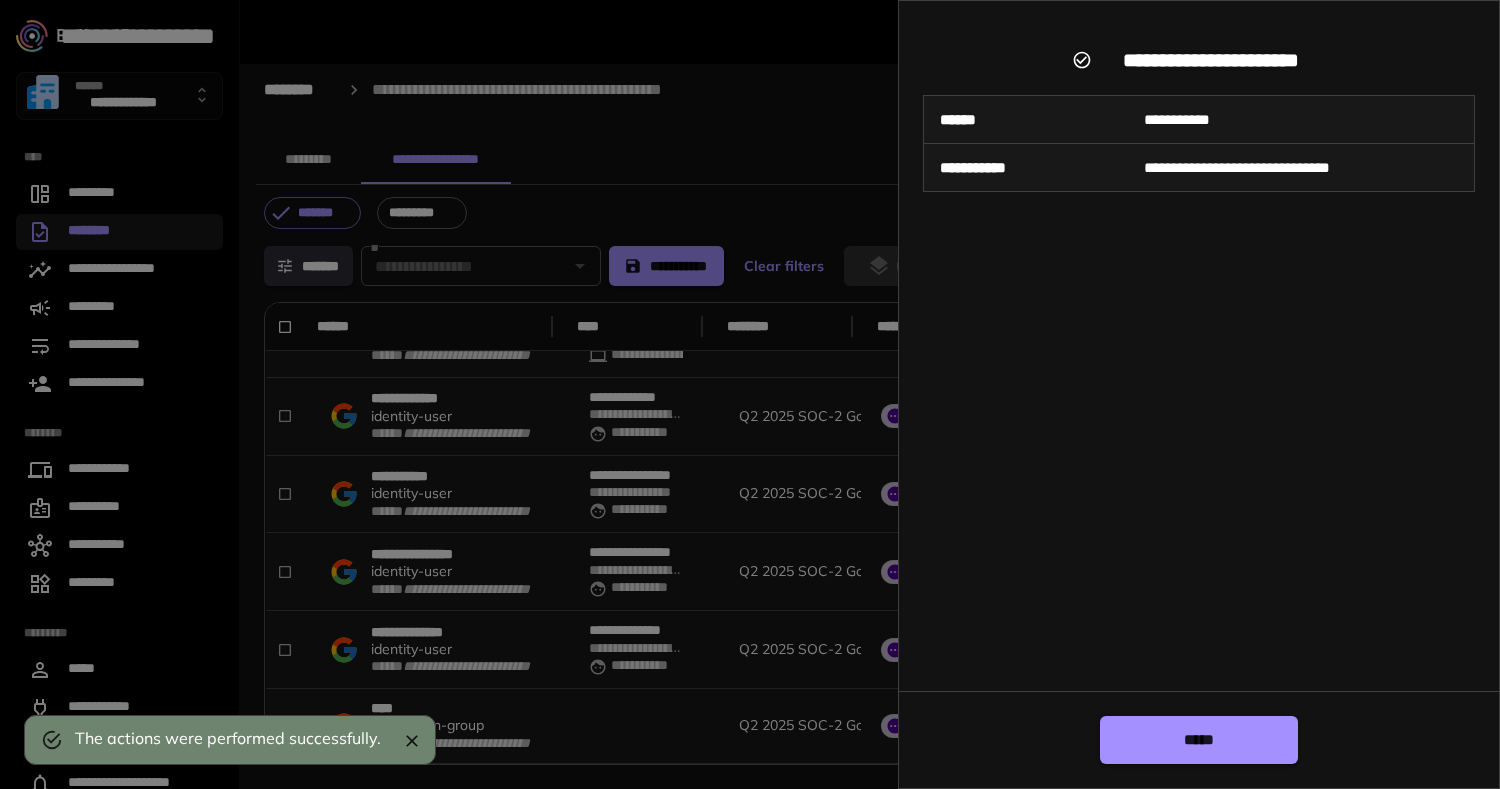 click on "*****" at bounding box center [1199, 740] 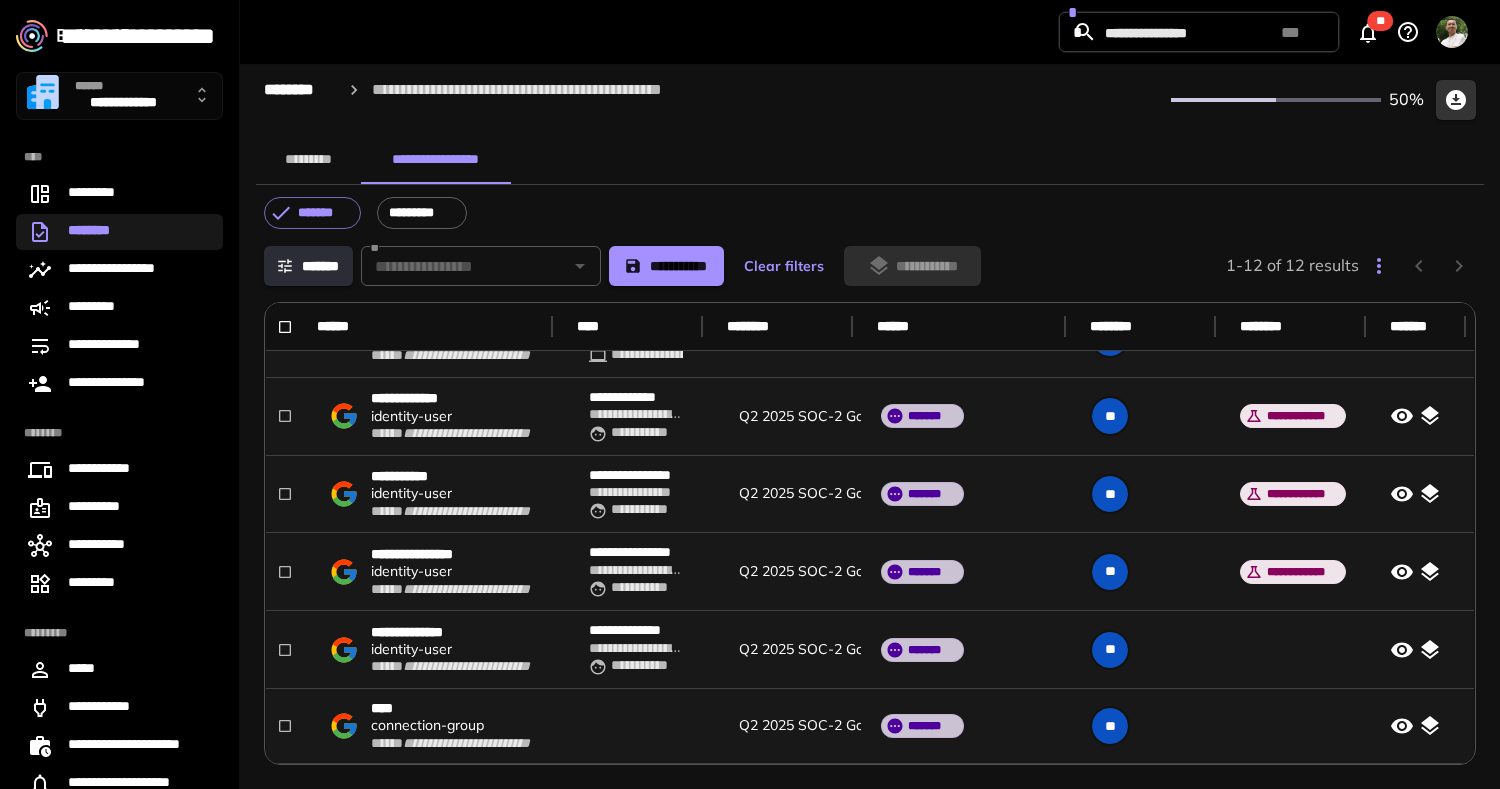 click 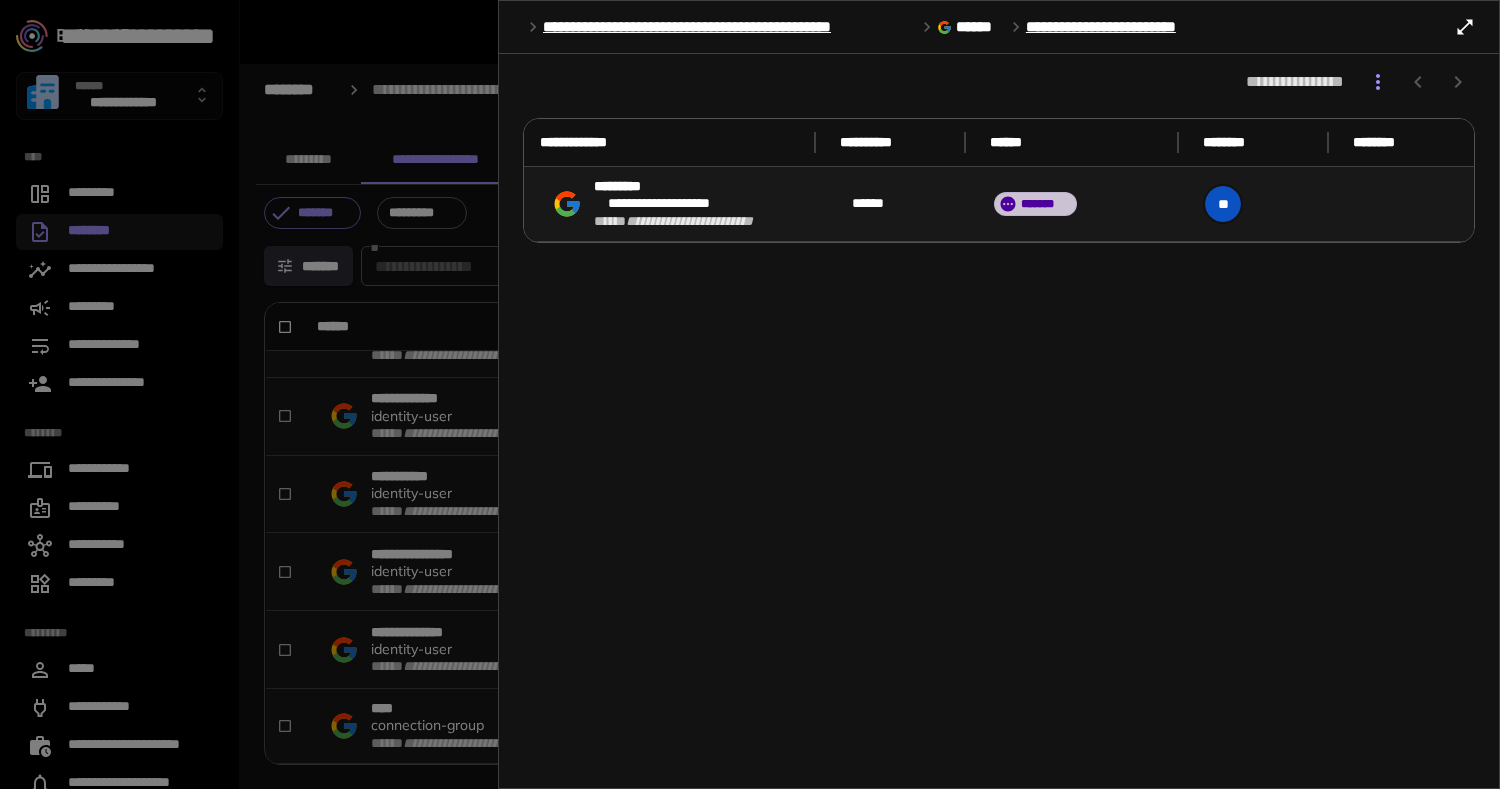 click at bounding box center (750, 394) 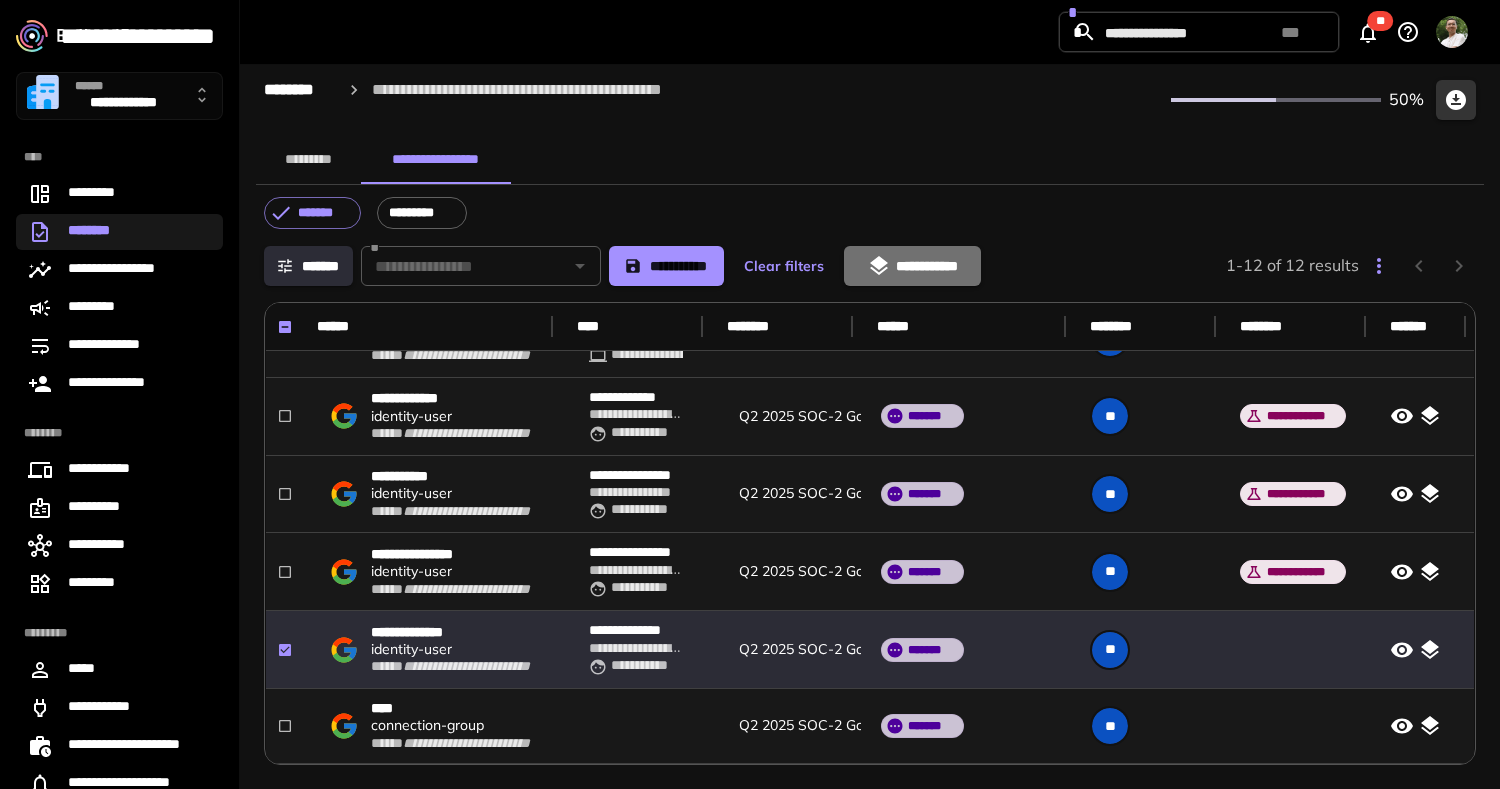 click on "**********" at bounding box center [912, 266] 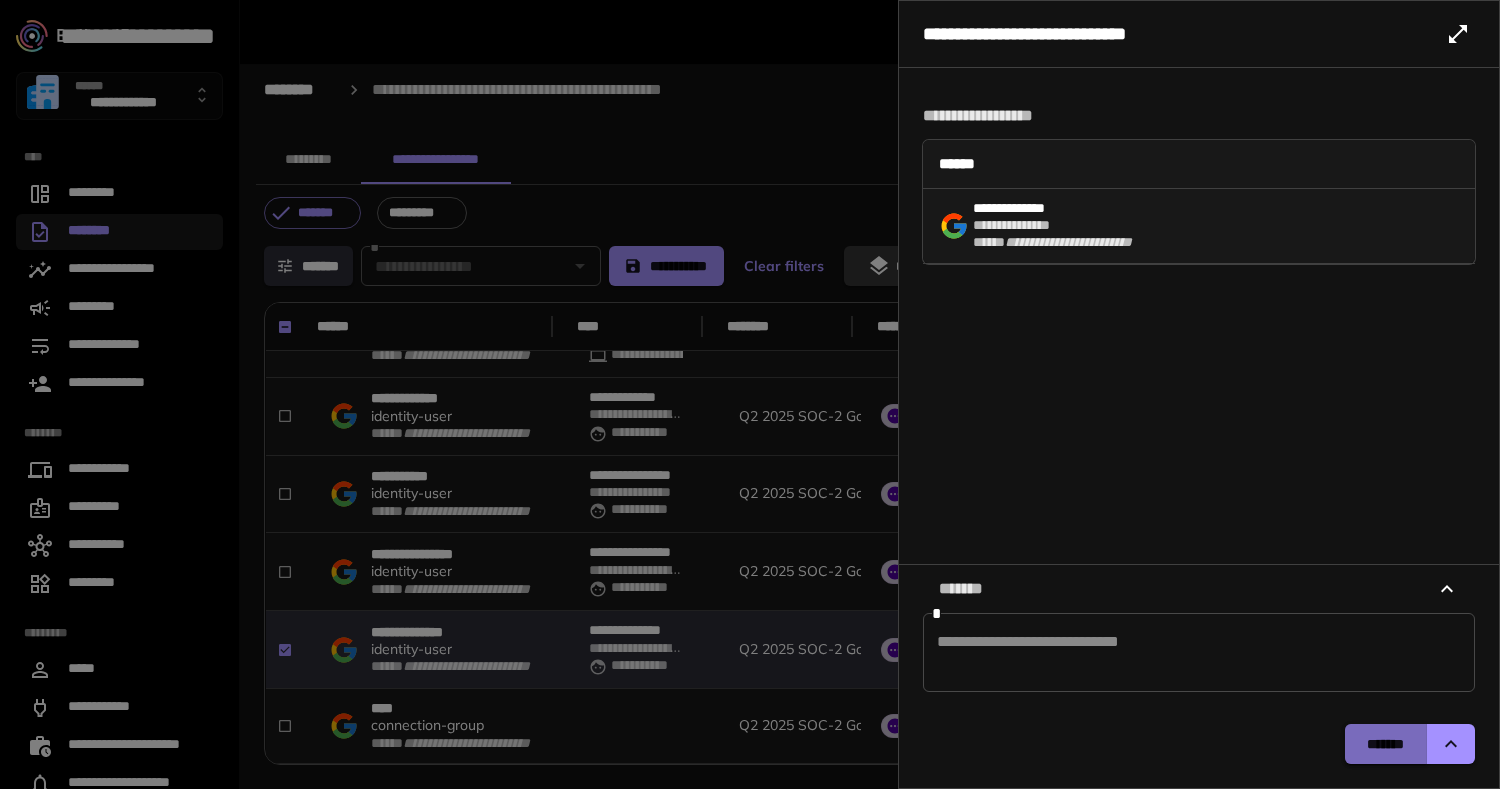 click on "*******" at bounding box center [1386, 744] 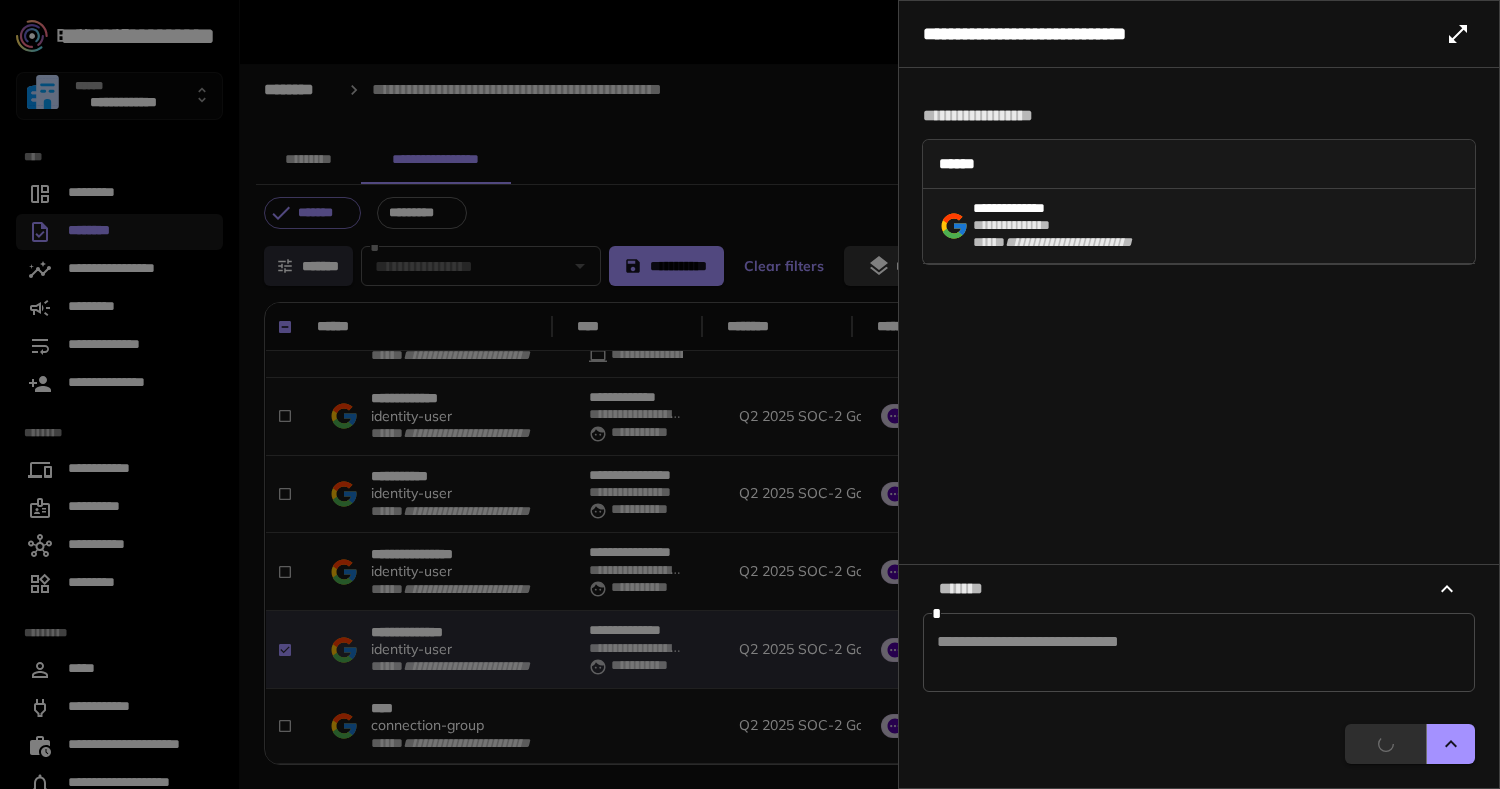 scroll, scrollTop: 437, scrollLeft: 5, axis: both 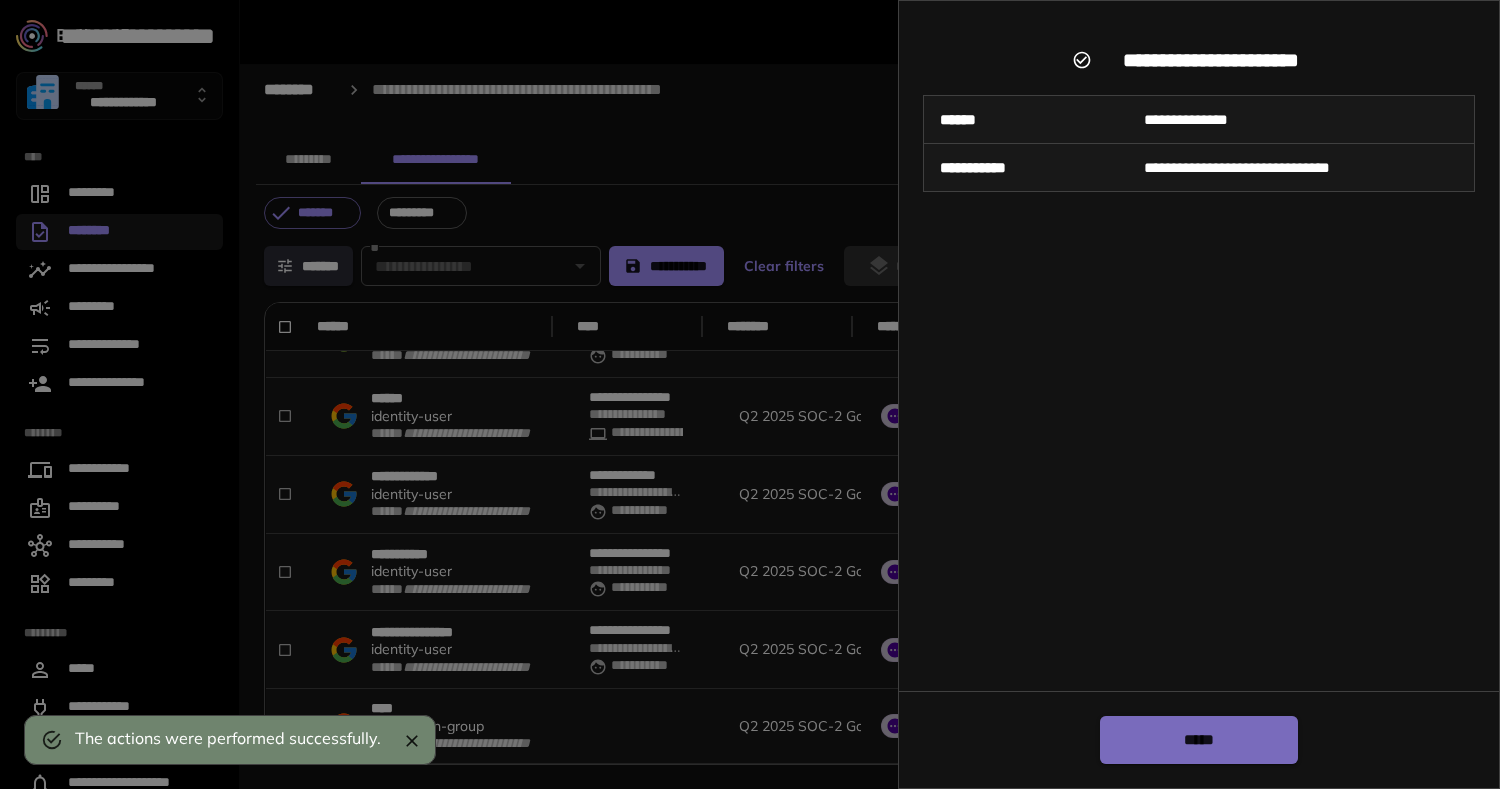click on "*****" at bounding box center (1199, 740) 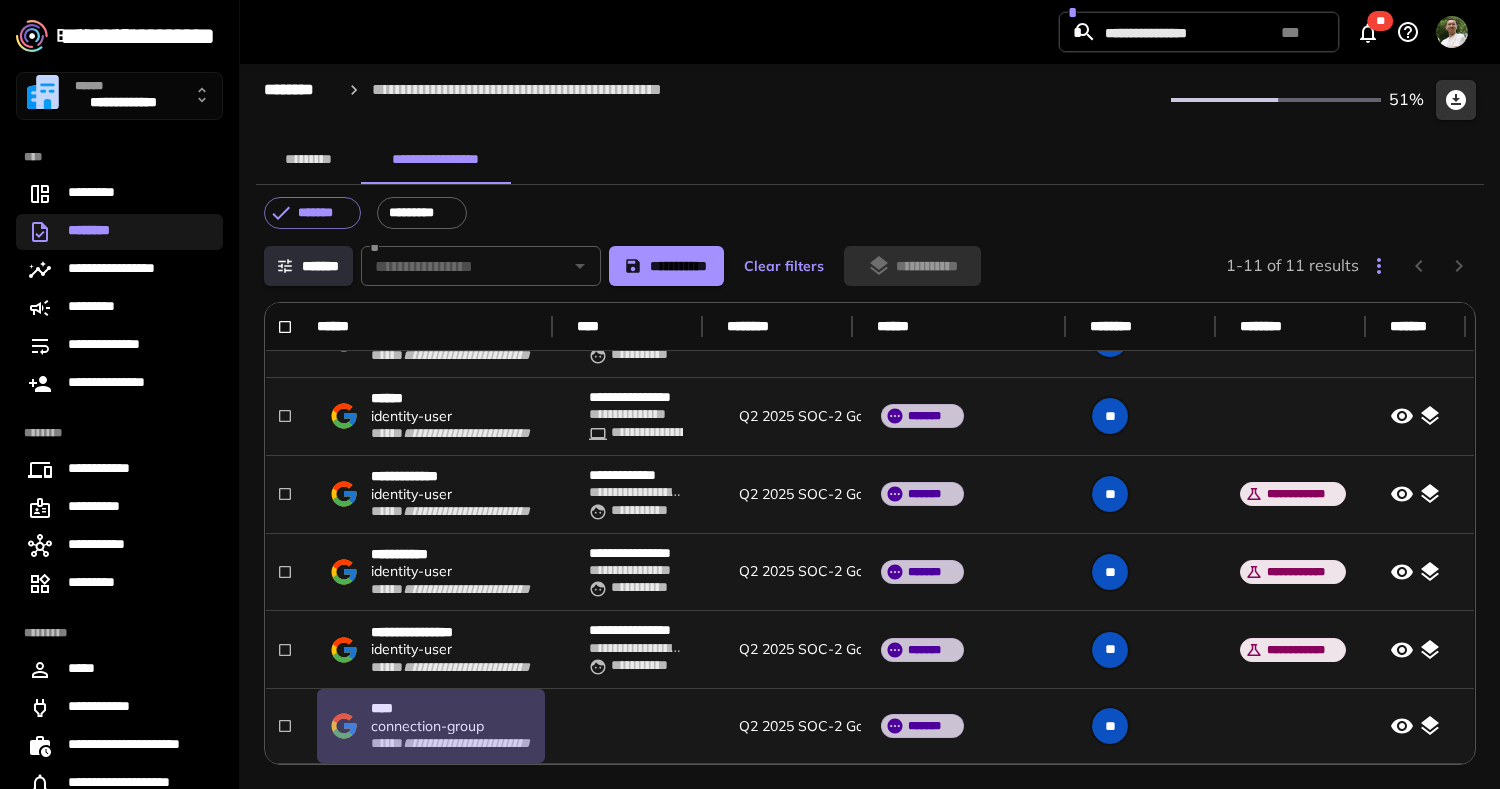 click on "connection  -  group" at bounding box center (427, 726) 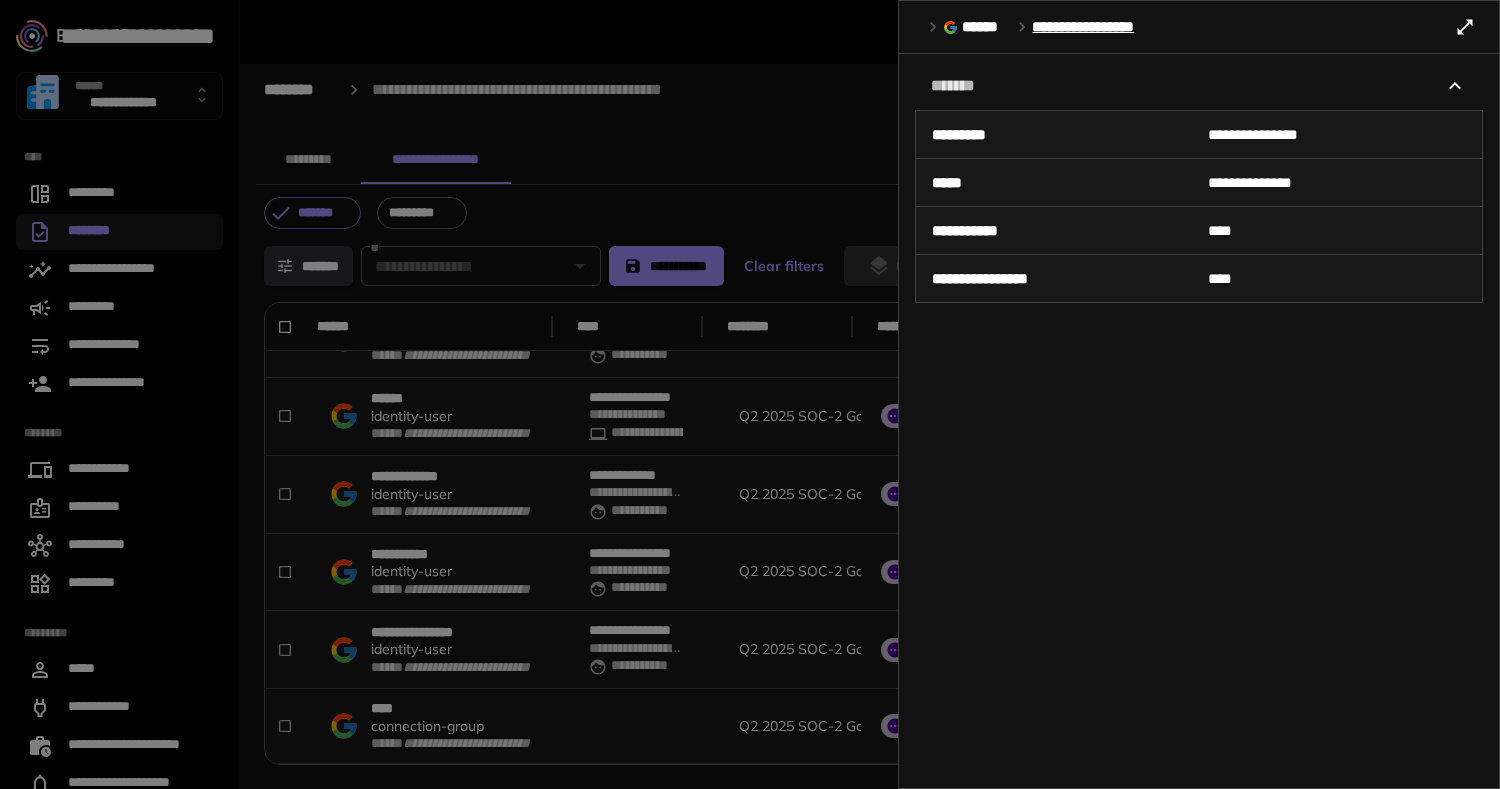 click at bounding box center (750, 394) 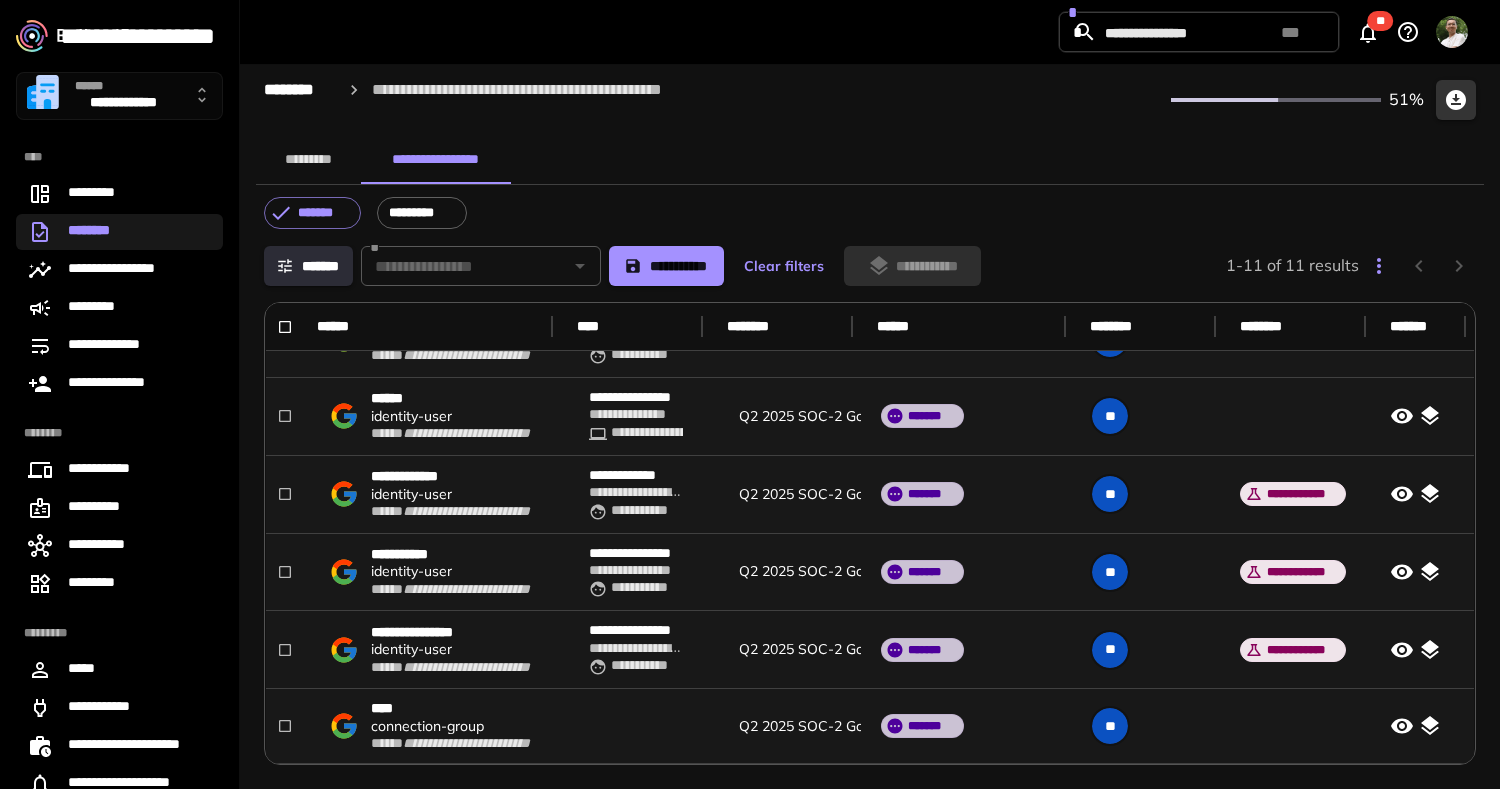 click 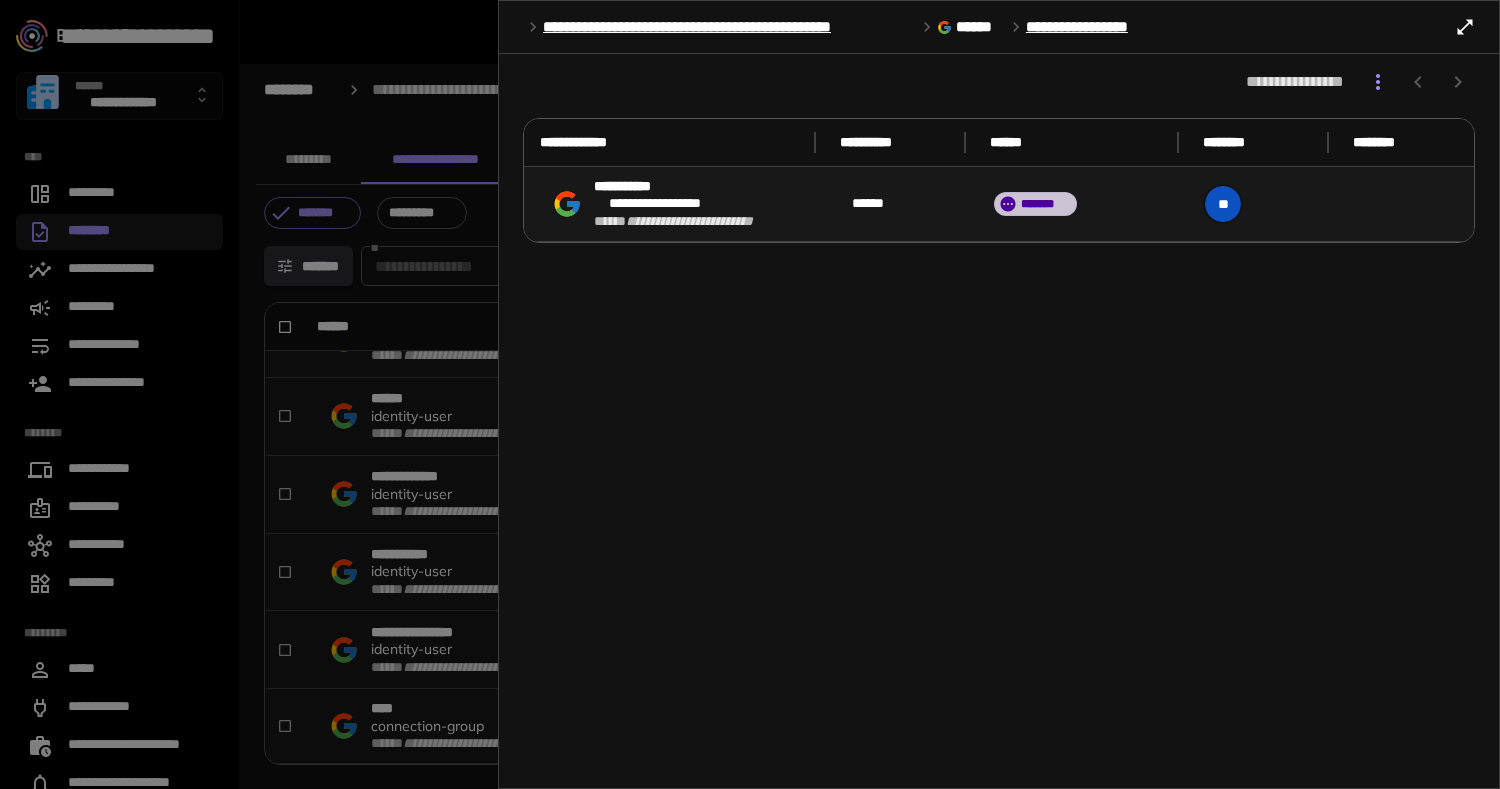 click at bounding box center (750, 394) 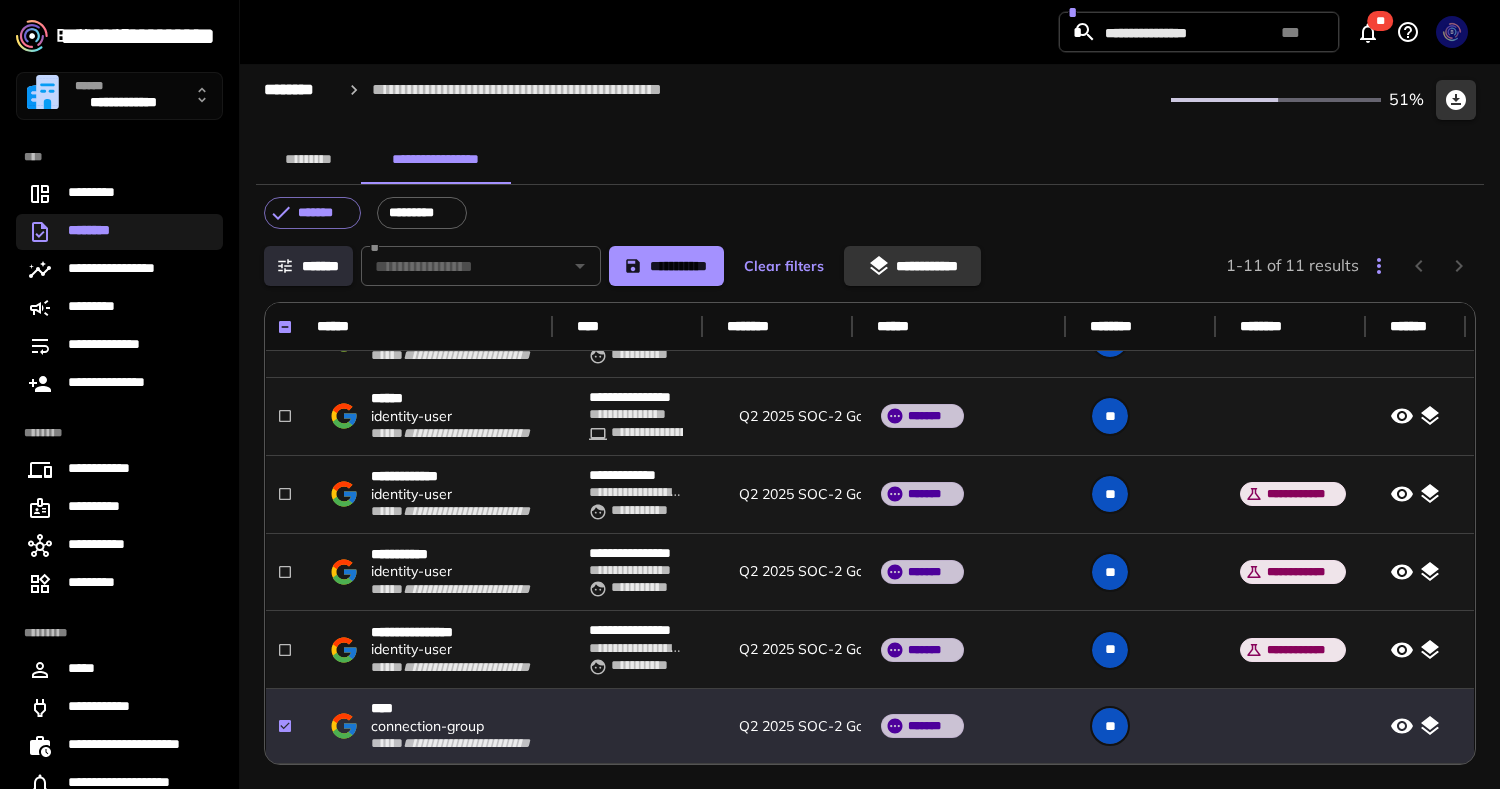 click on "**********" at bounding box center (870, 509) 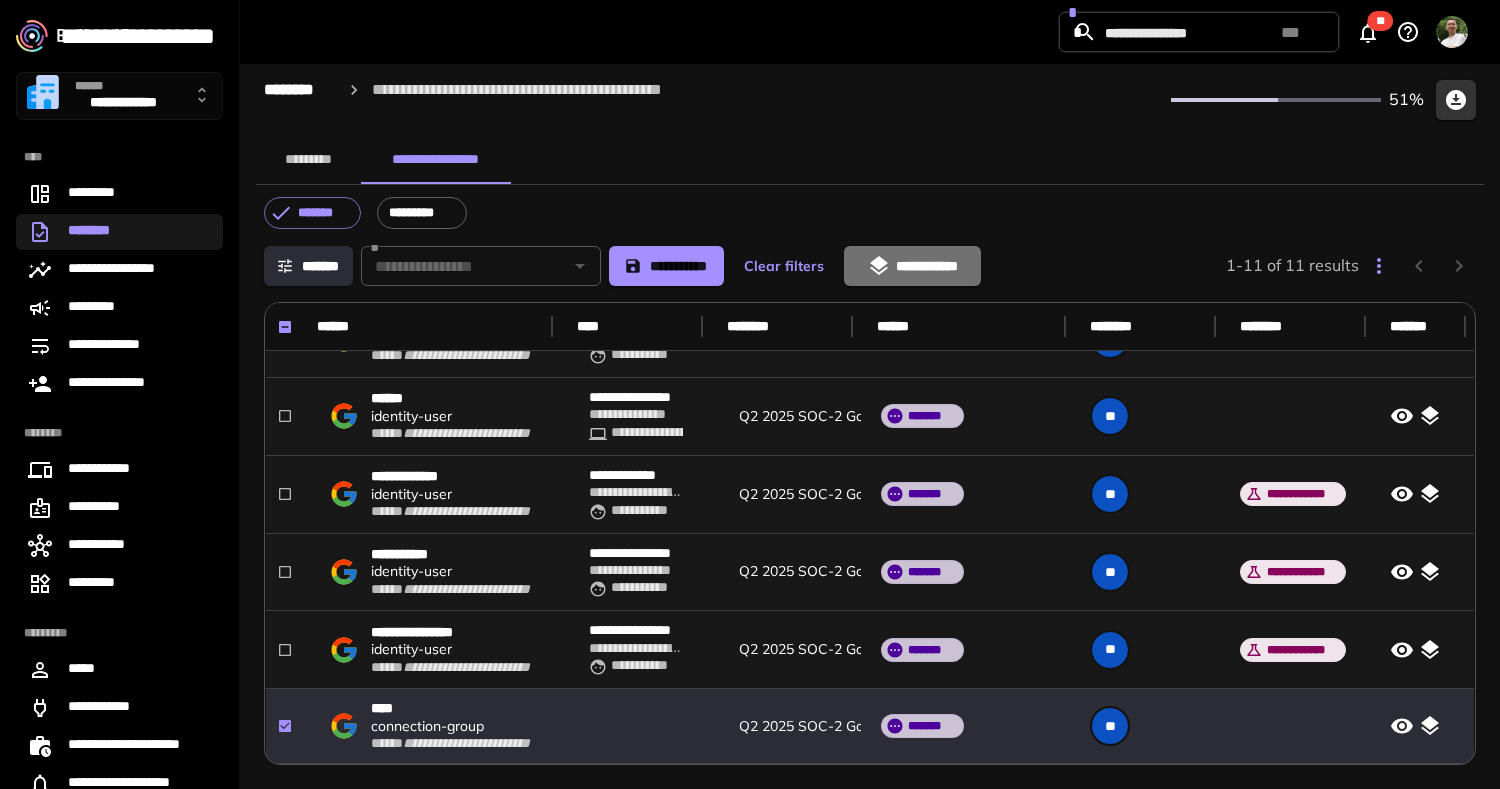 click on "**********" at bounding box center [912, 266] 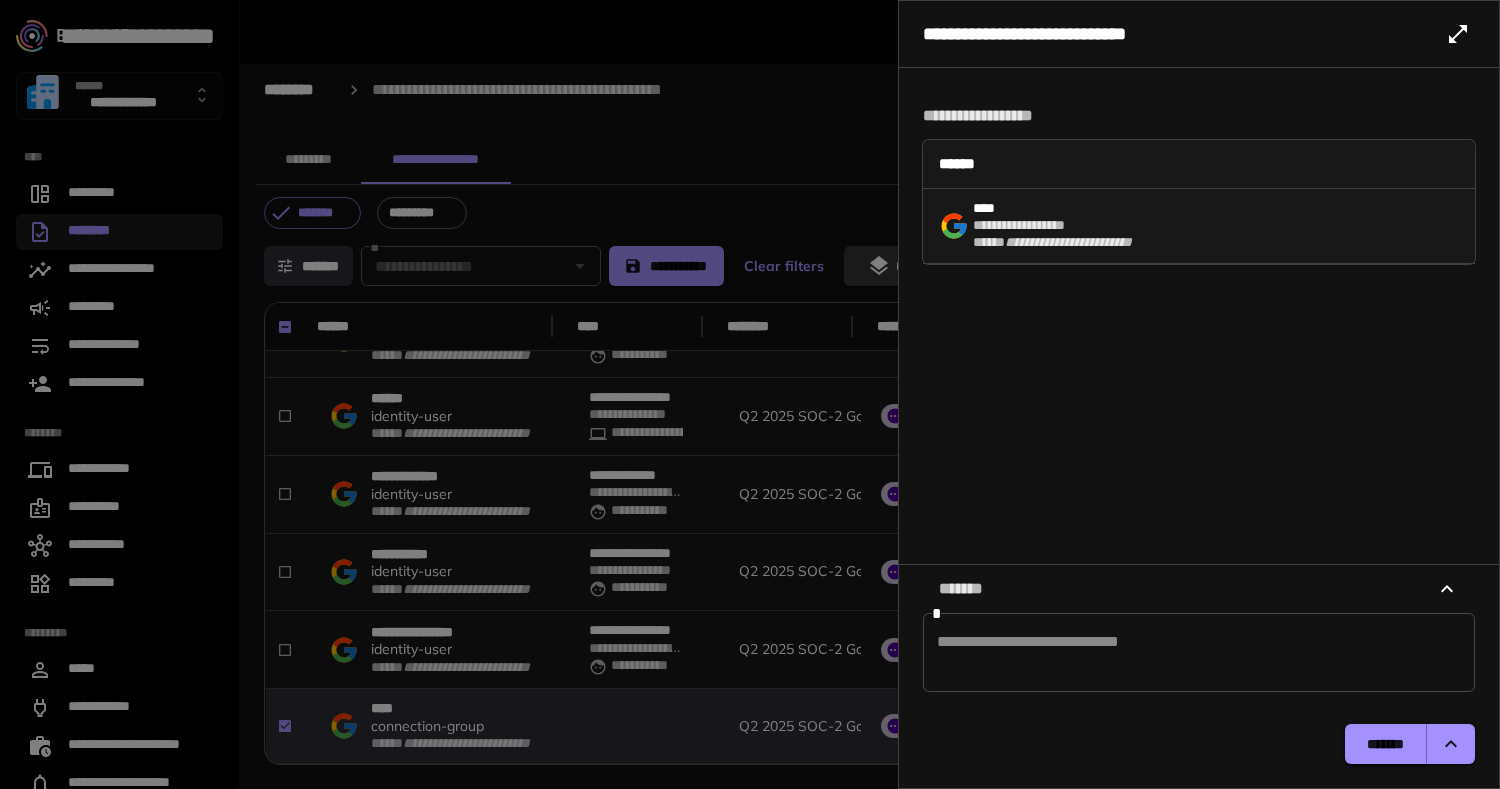 click on "*******" at bounding box center [1385, 744] 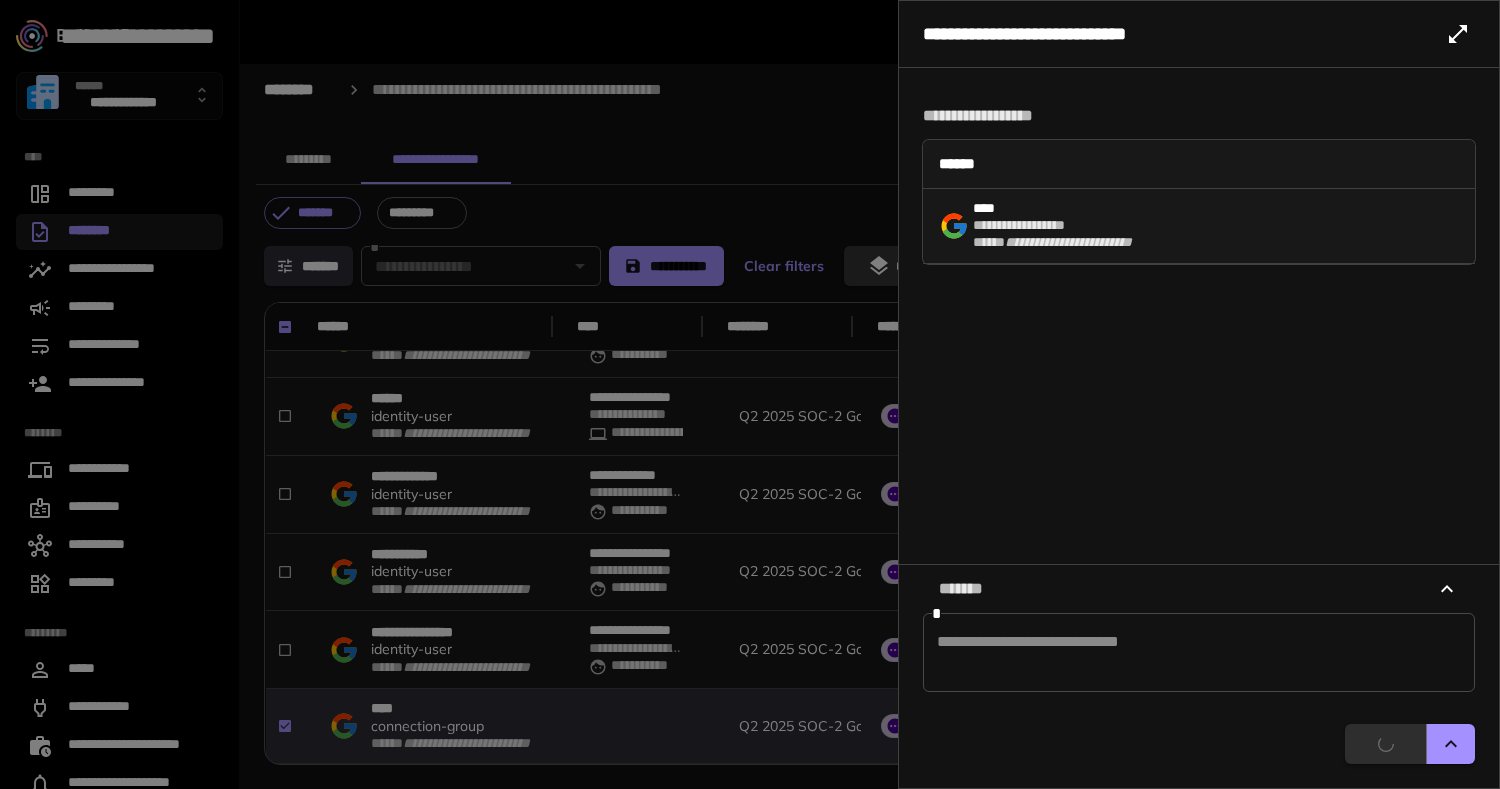 drag, startPoint x: 1380, startPoint y: 738, endPoint x: 981, endPoint y: 688, distance: 402.12064 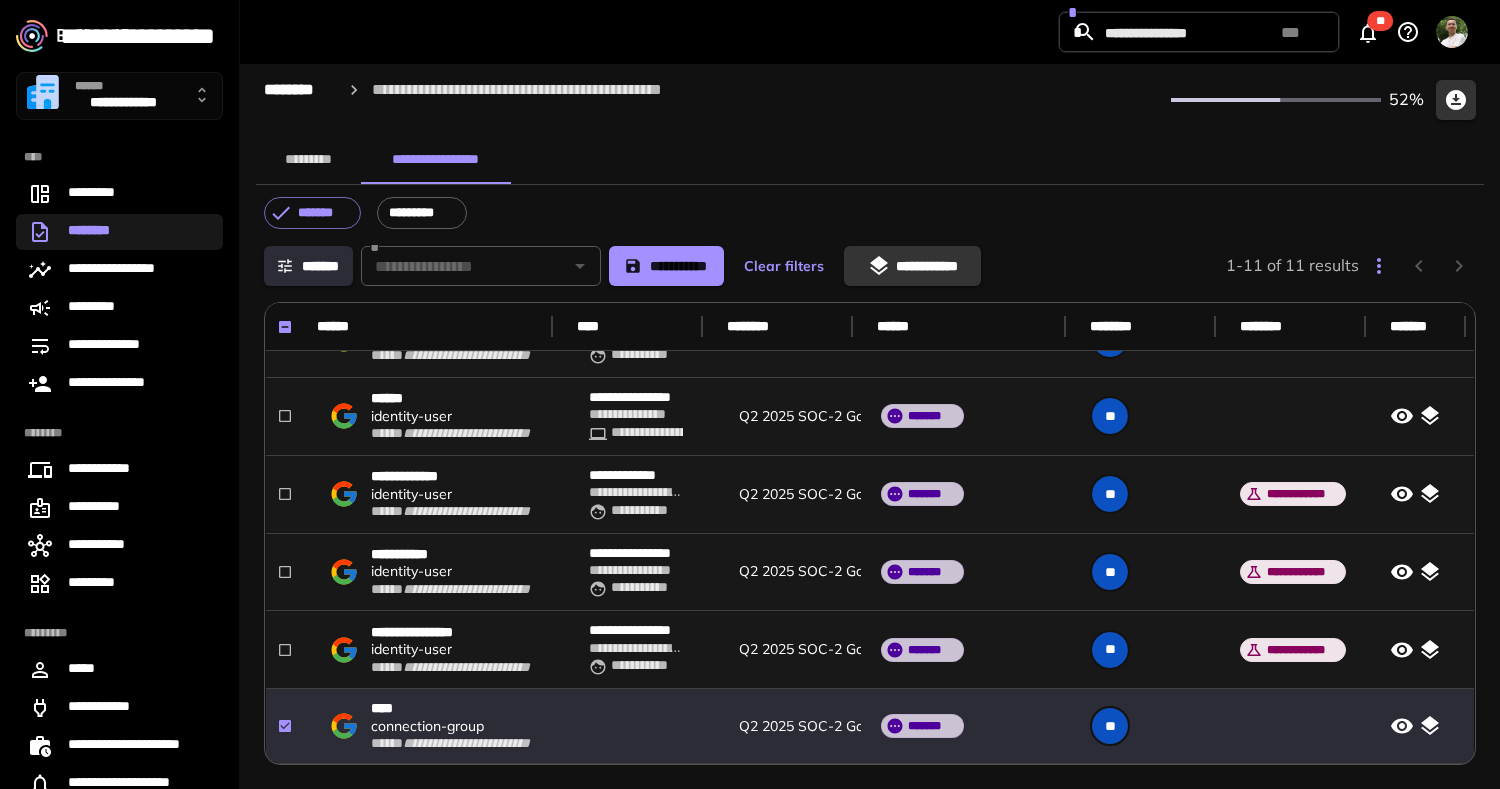 scroll, scrollTop: 362, scrollLeft: 5, axis: both 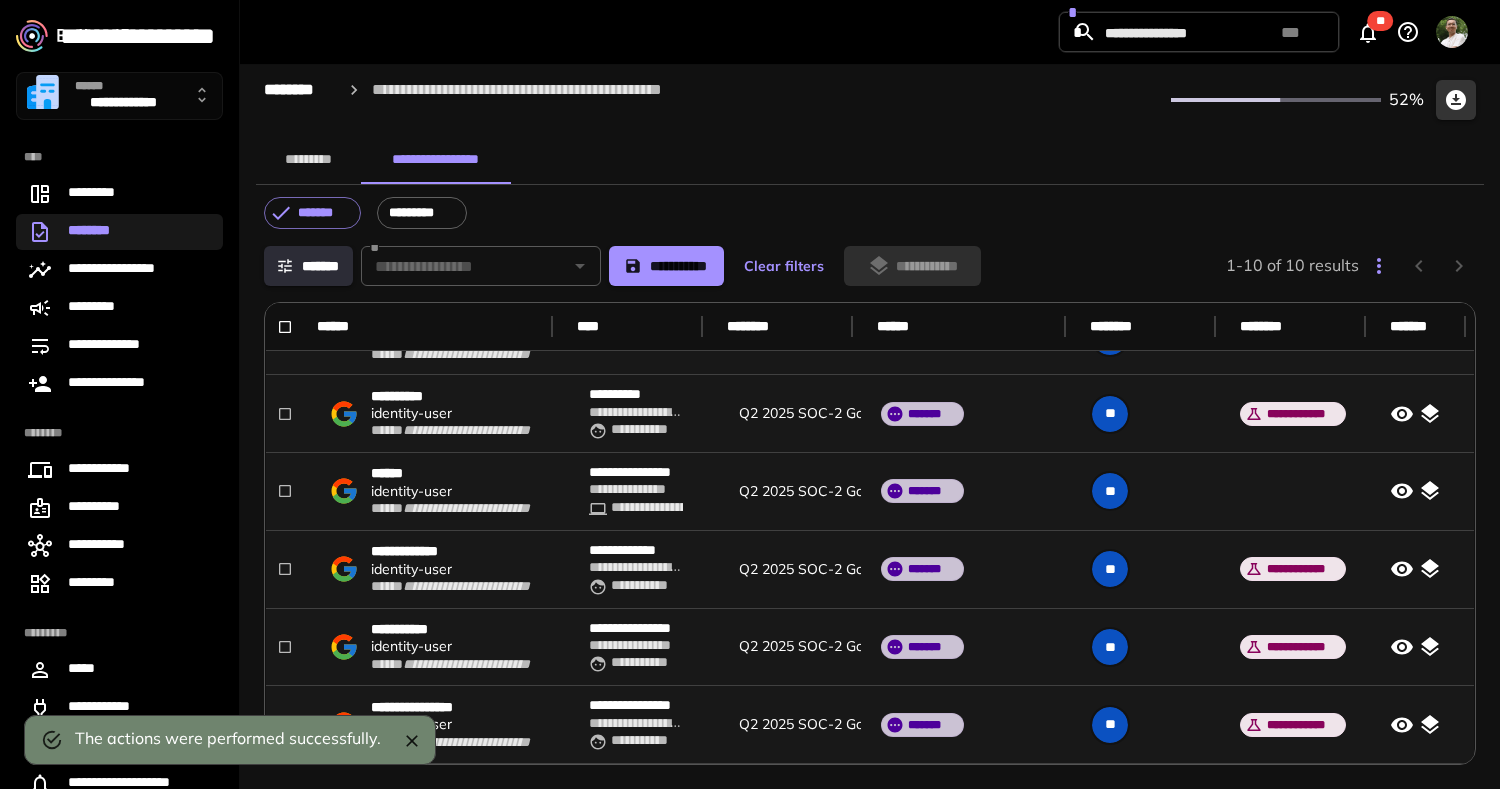 click on "**********" at bounding box center [411, 491] 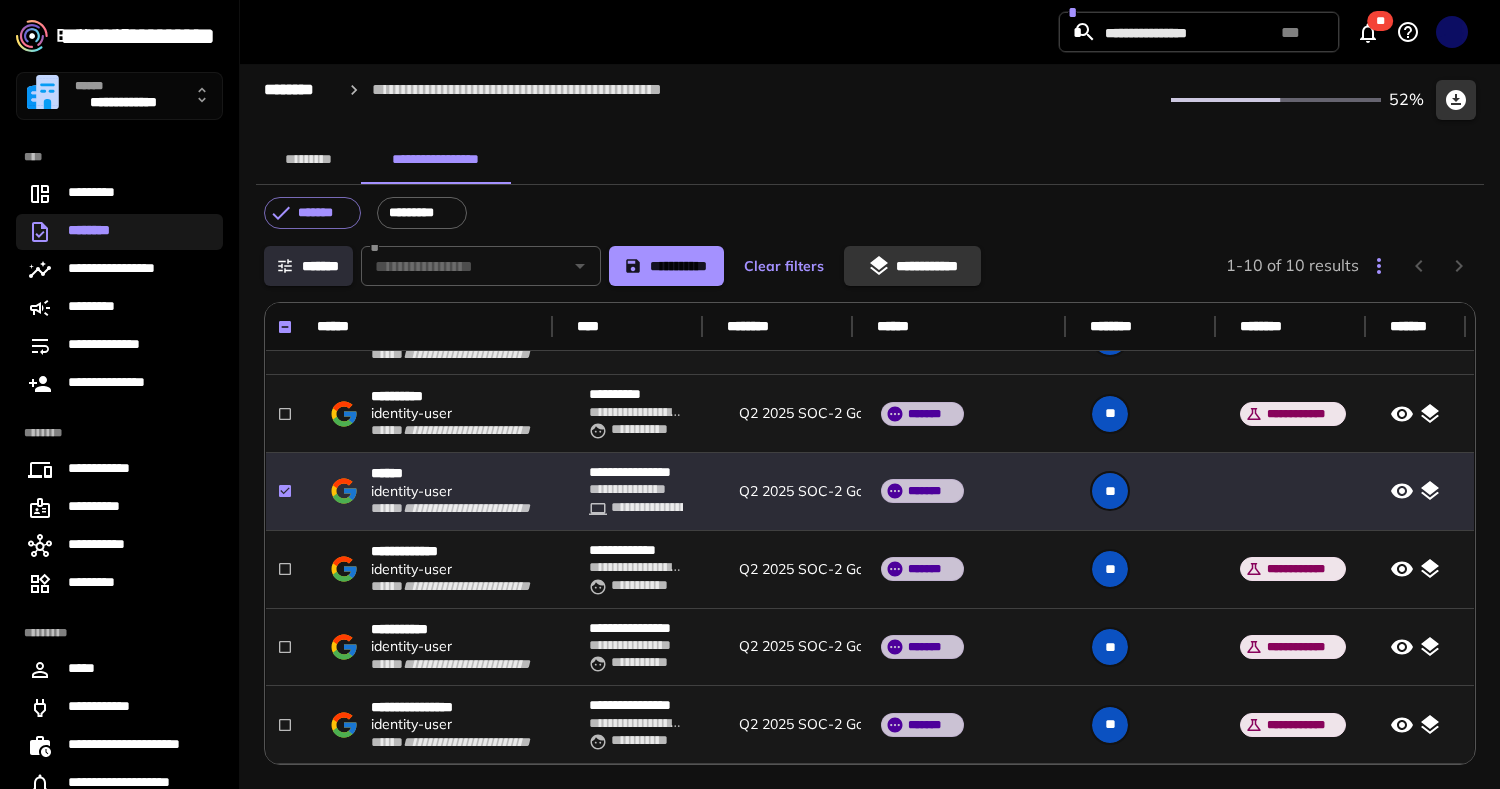 click 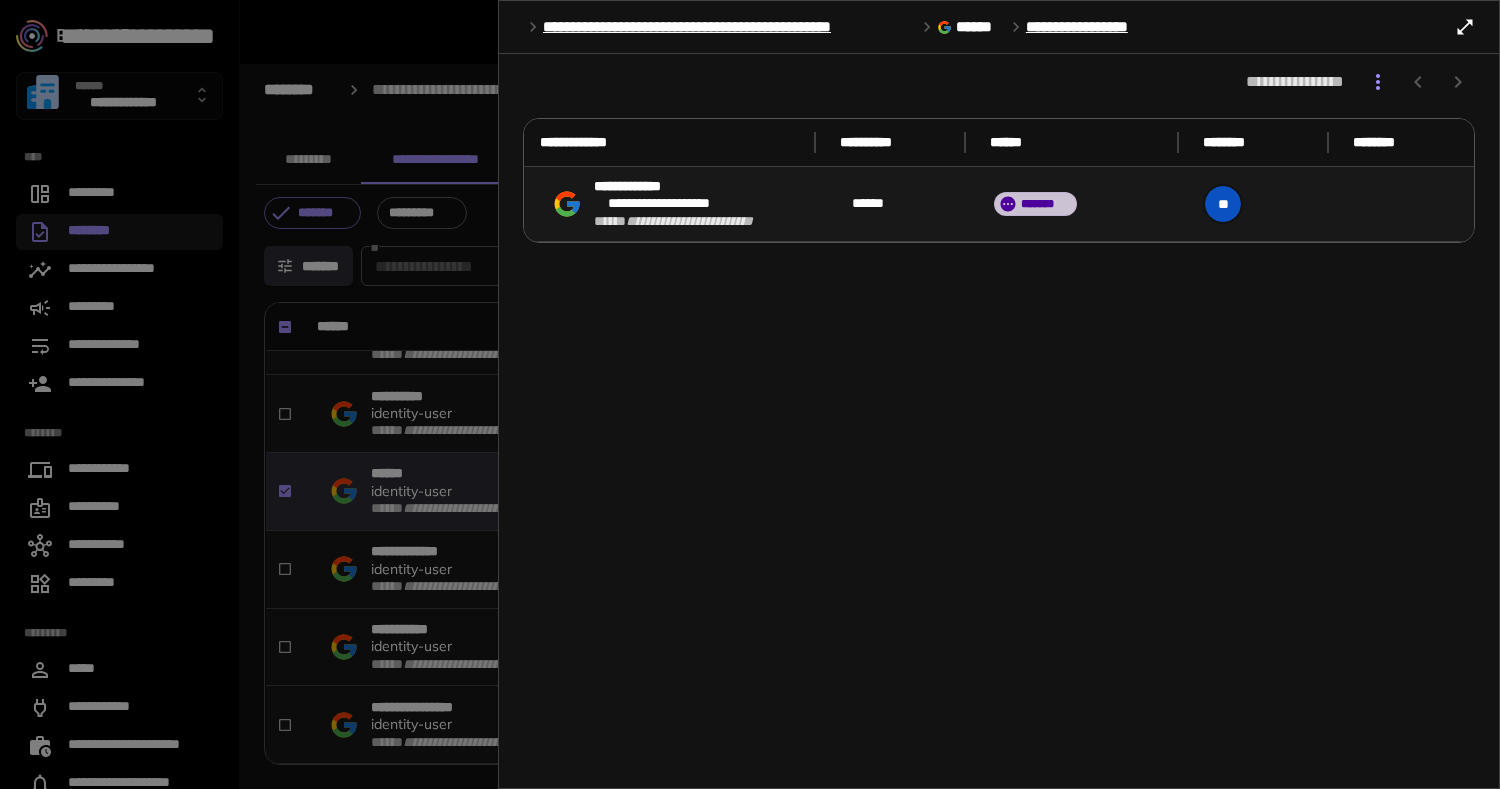 click at bounding box center [750, 394] 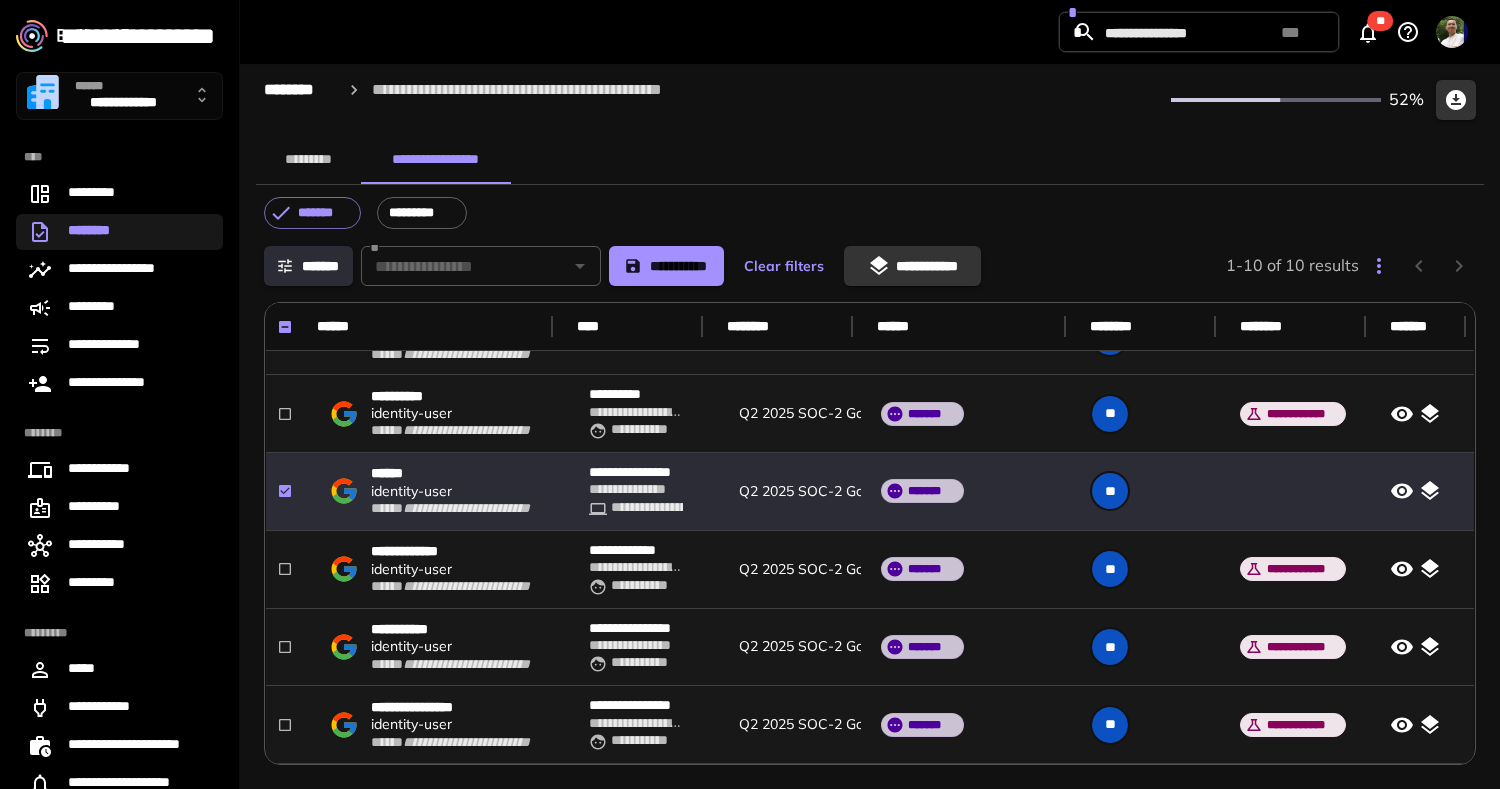 click on "**********" at bounding box center (912, 266) 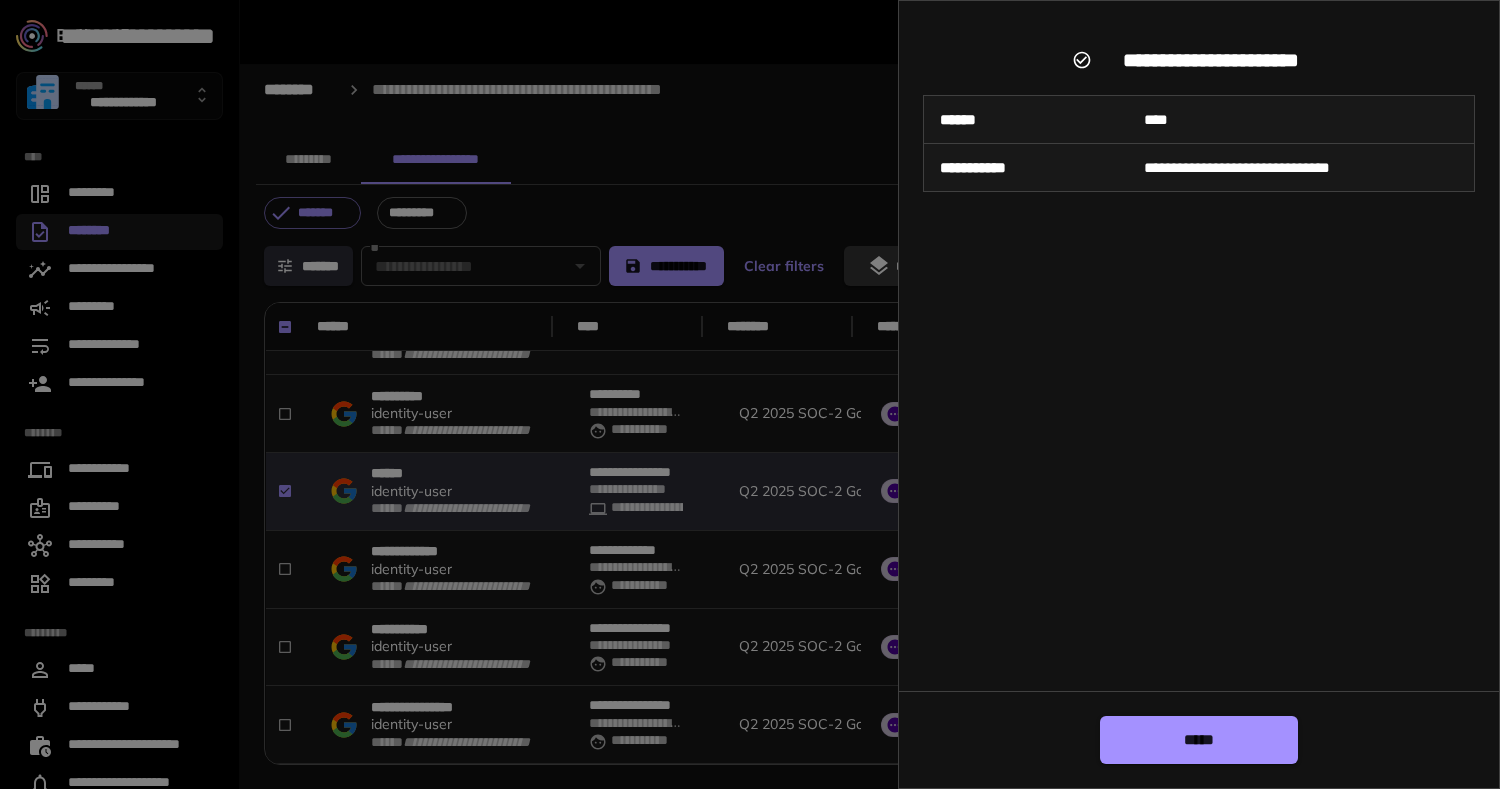 click on "*****" at bounding box center [1199, 740] 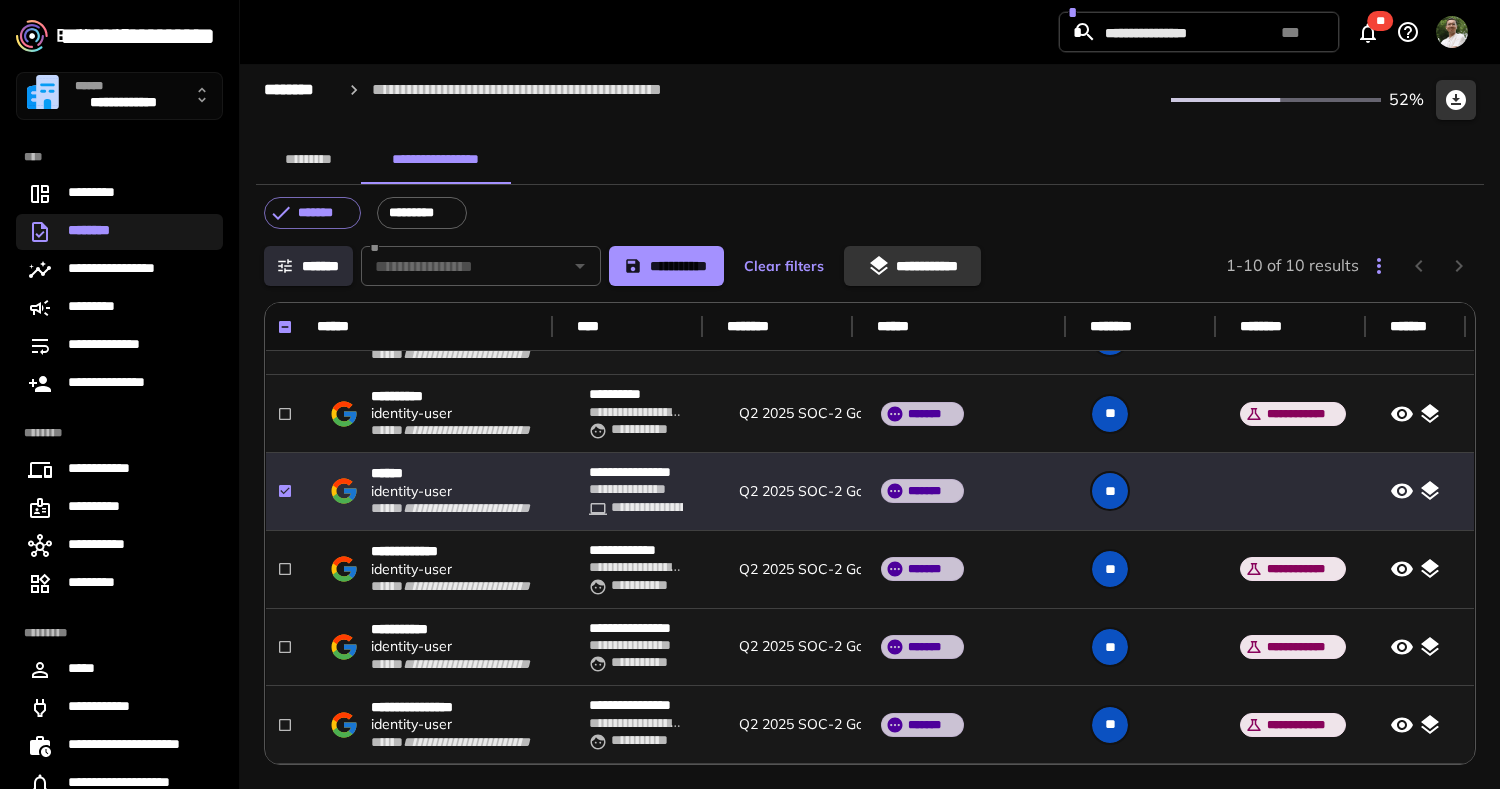 click on "**********" at bounding box center (912, 266) 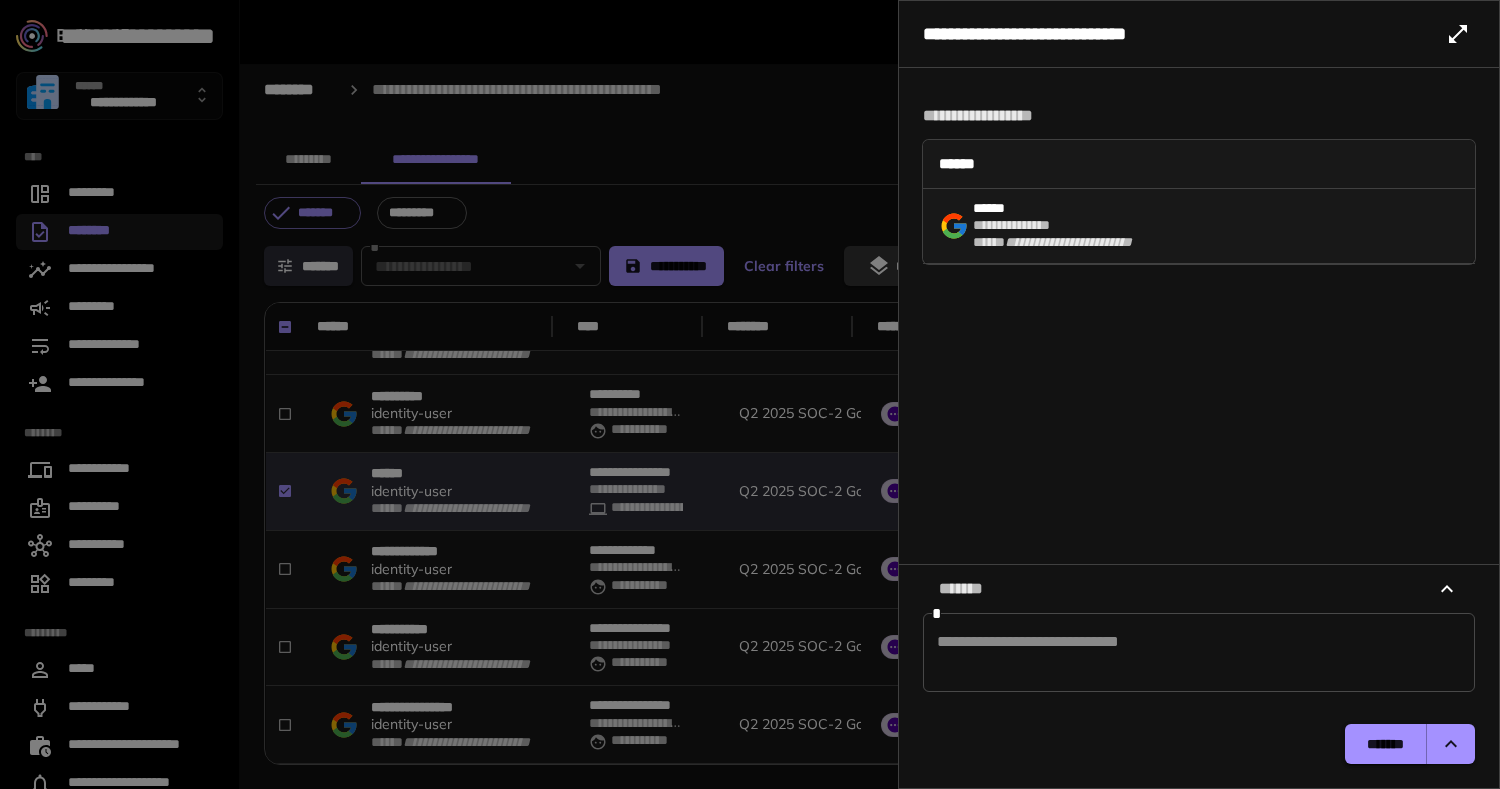click on "*******" at bounding box center (1385, 744) 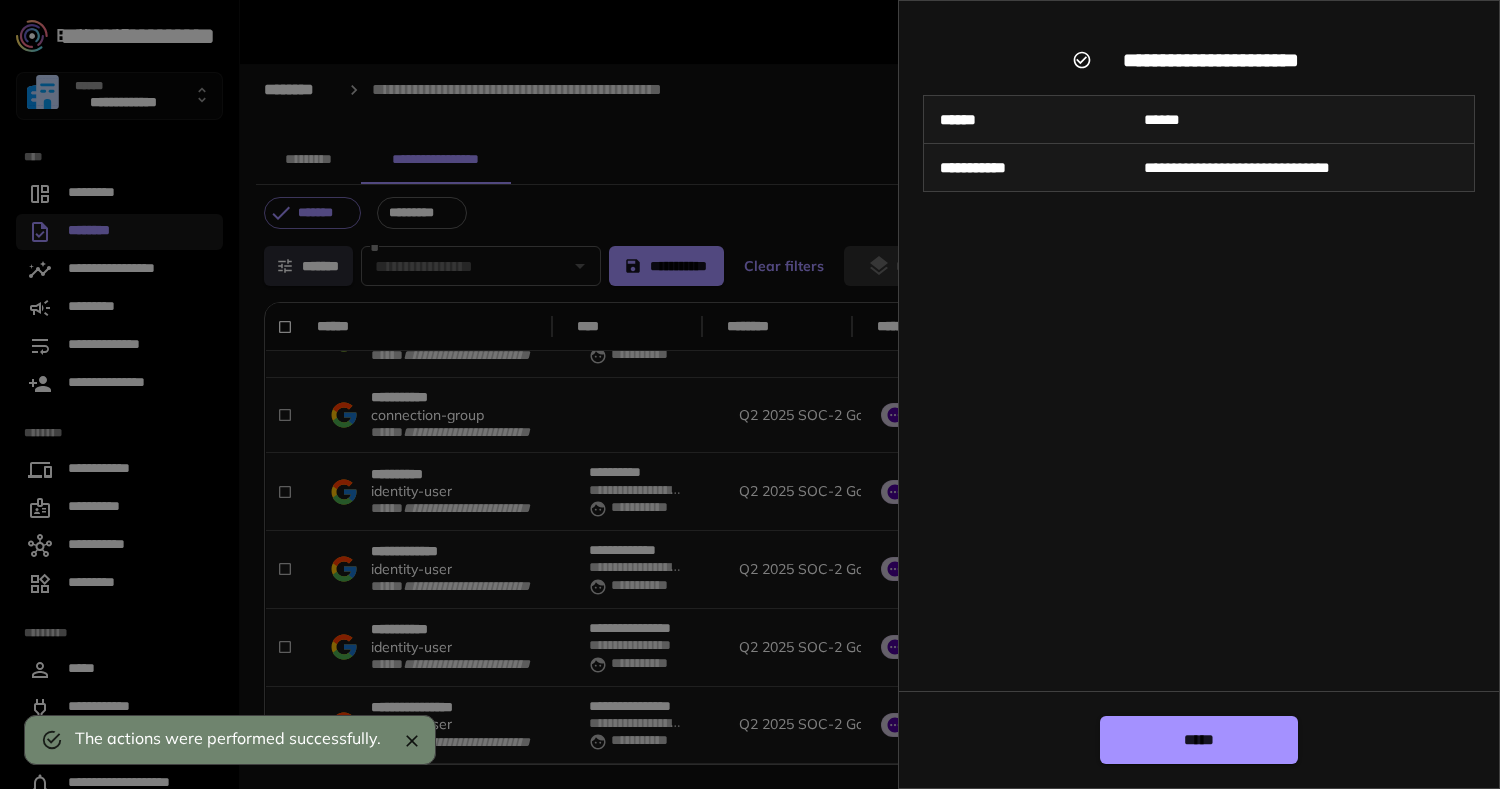 scroll, scrollTop: 284, scrollLeft: 5, axis: both 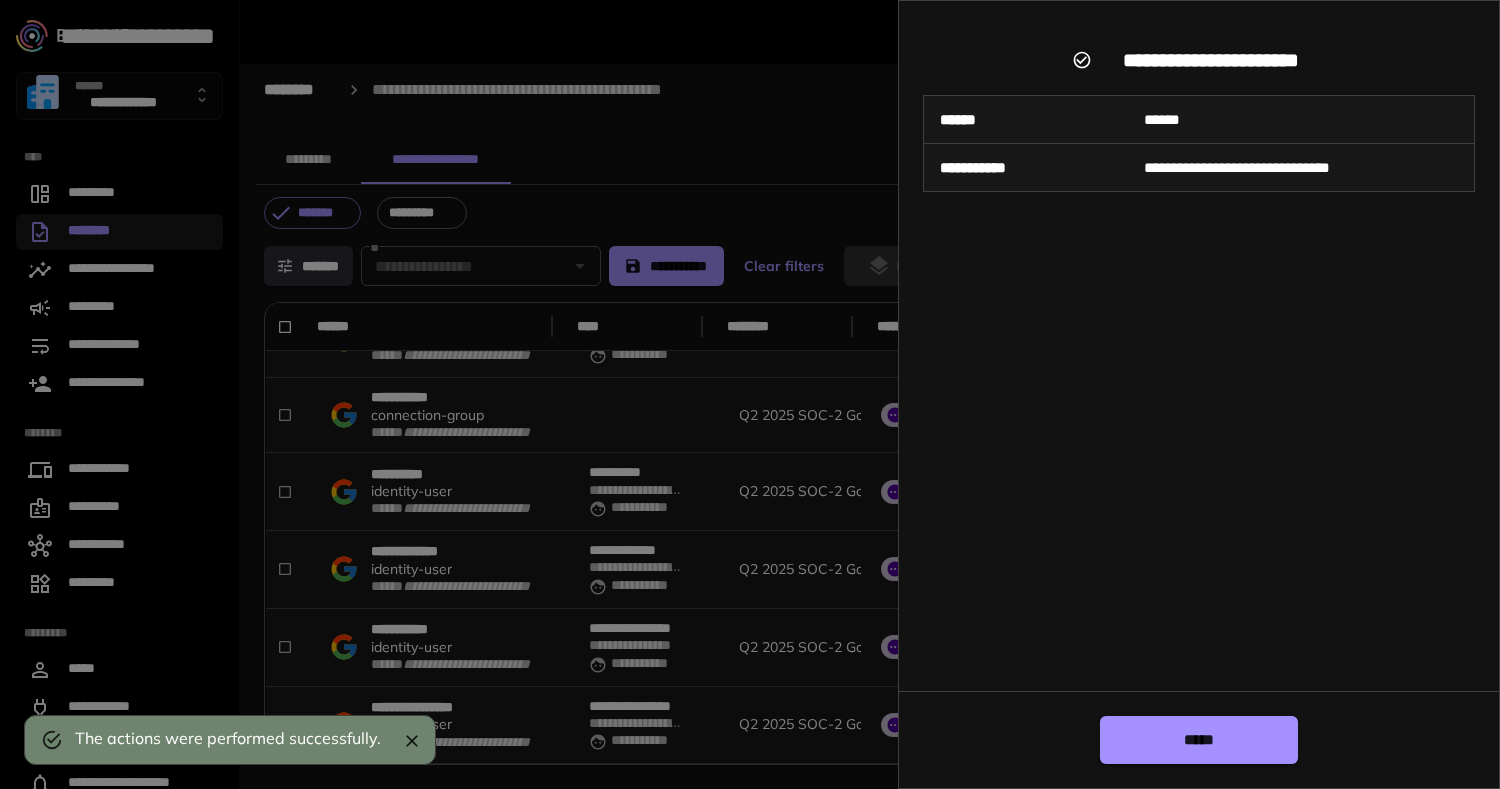 click on "*****" at bounding box center (1199, 740) 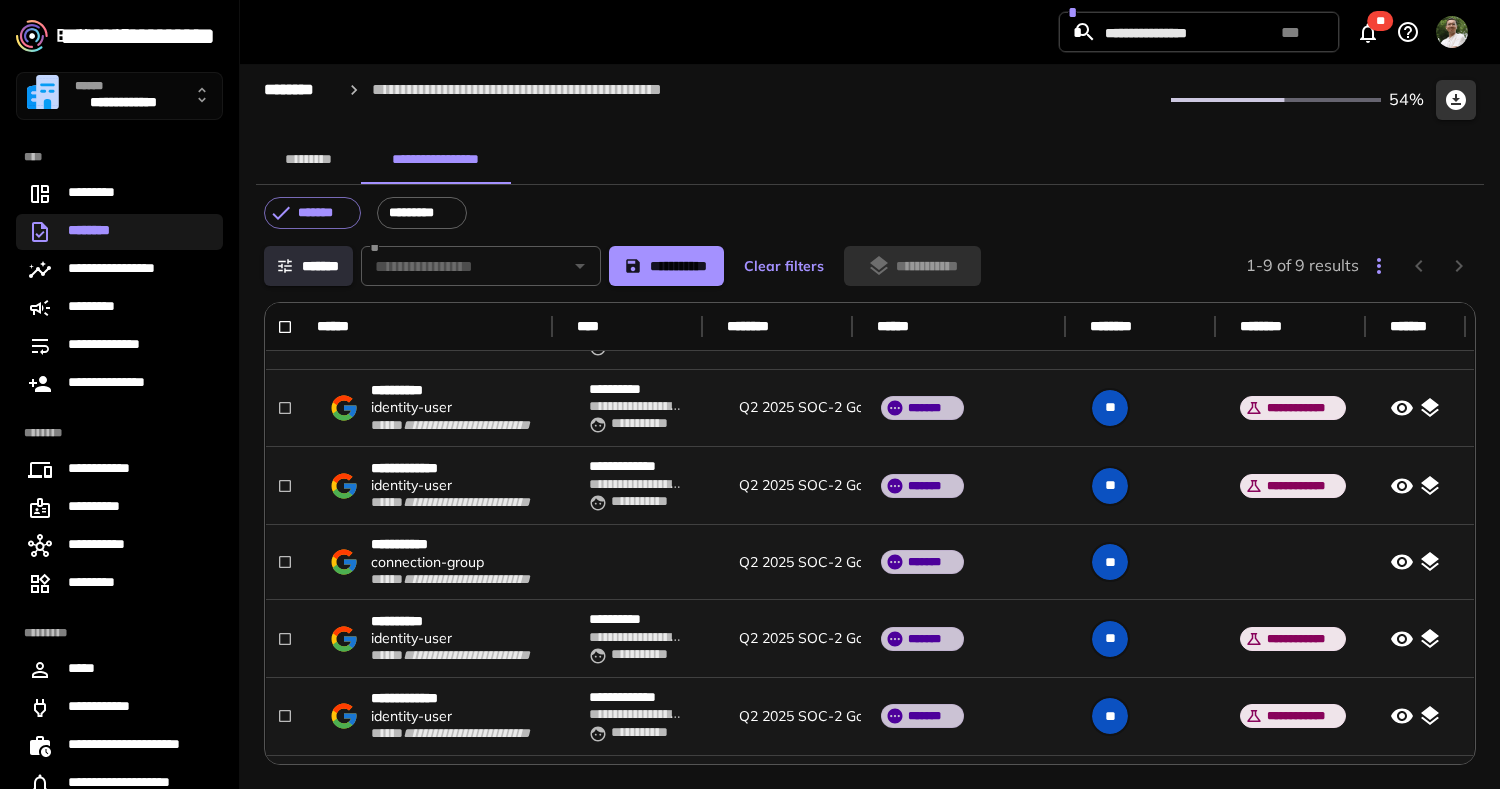 scroll, scrollTop: 119, scrollLeft: 5, axis: both 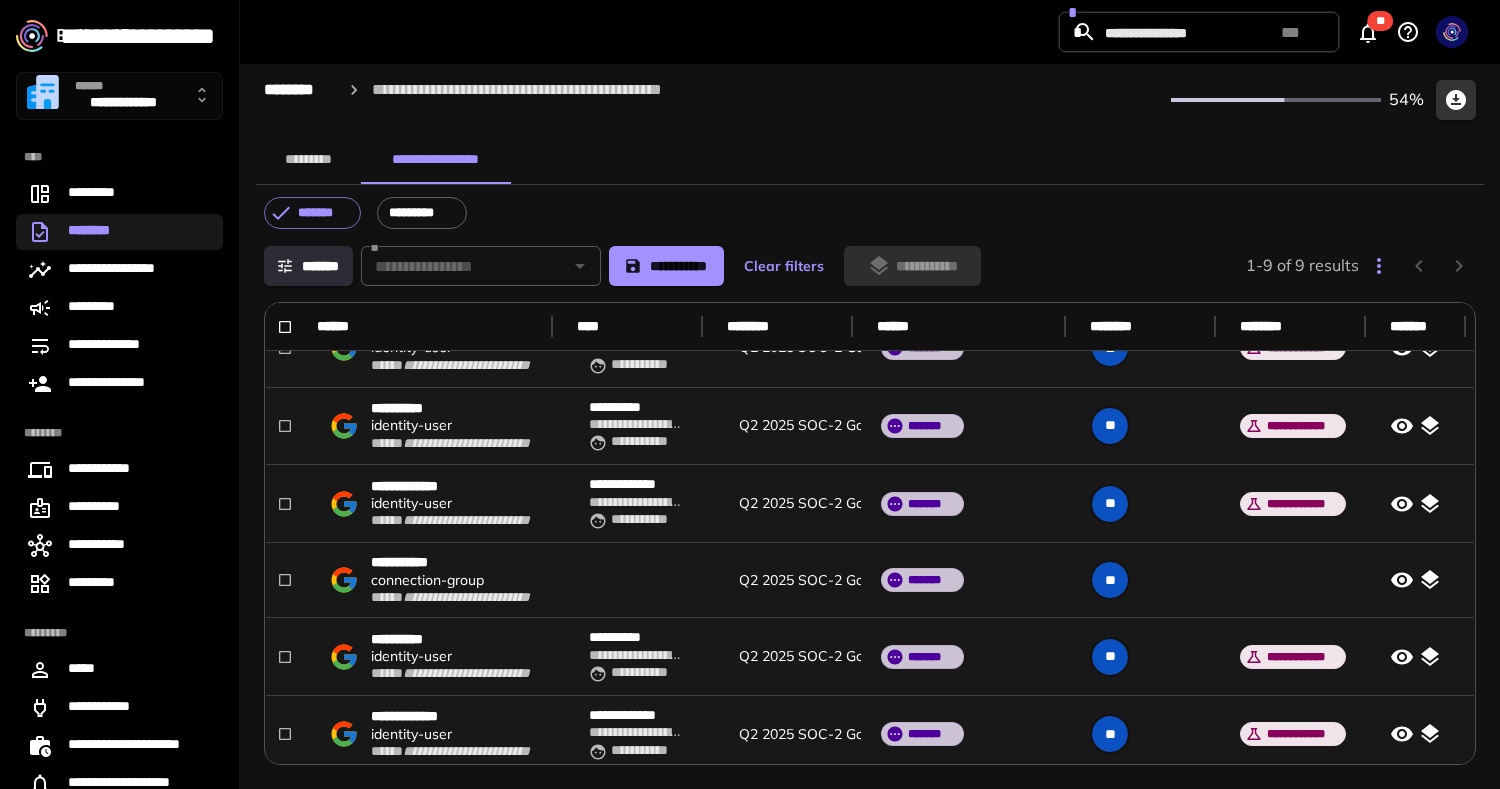 click on "**********" at bounding box center [411, 580] 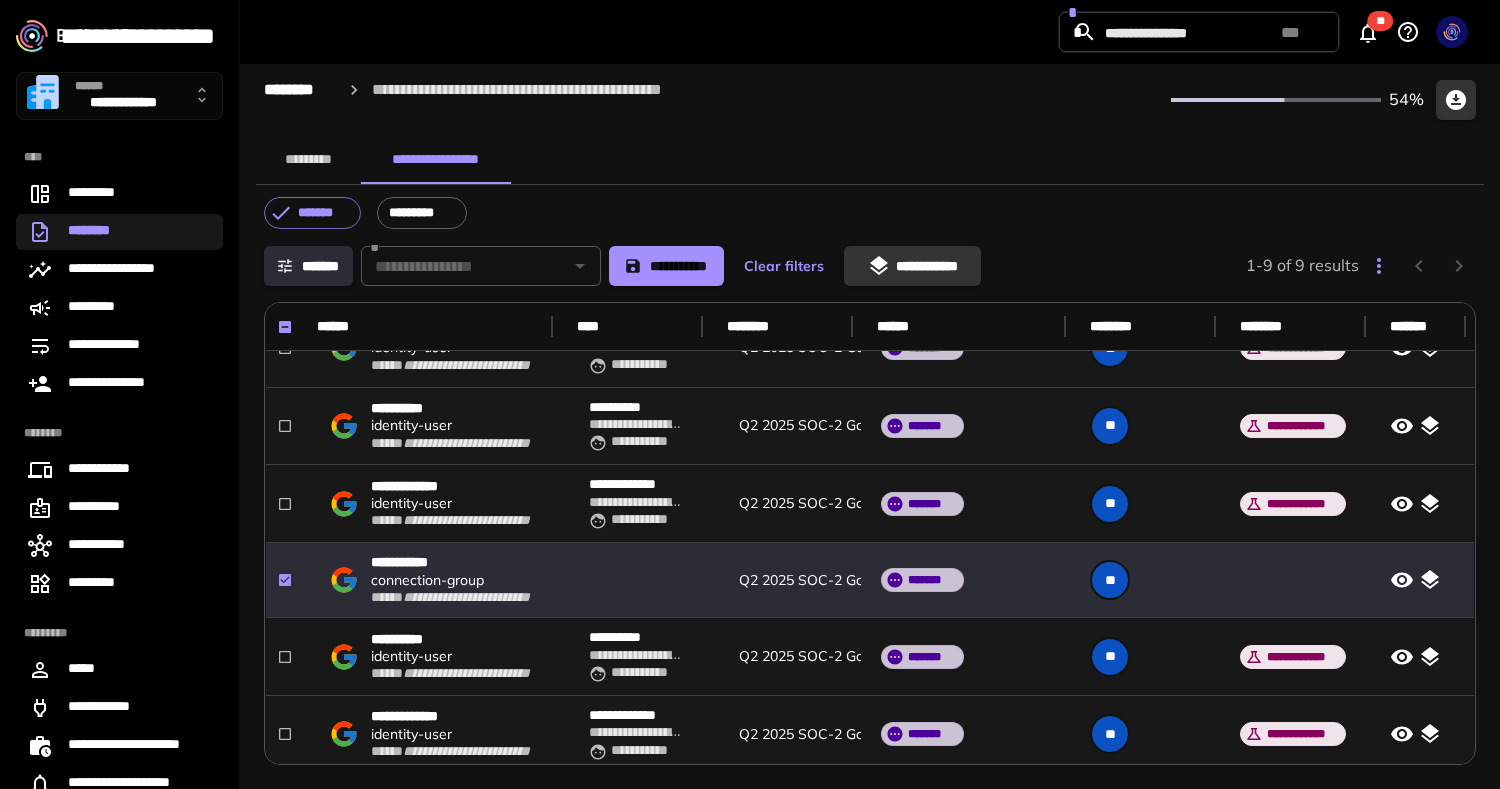 click on "**********" at bounding box center [912, 266] 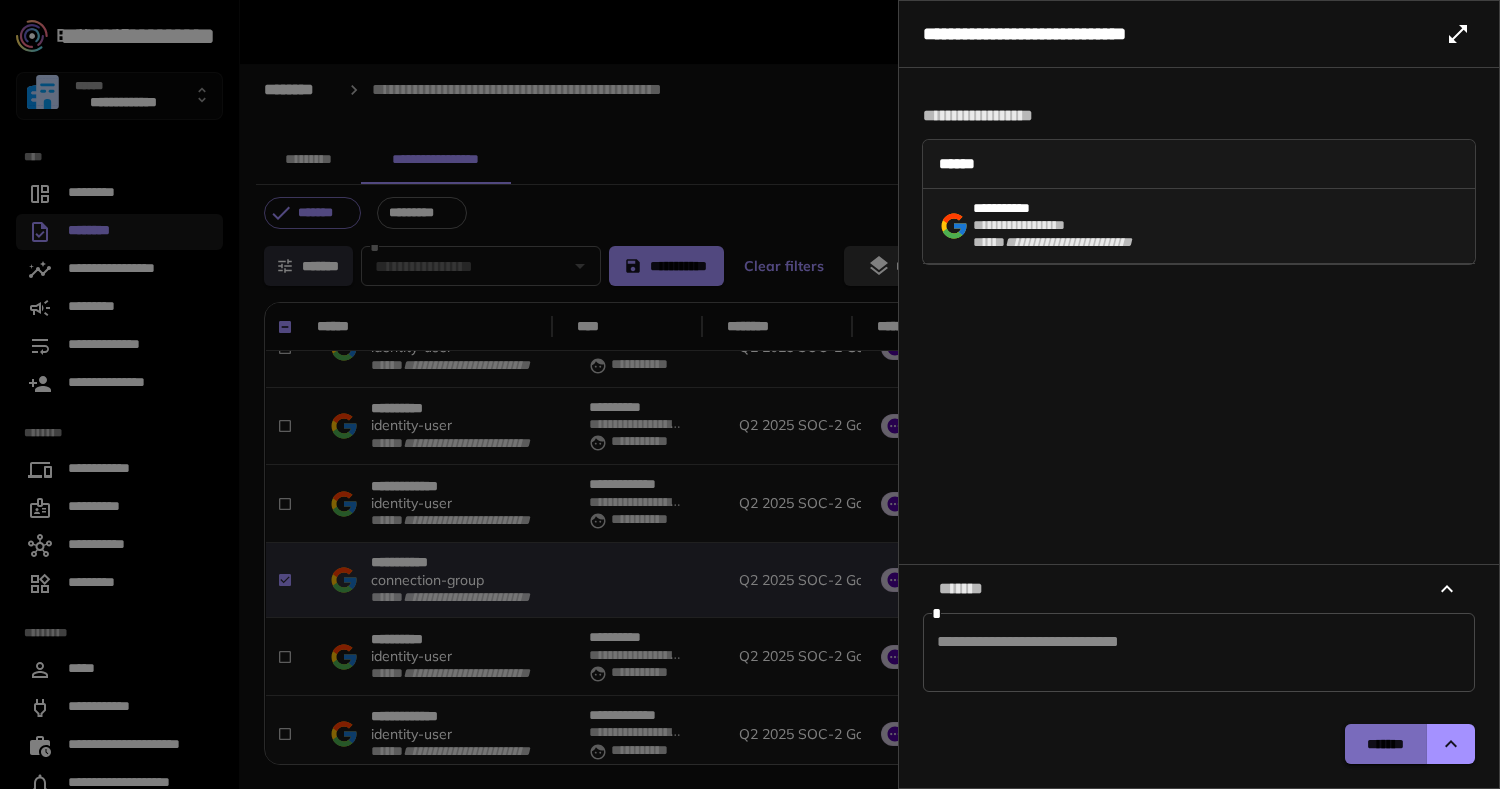 click on "*******" at bounding box center [1385, 744] 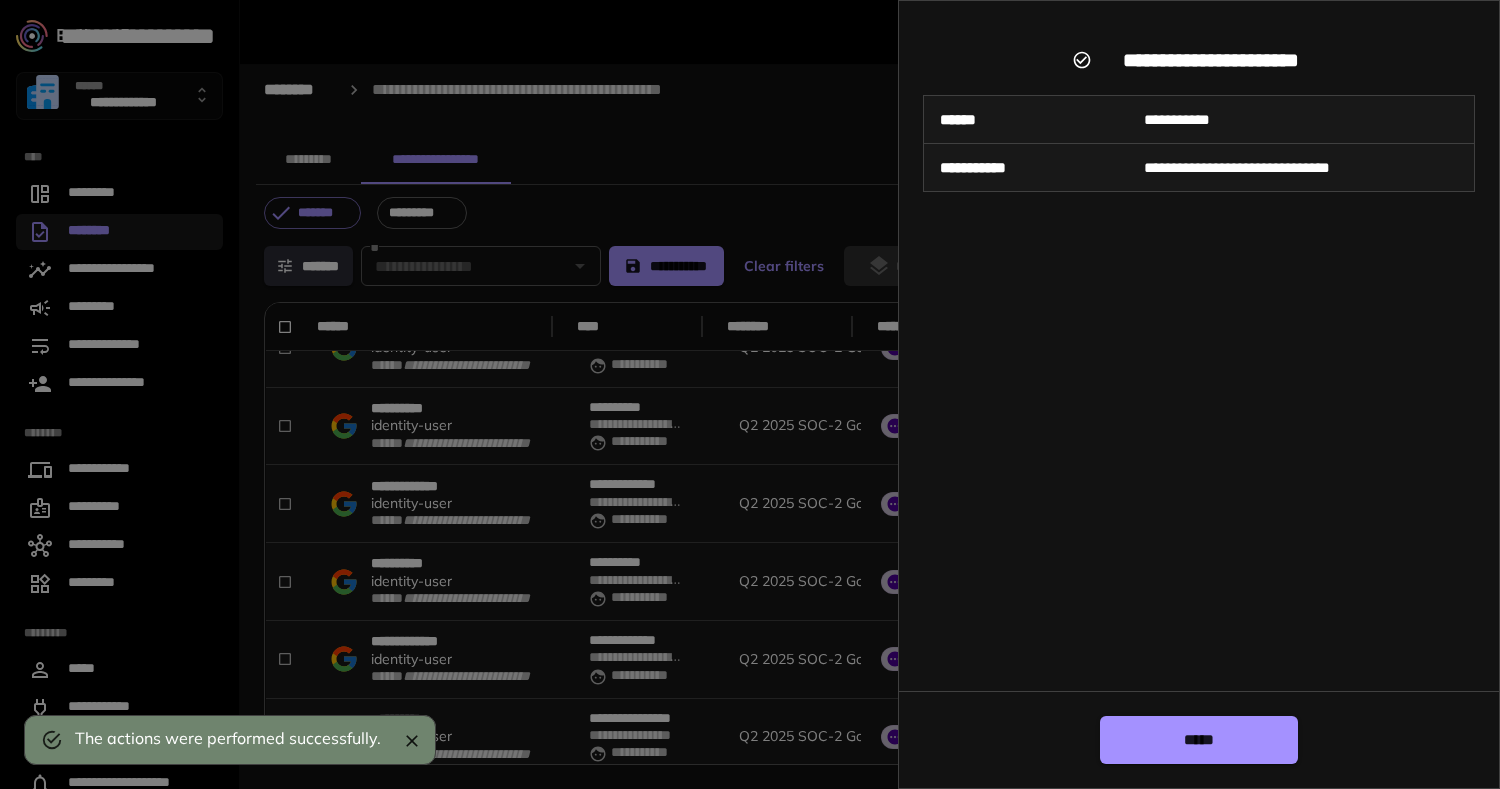 click on "*****" at bounding box center [1199, 740] 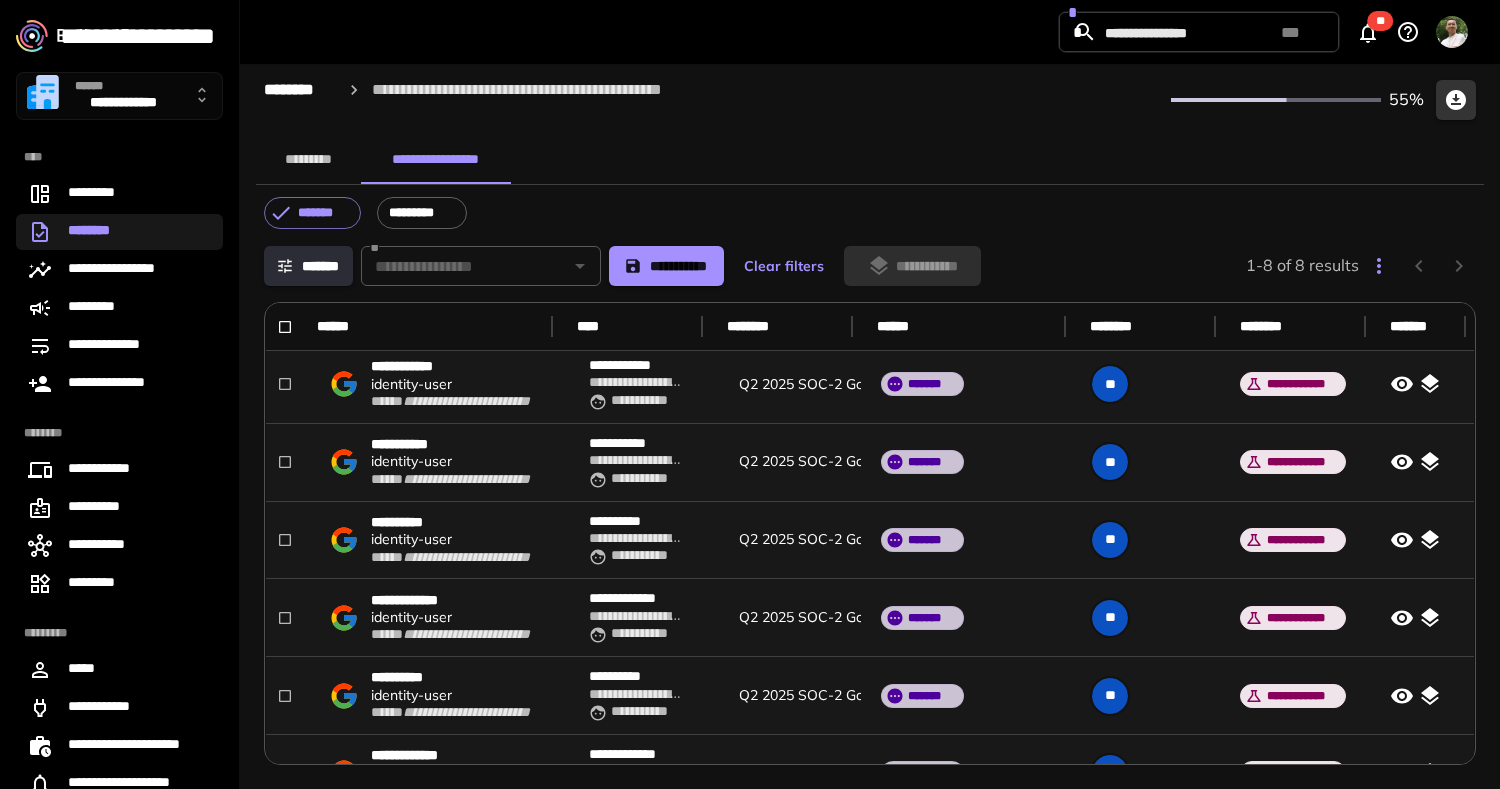 scroll, scrollTop: 0, scrollLeft: 5, axis: horizontal 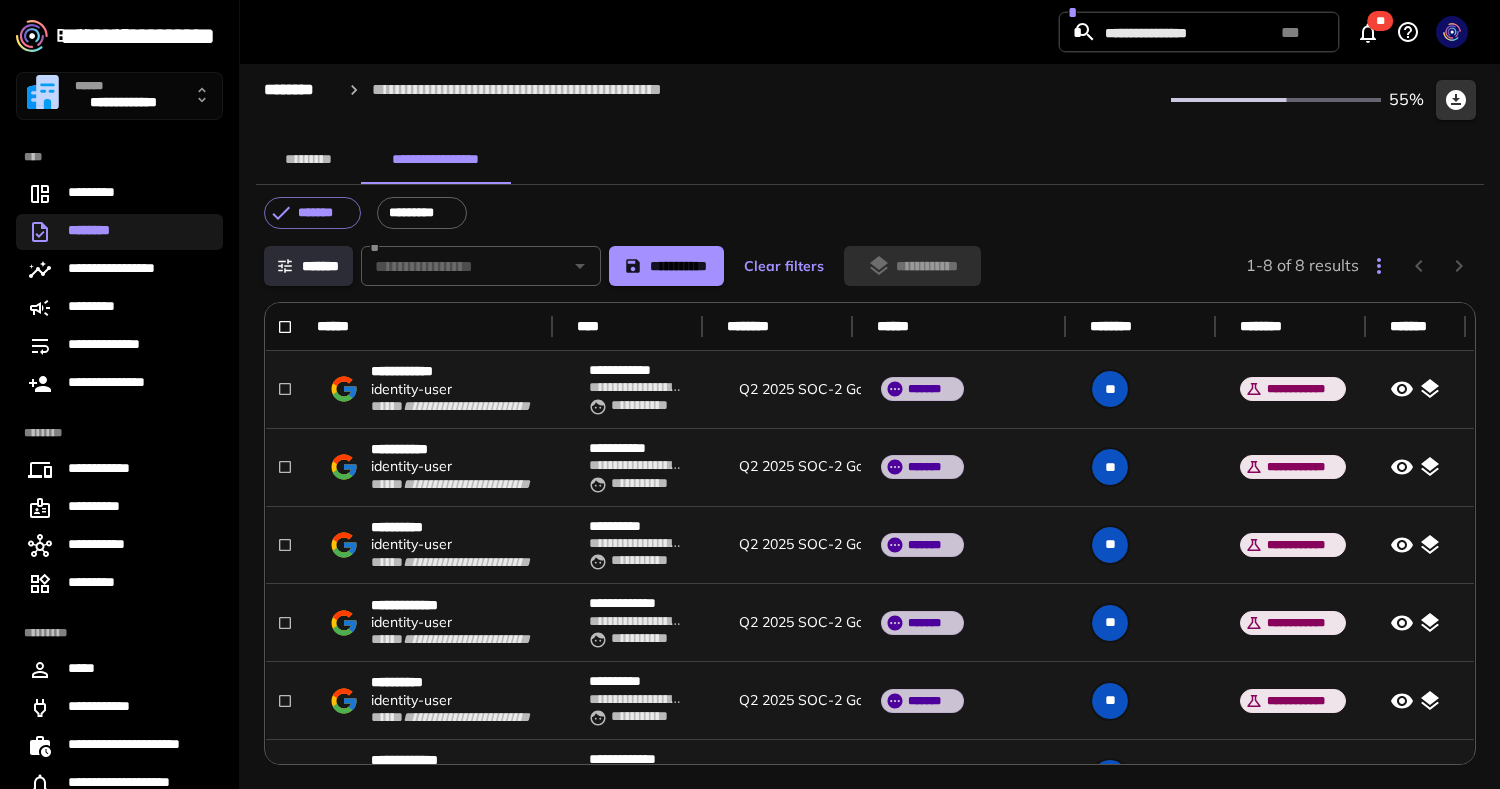 click 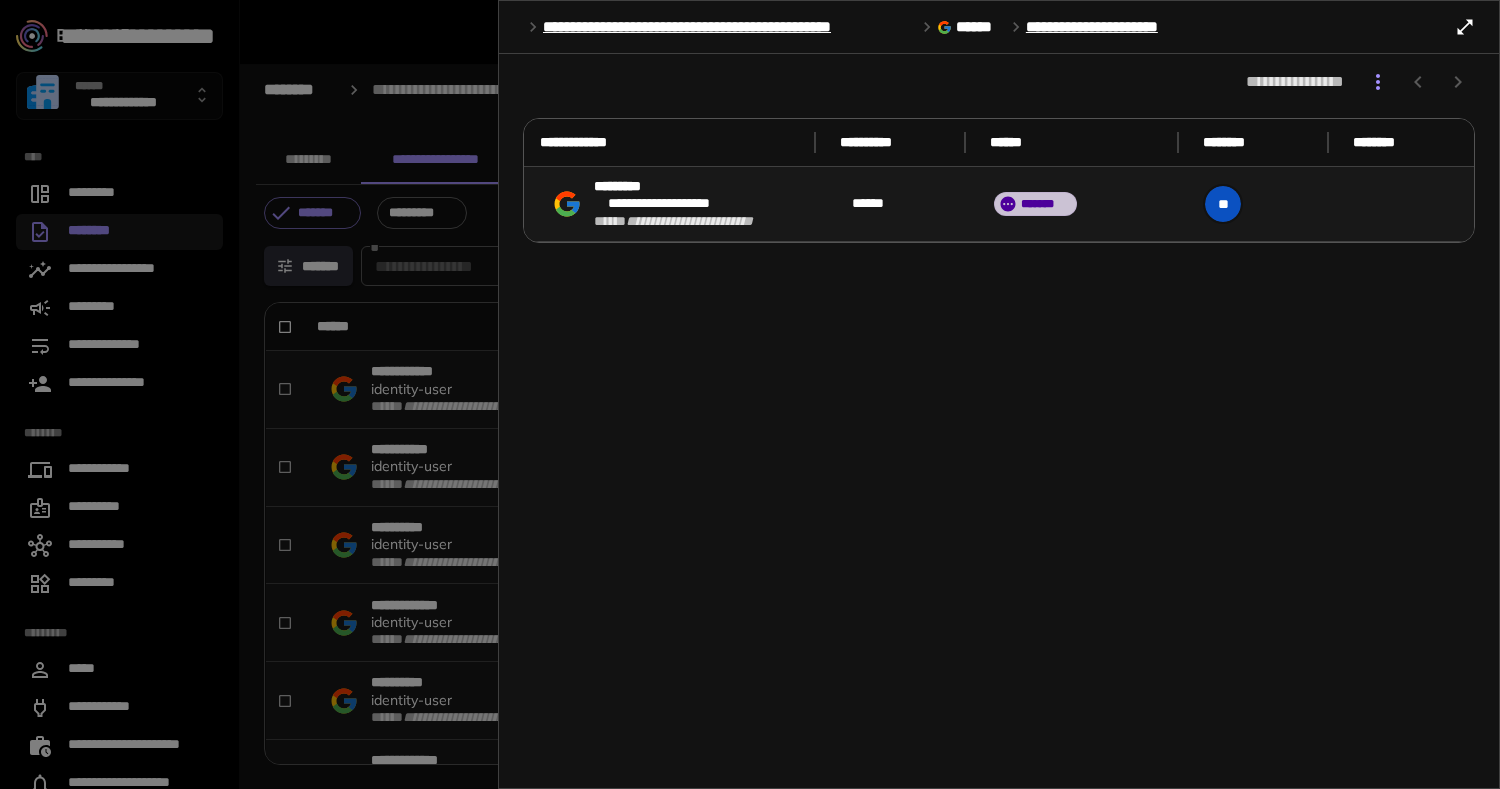 click on "**********" at bounding box center [999, 421] 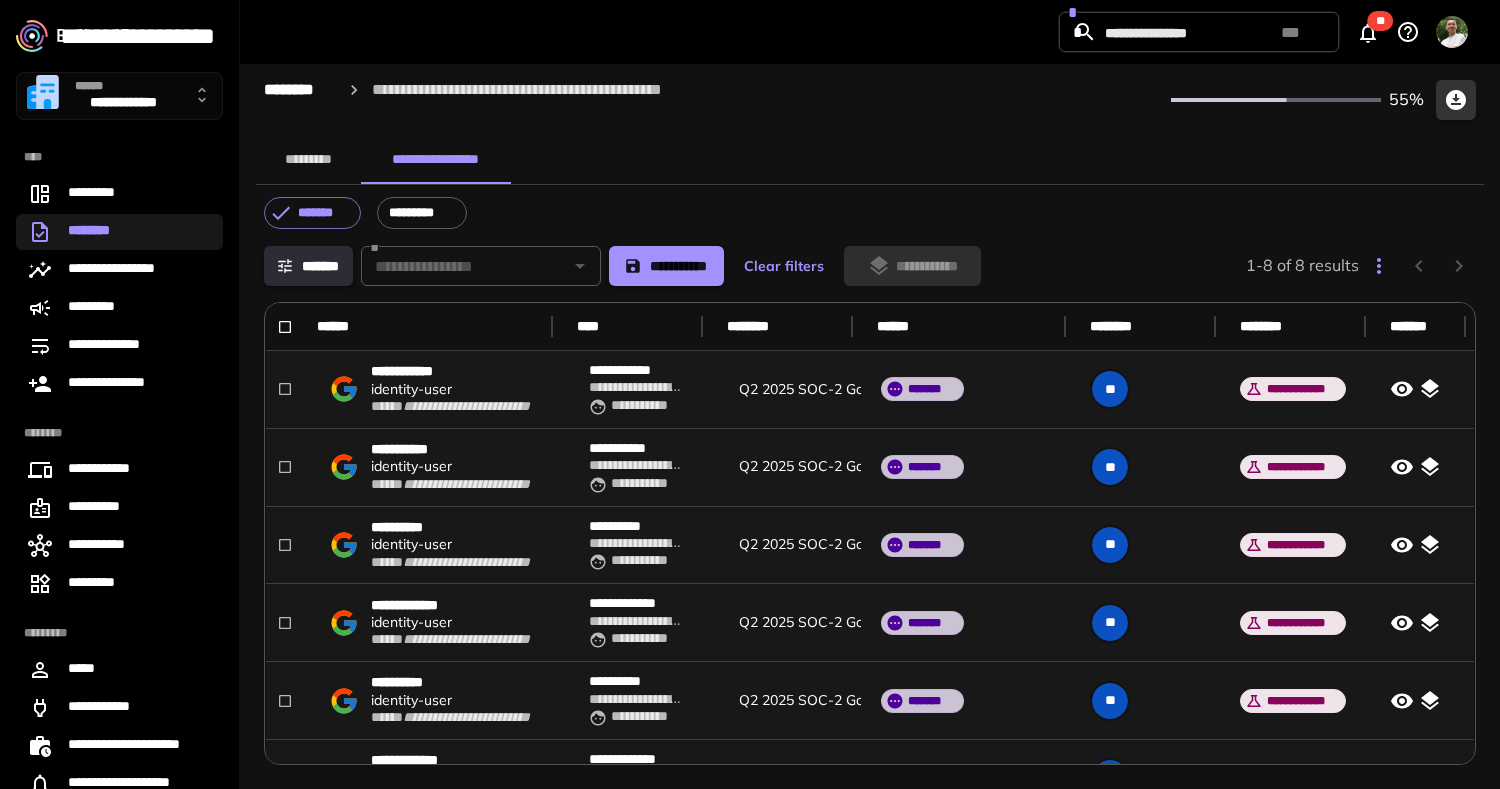click on "*********" at bounding box center (308, 160) 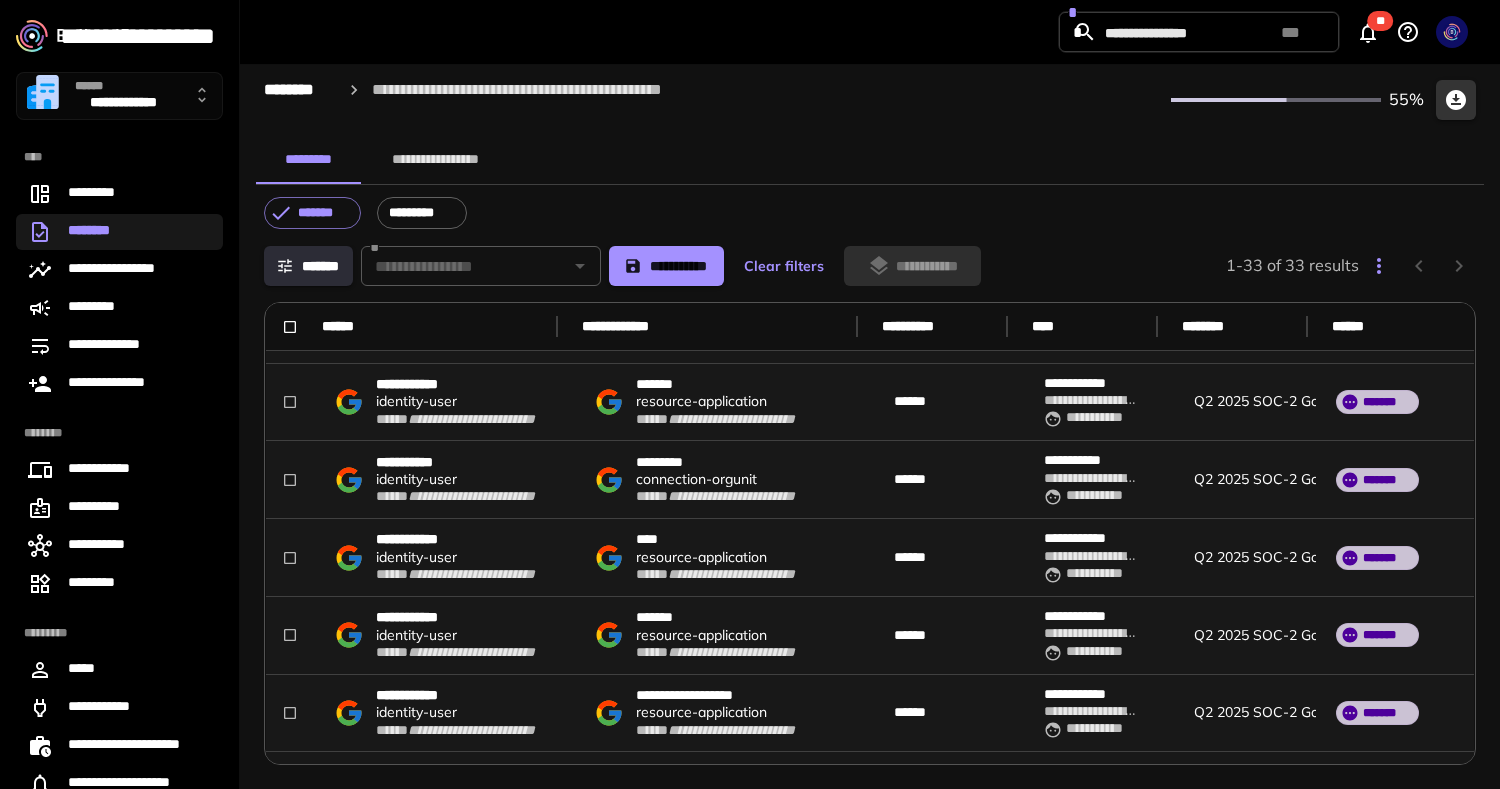 scroll, scrollTop: 0, scrollLeft: 0, axis: both 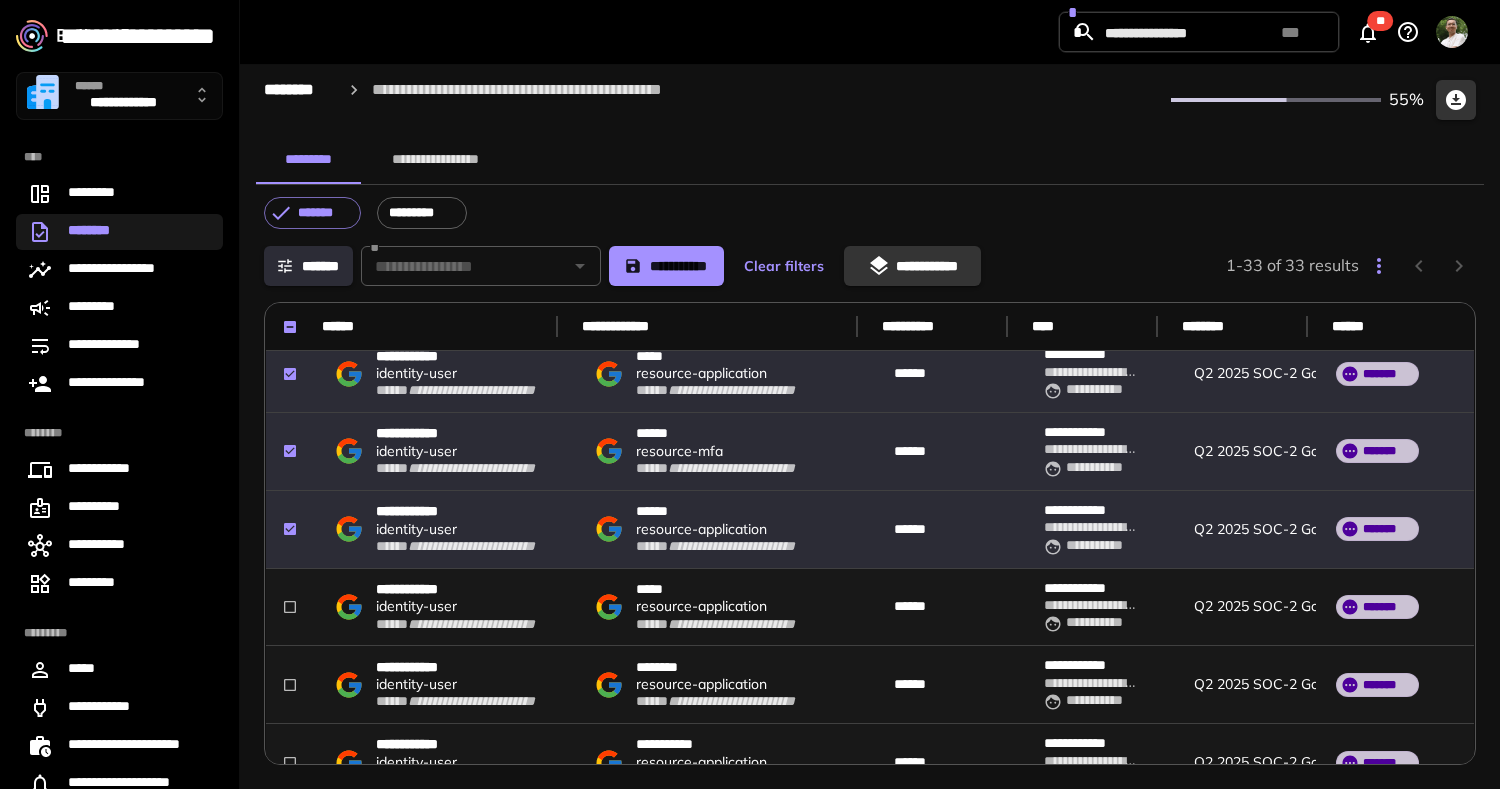 click on "**********" at bounding box center [416, 607] 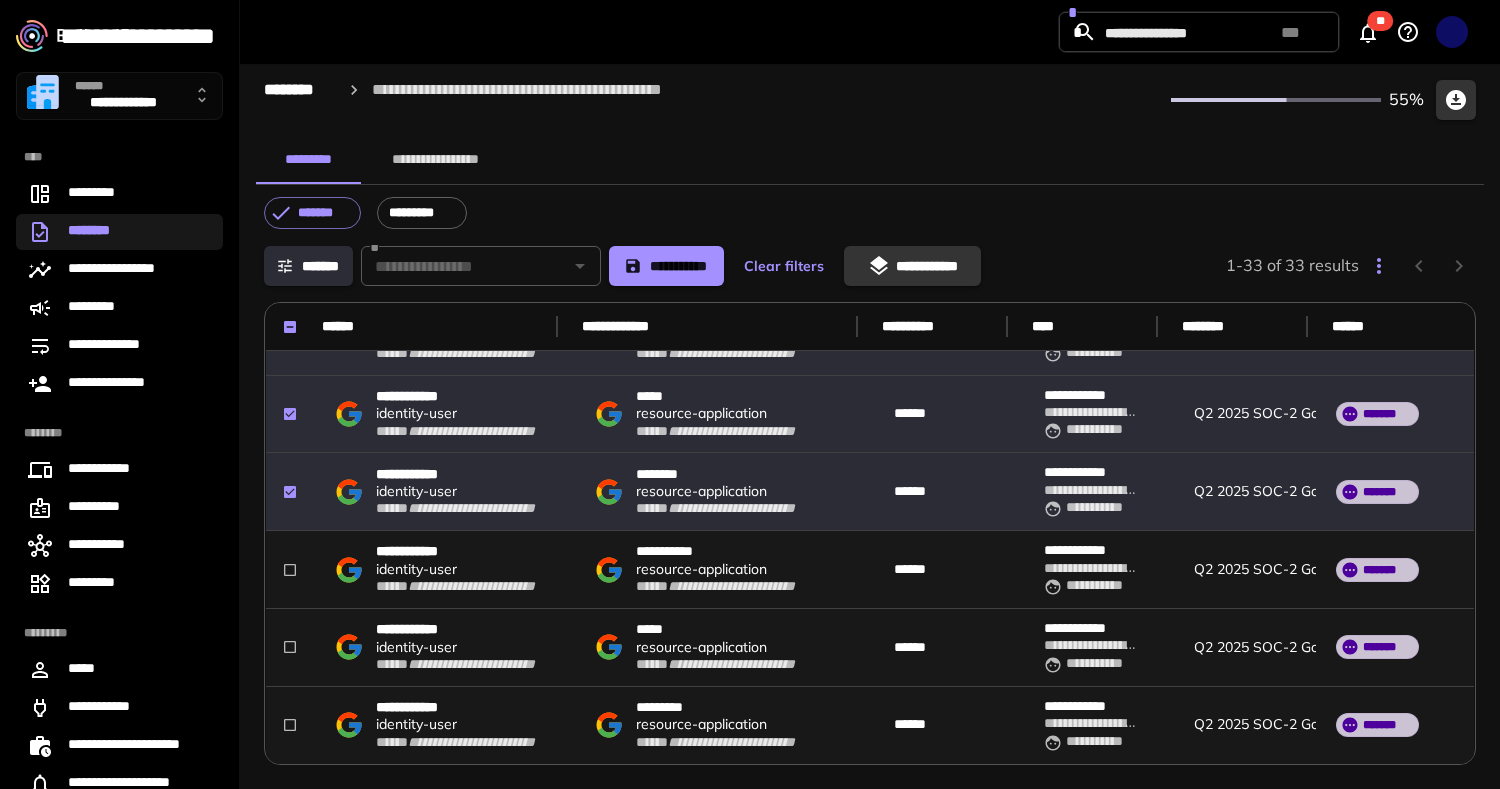 scroll, scrollTop: 831, scrollLeft: 1, axis: both 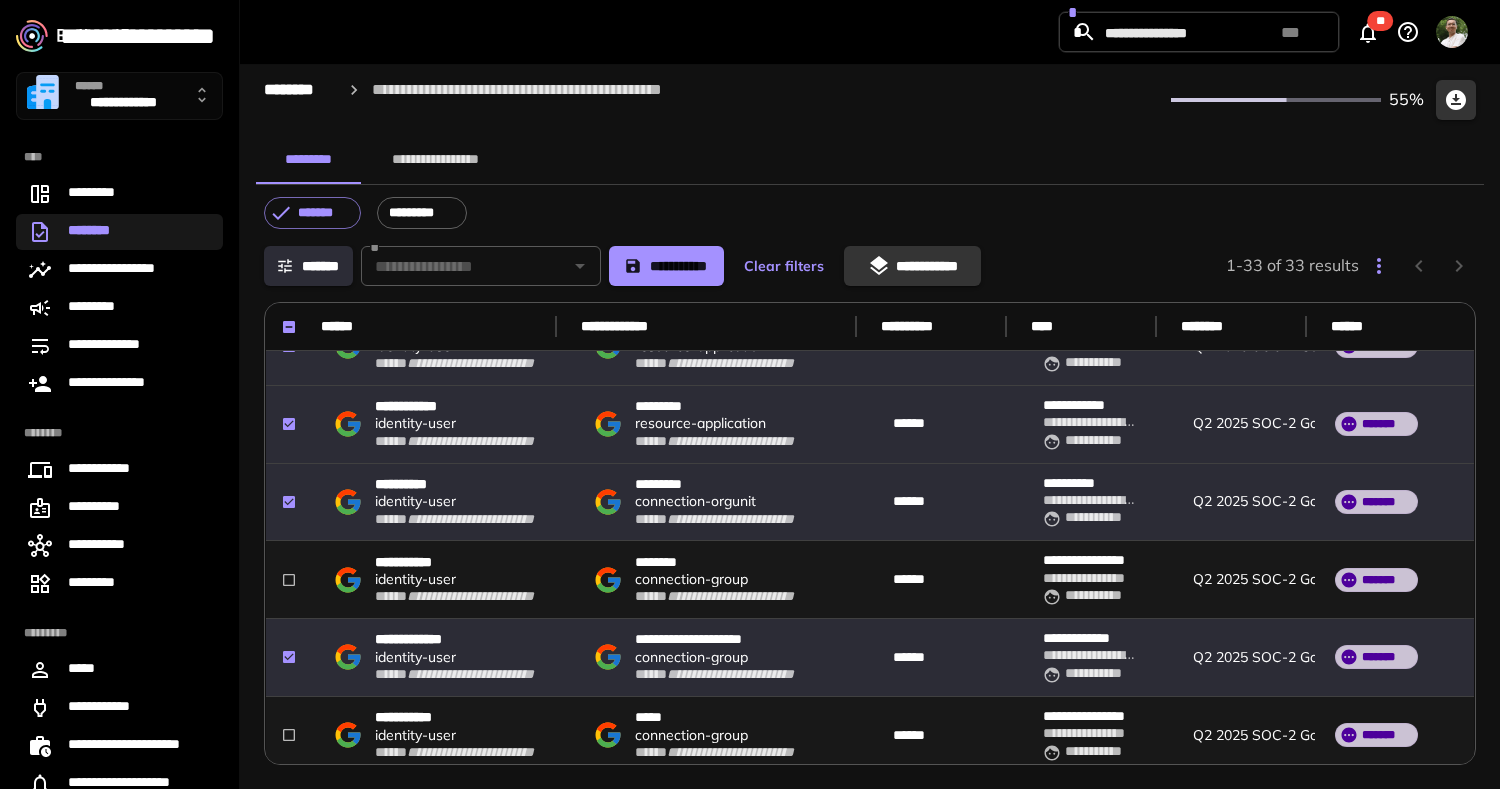 click on "**********" at bounding box center [415, 580] 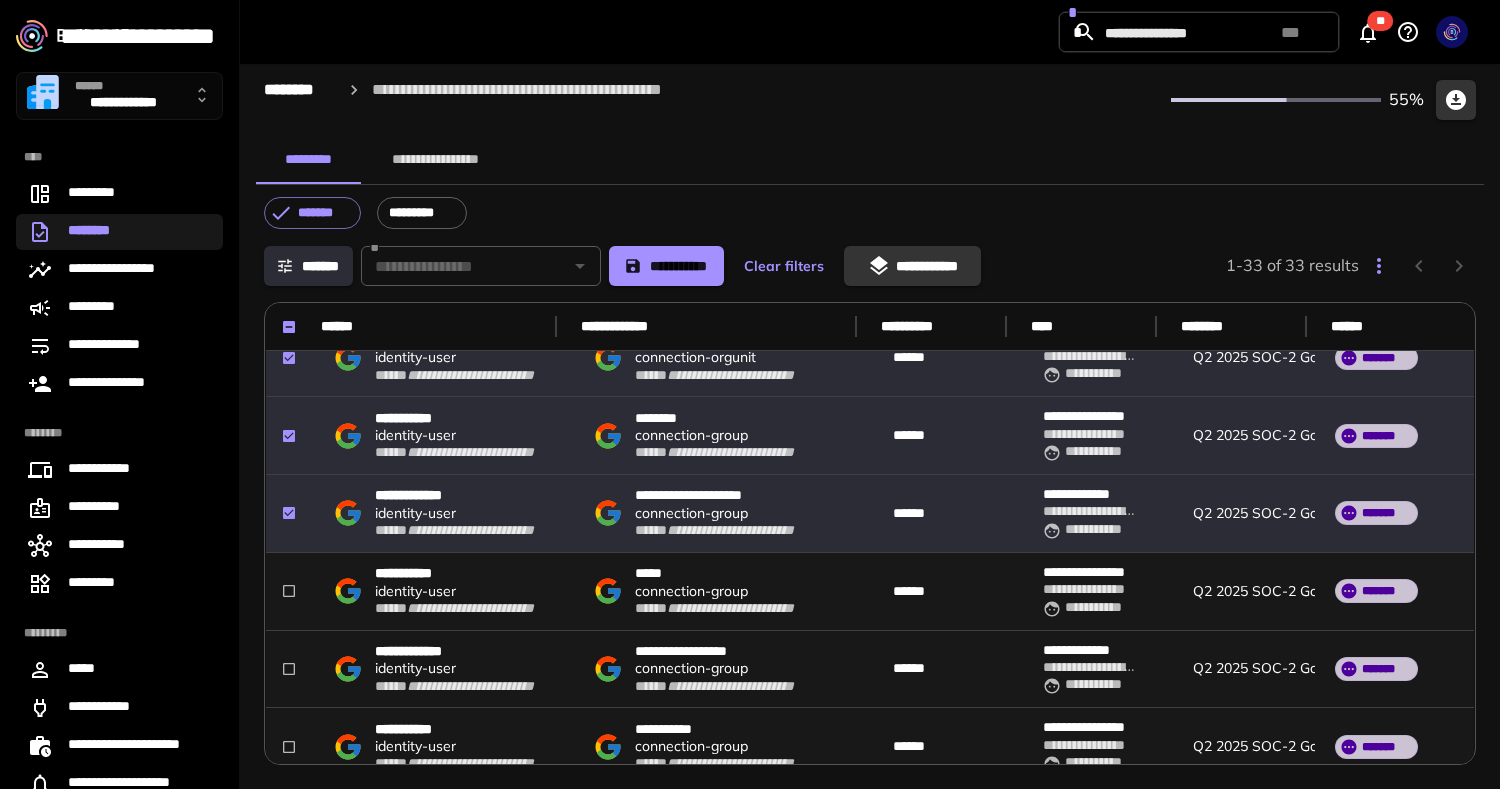 scroll, scrollTop: 1288, scrollLeft: 1, axis: both 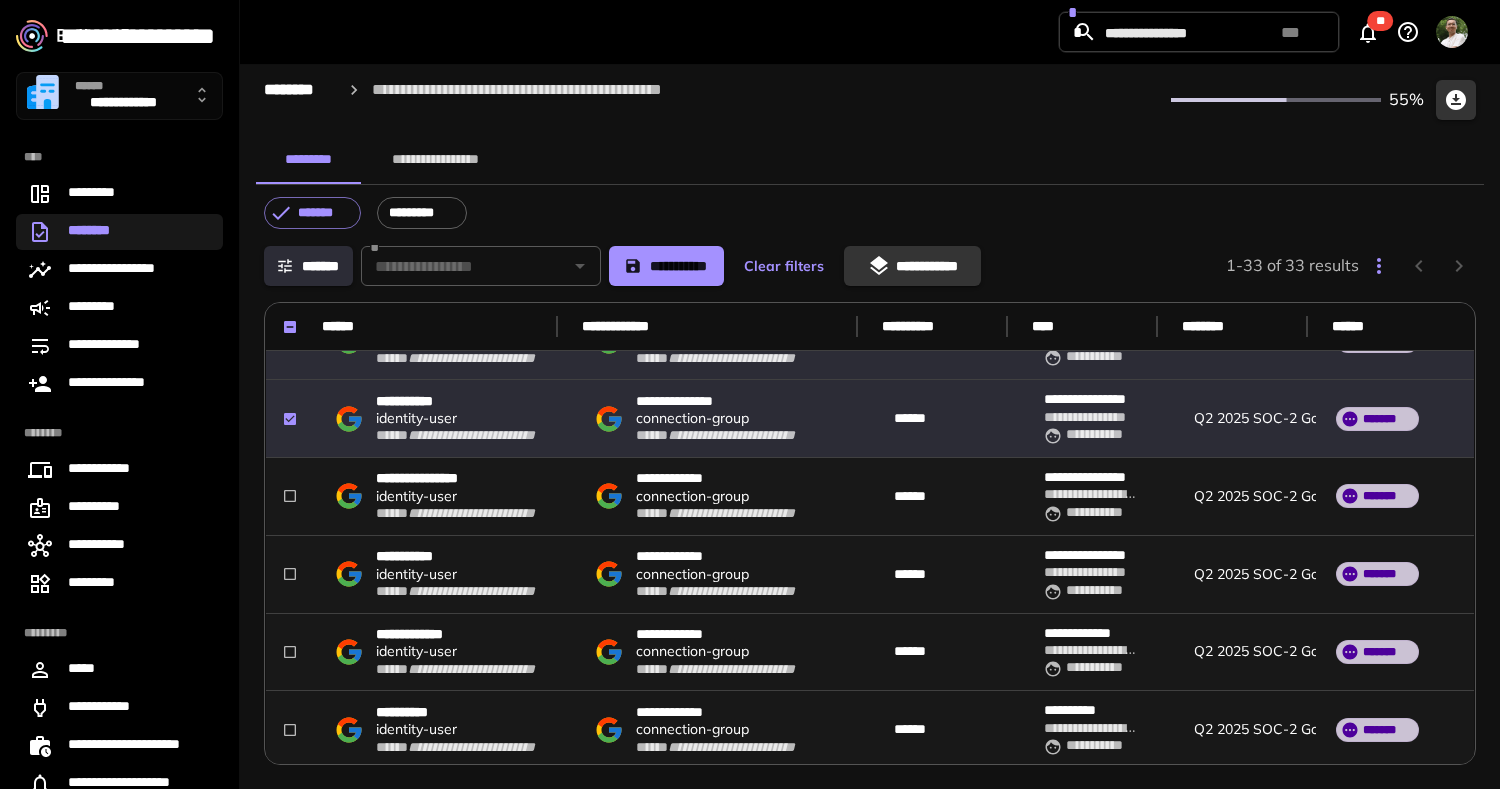 click on "**********" at bounding box center (416, 496) 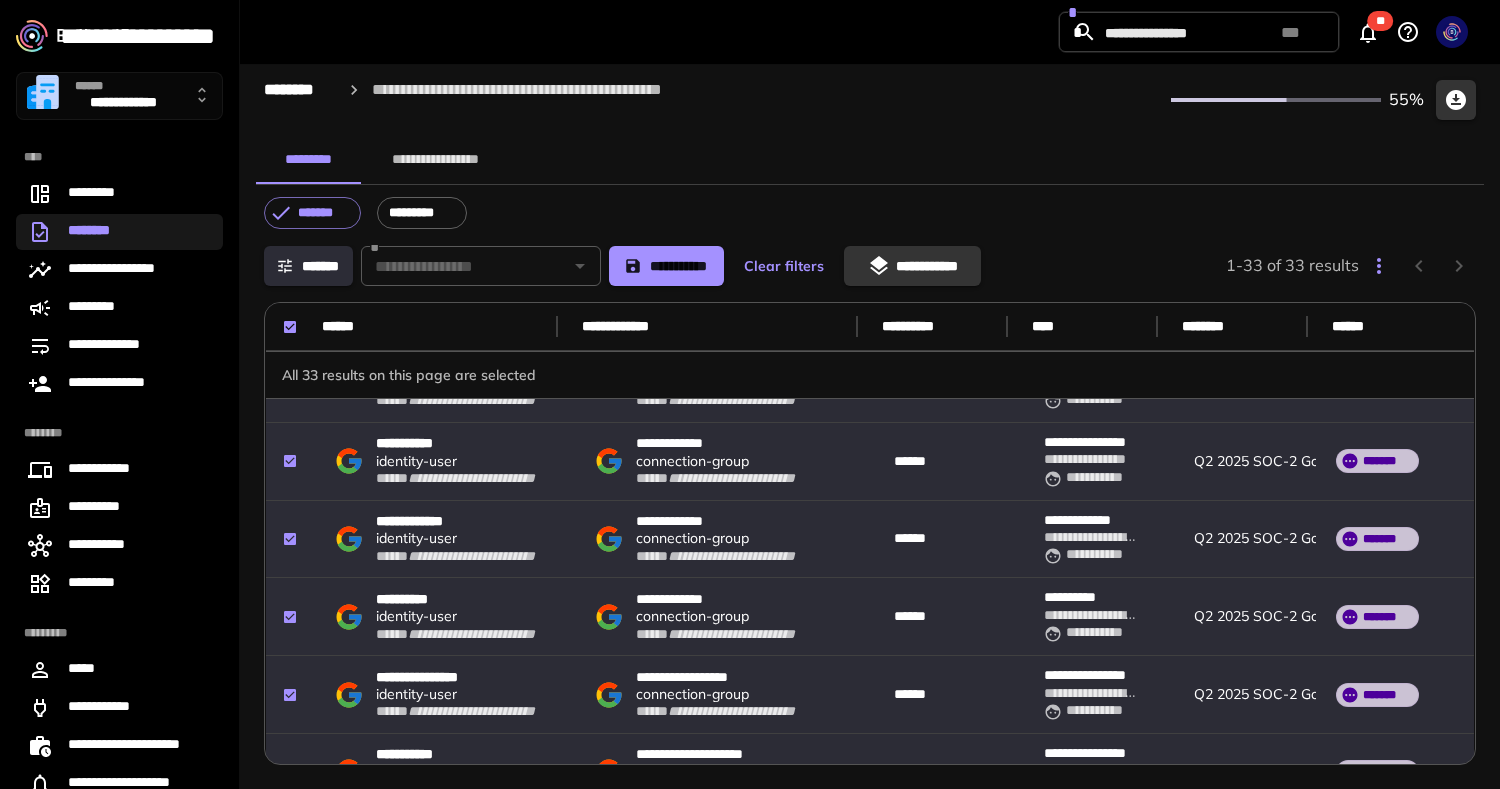 scroll, scrollTop: 2202, scrollLeft: 0, axis: vertical 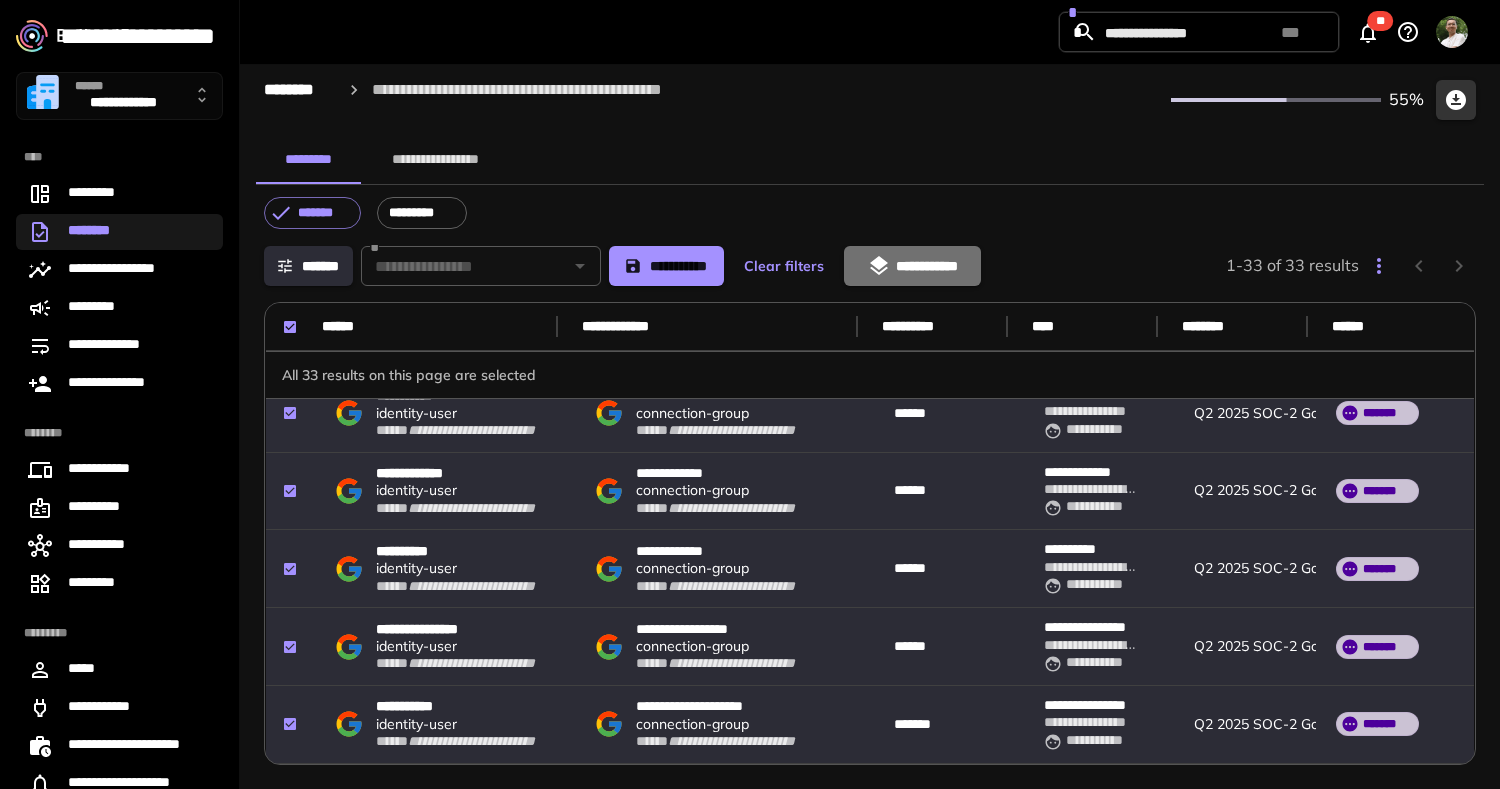 click on "**********" at bounding box center [912, 266] 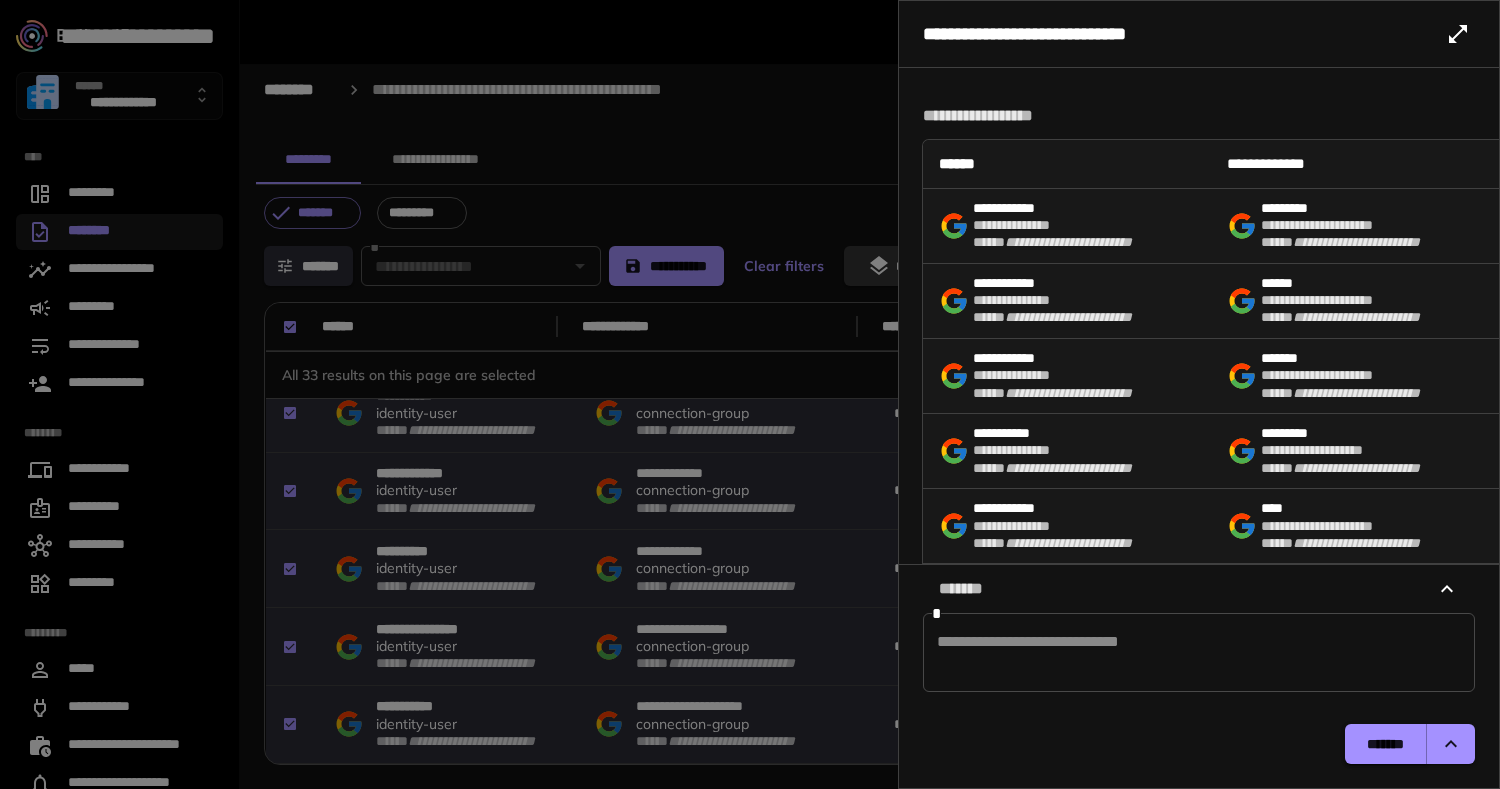 click on "*******" at bounding box center (1385, 744) 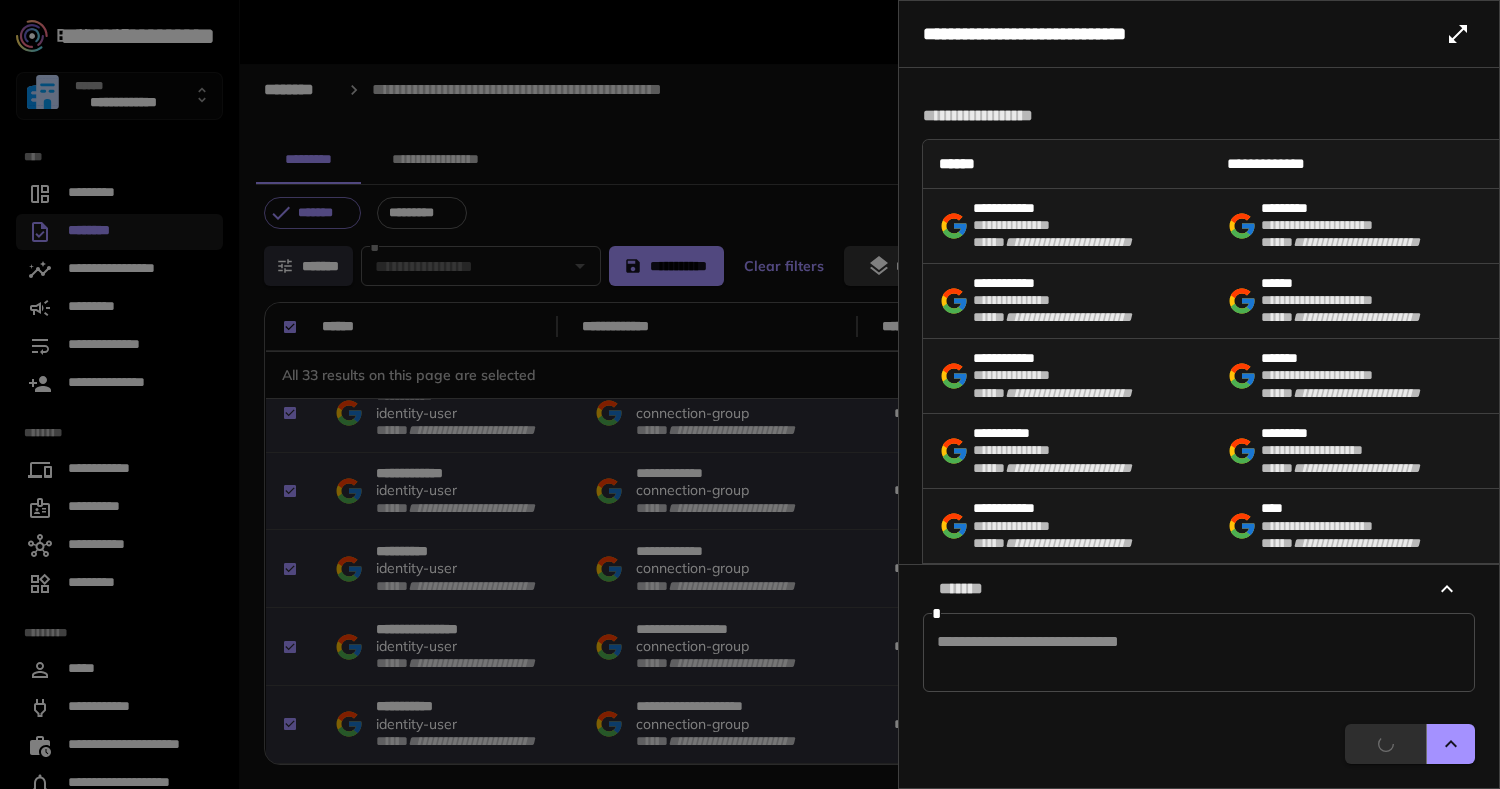 click at bounding box center [750, 394] 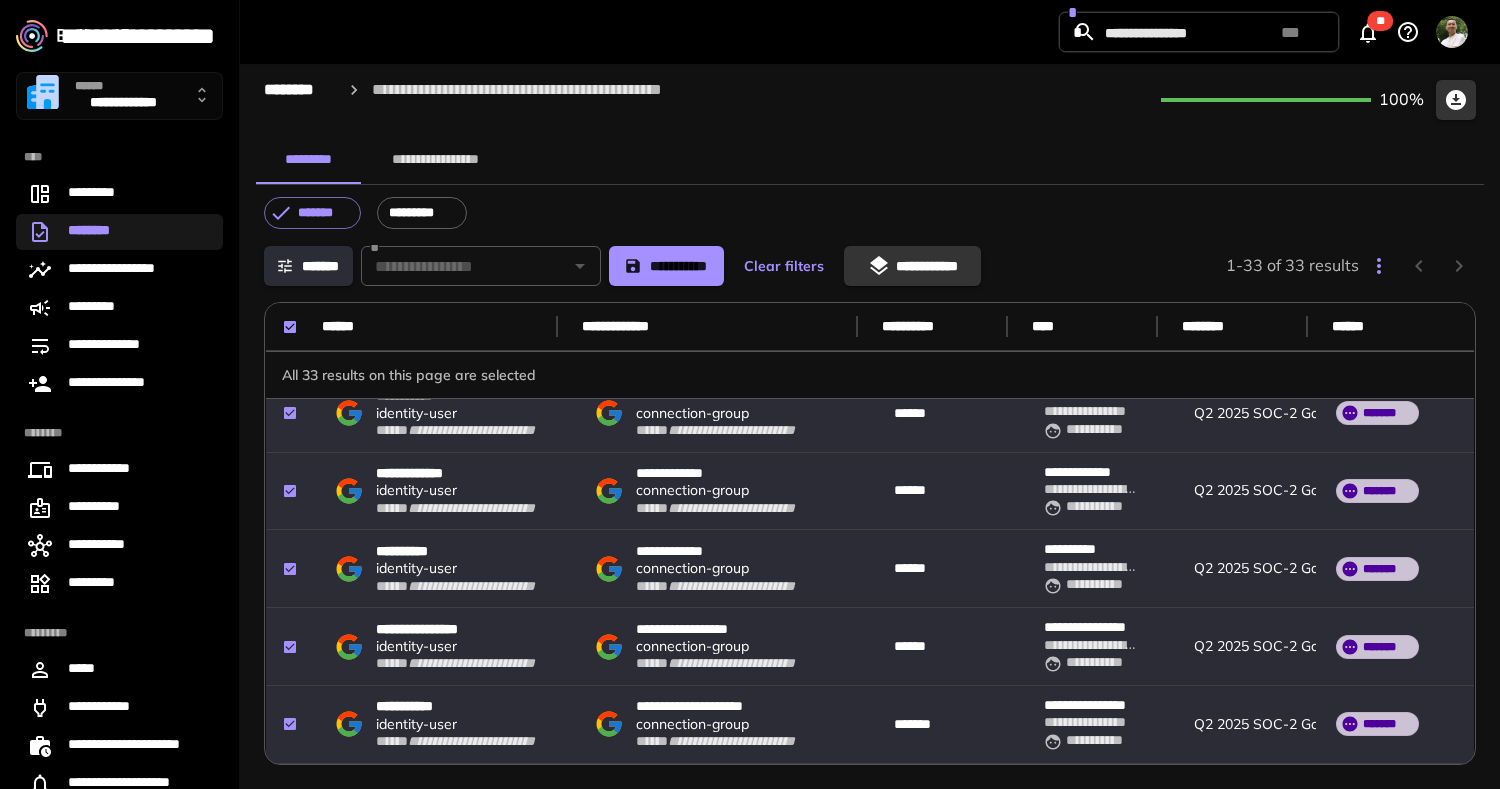 scroll, scrollTop: 0, scrollLeft: 0, axis: both 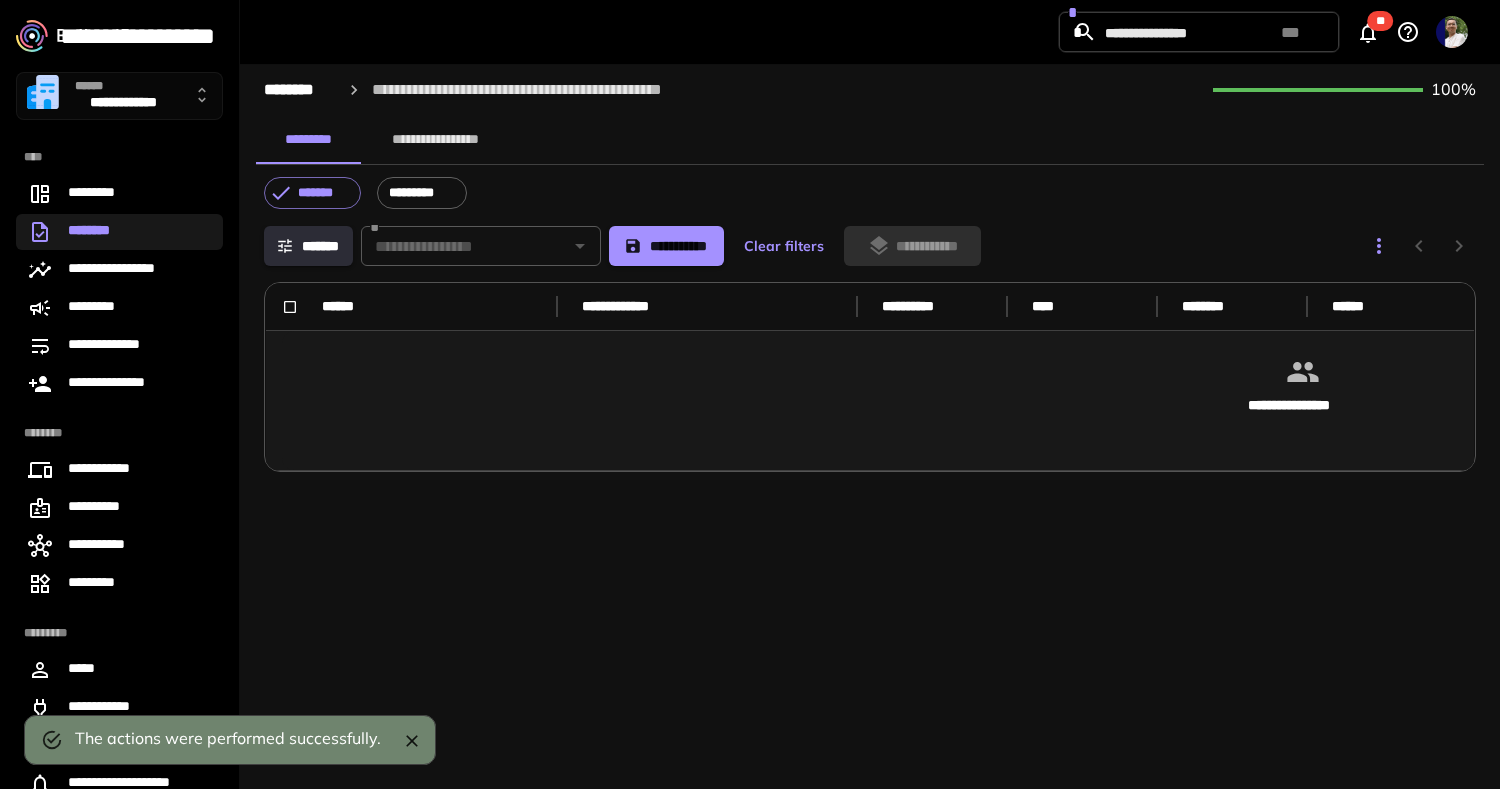 click on "********" at bounding box center [119, 232] 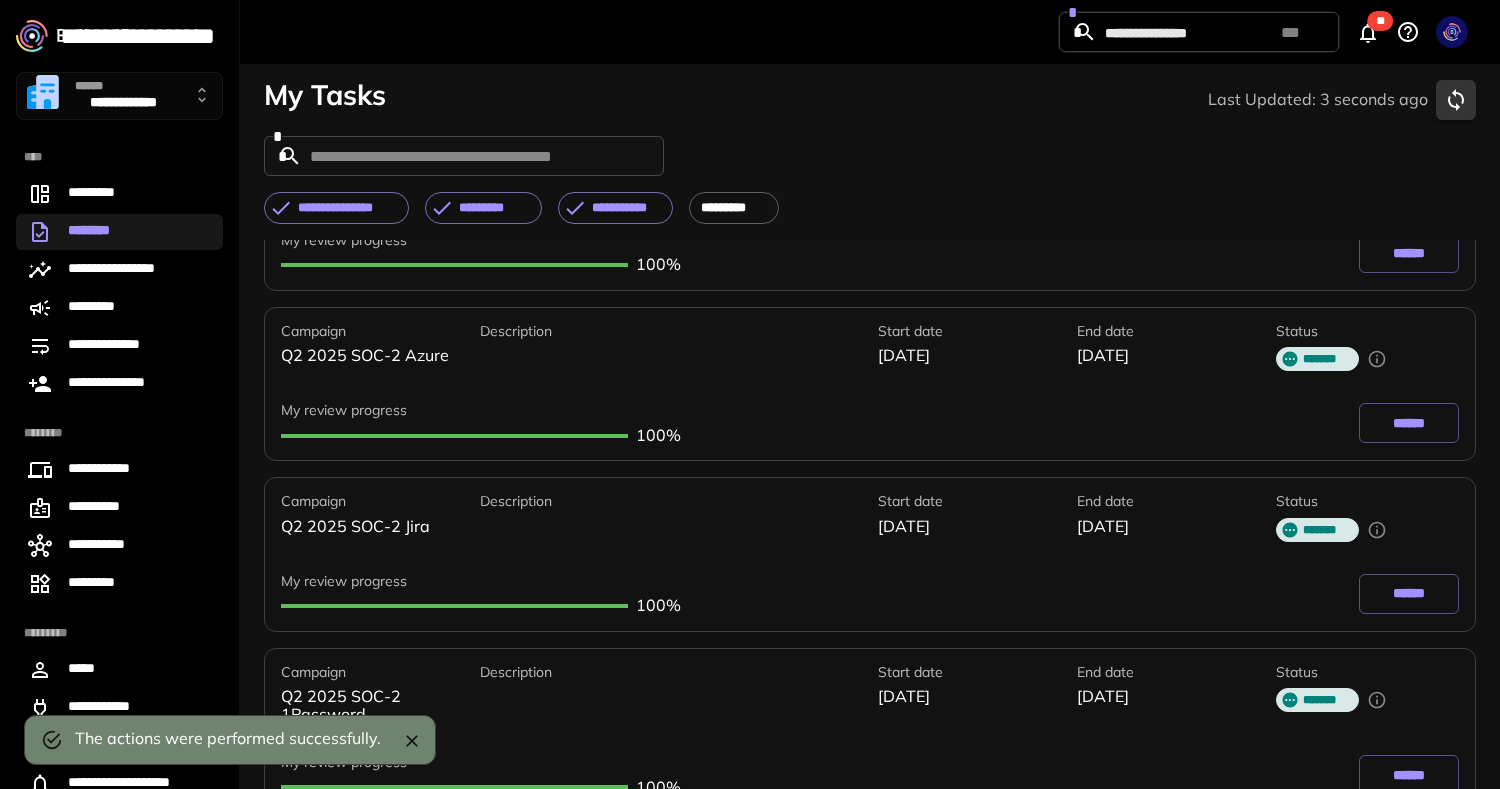 scroll, scrollTop: 875, scrollLeft: 0, axis: vertical 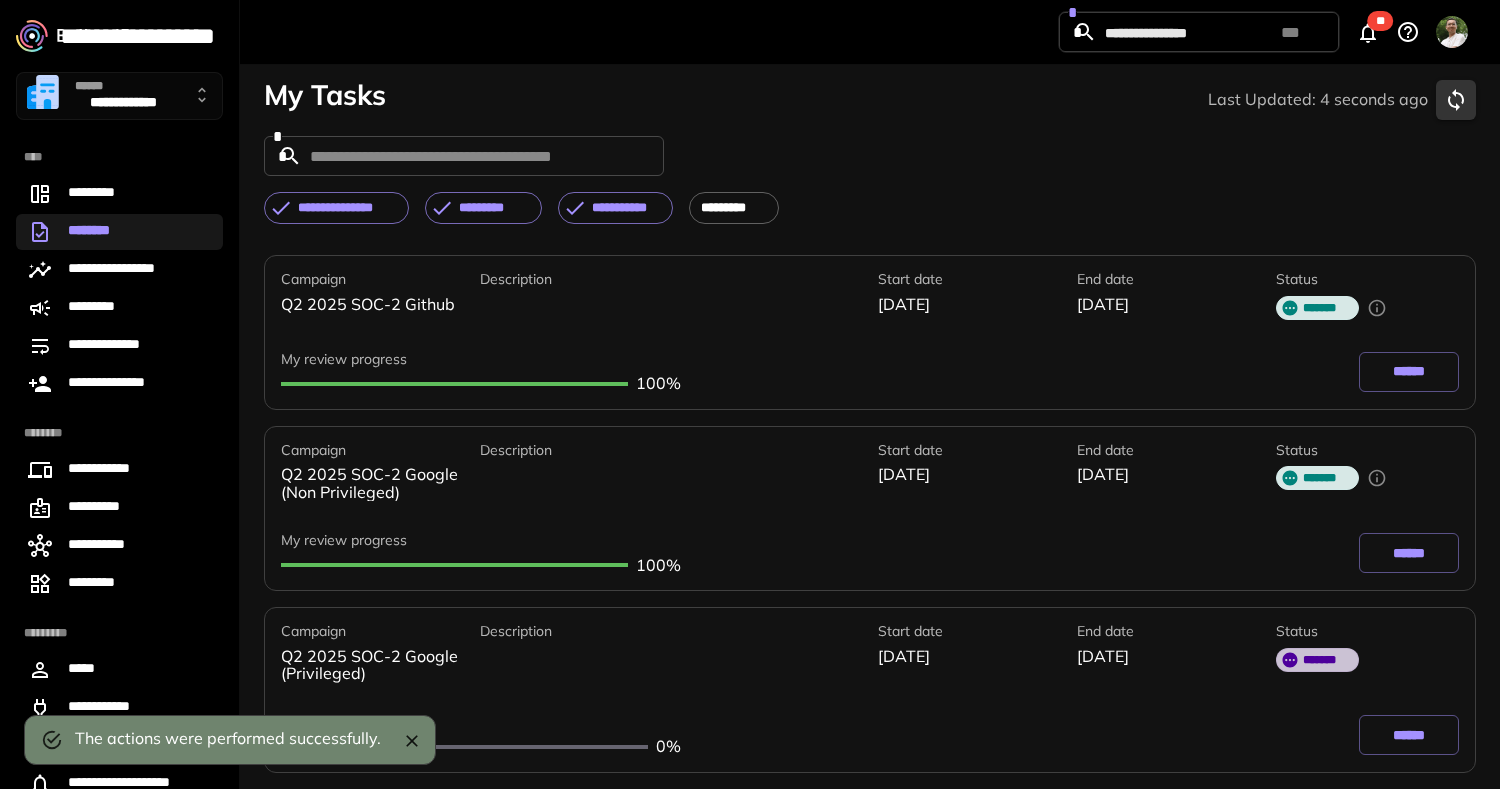 click on "******" at bounding box center (1409, 735) 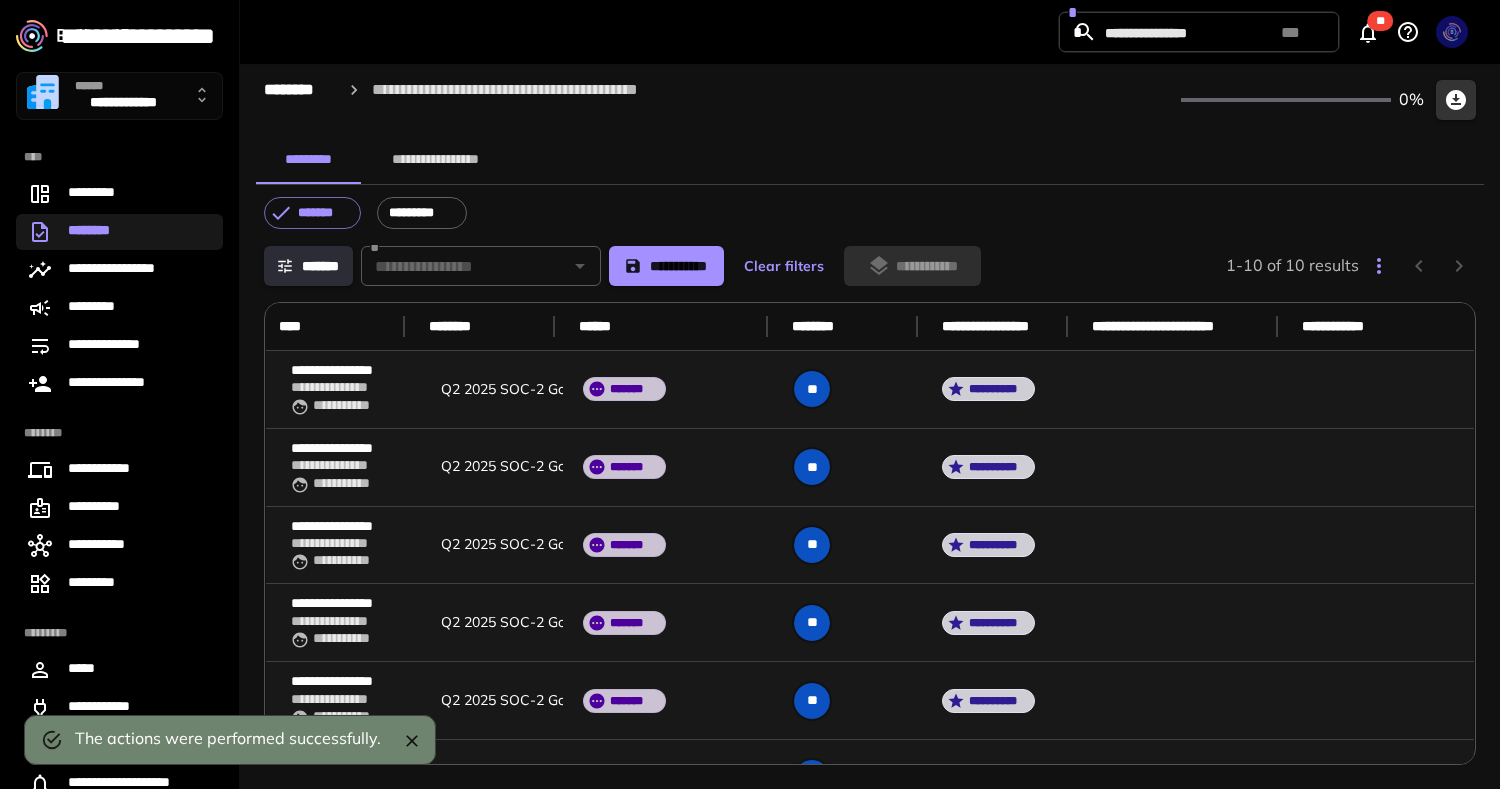 scroll, scrollTop: 0, scrollLeft: 865, axis: horizontal 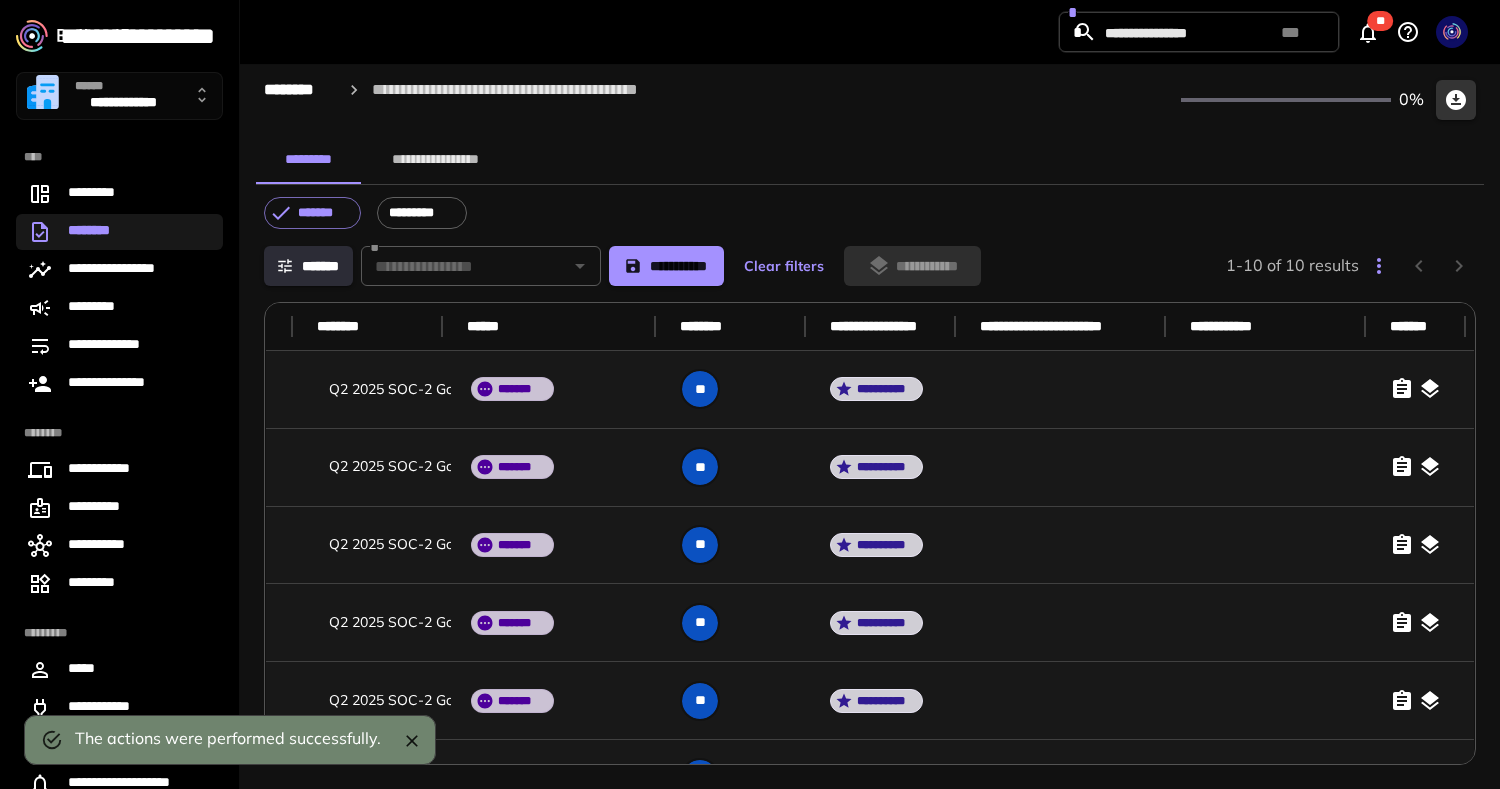 click 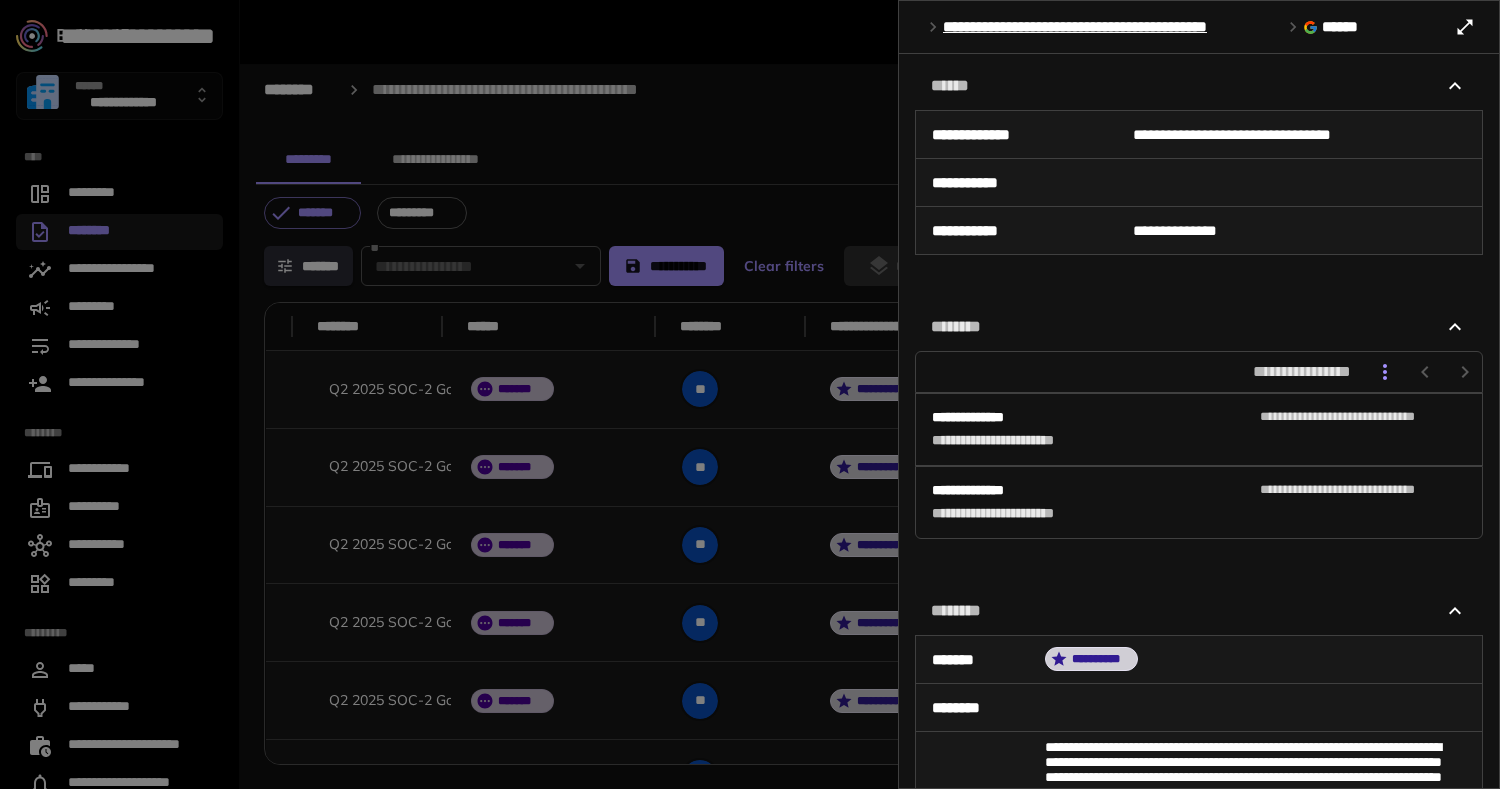 click at bounding box center [750, 394] 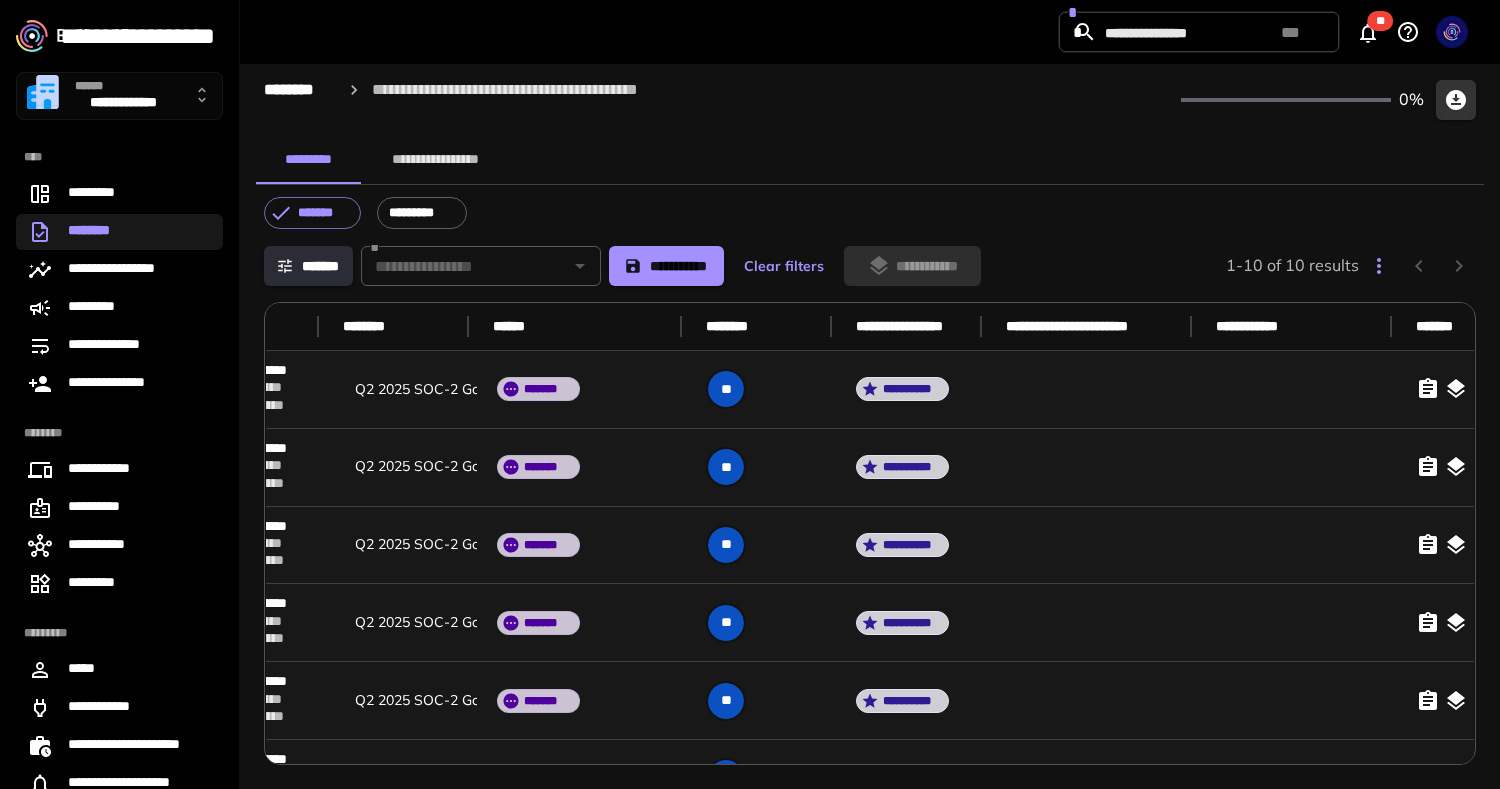 scroll, scrollTop: 0, scrollLeft: 865, axis: horizontal 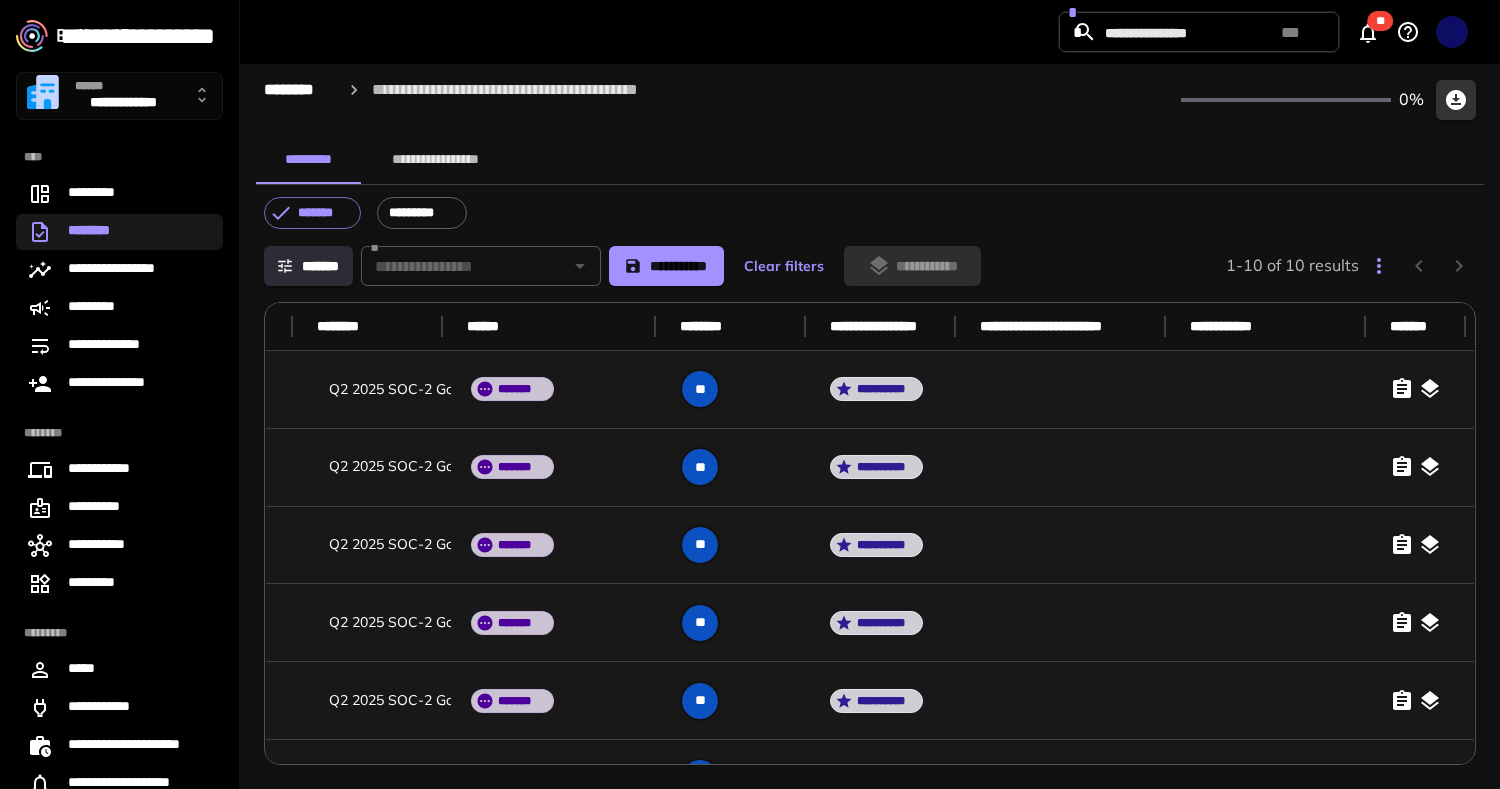 click 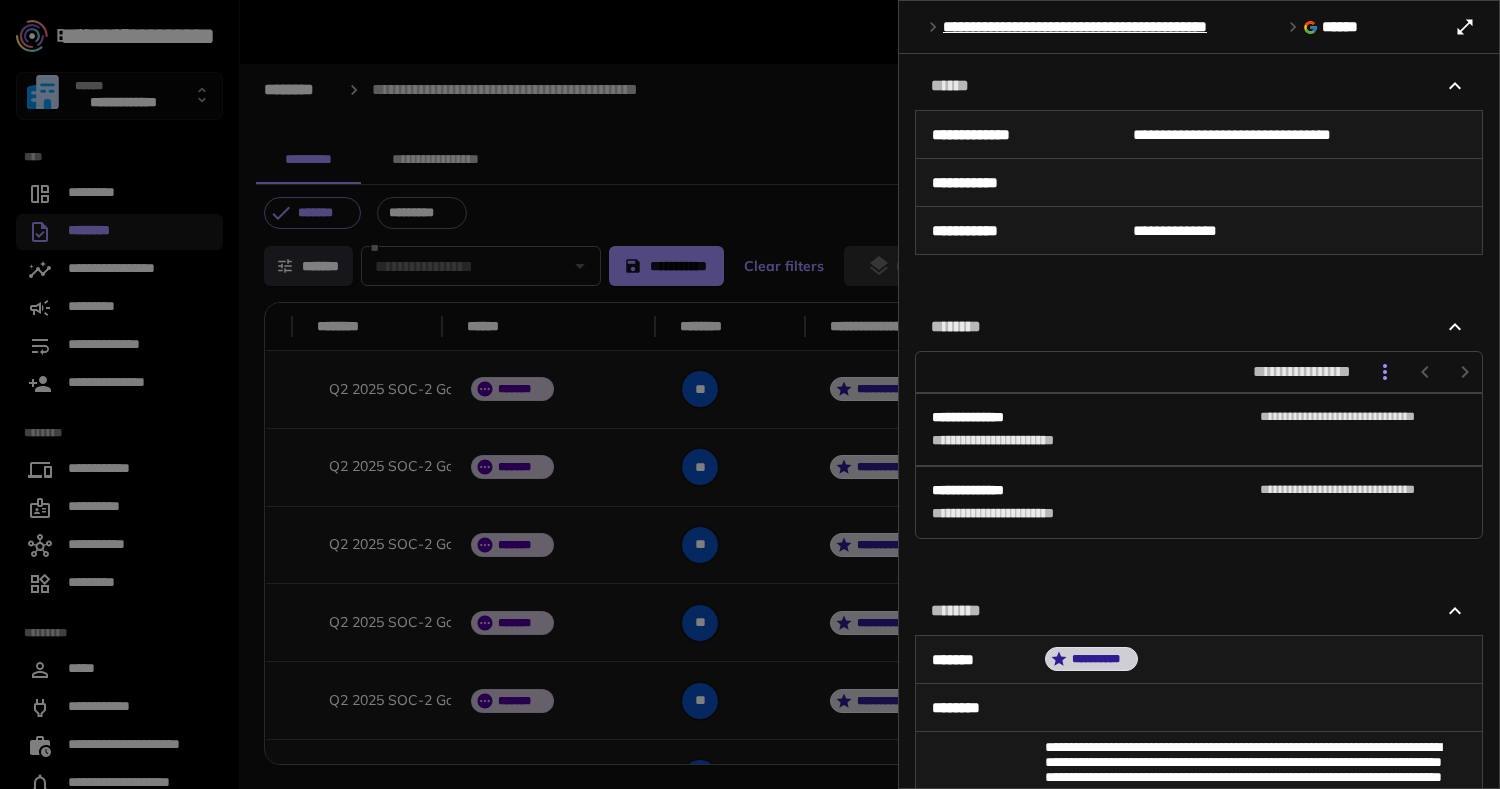 click at bounding box center [750, 394] 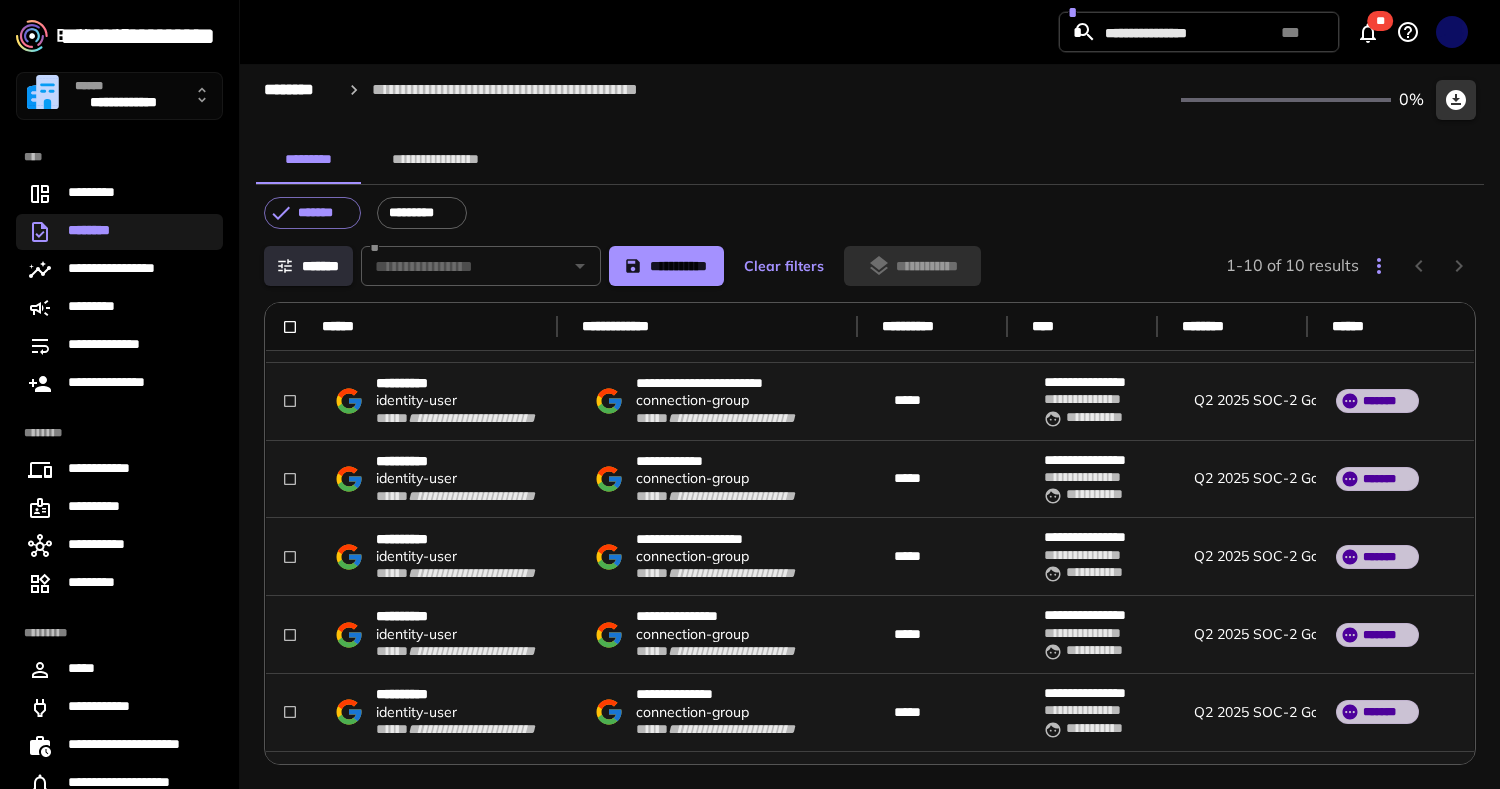 scroll, scrollTop: 0, scrollLeft: 0, axis: both 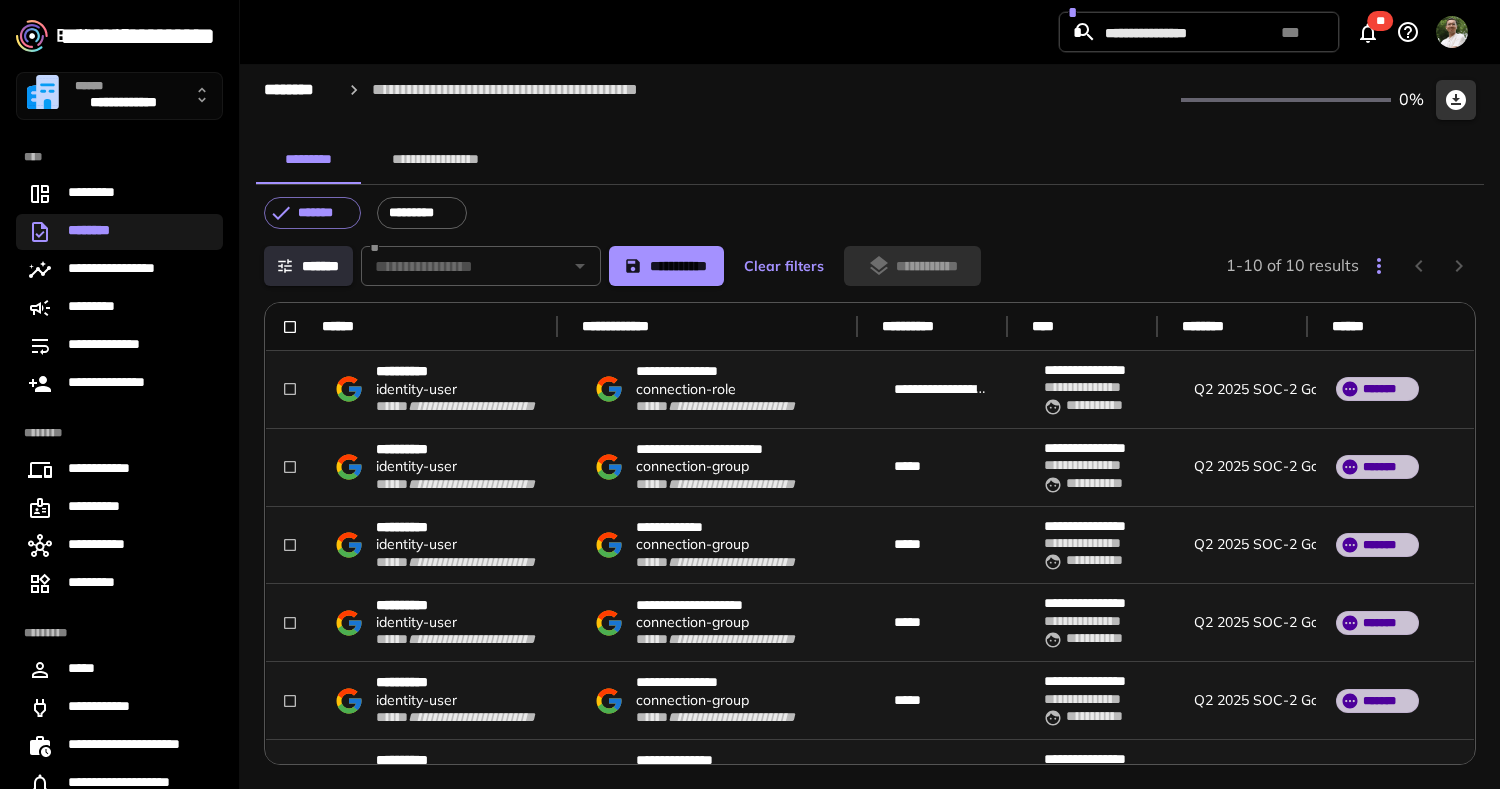 click on "********" at bounding box center [119, 232] 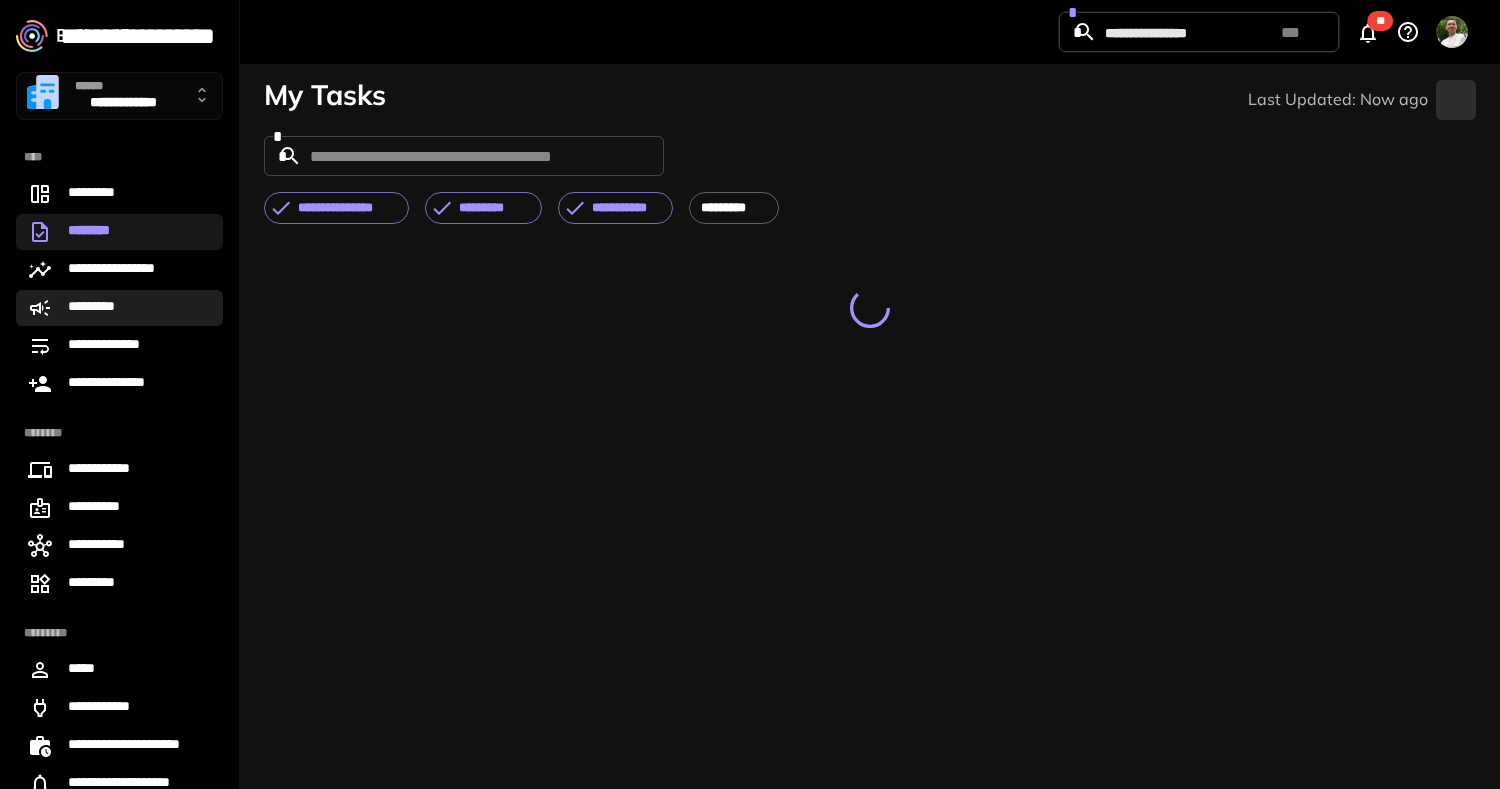 click on "*********" at bounding box center [119, 308] 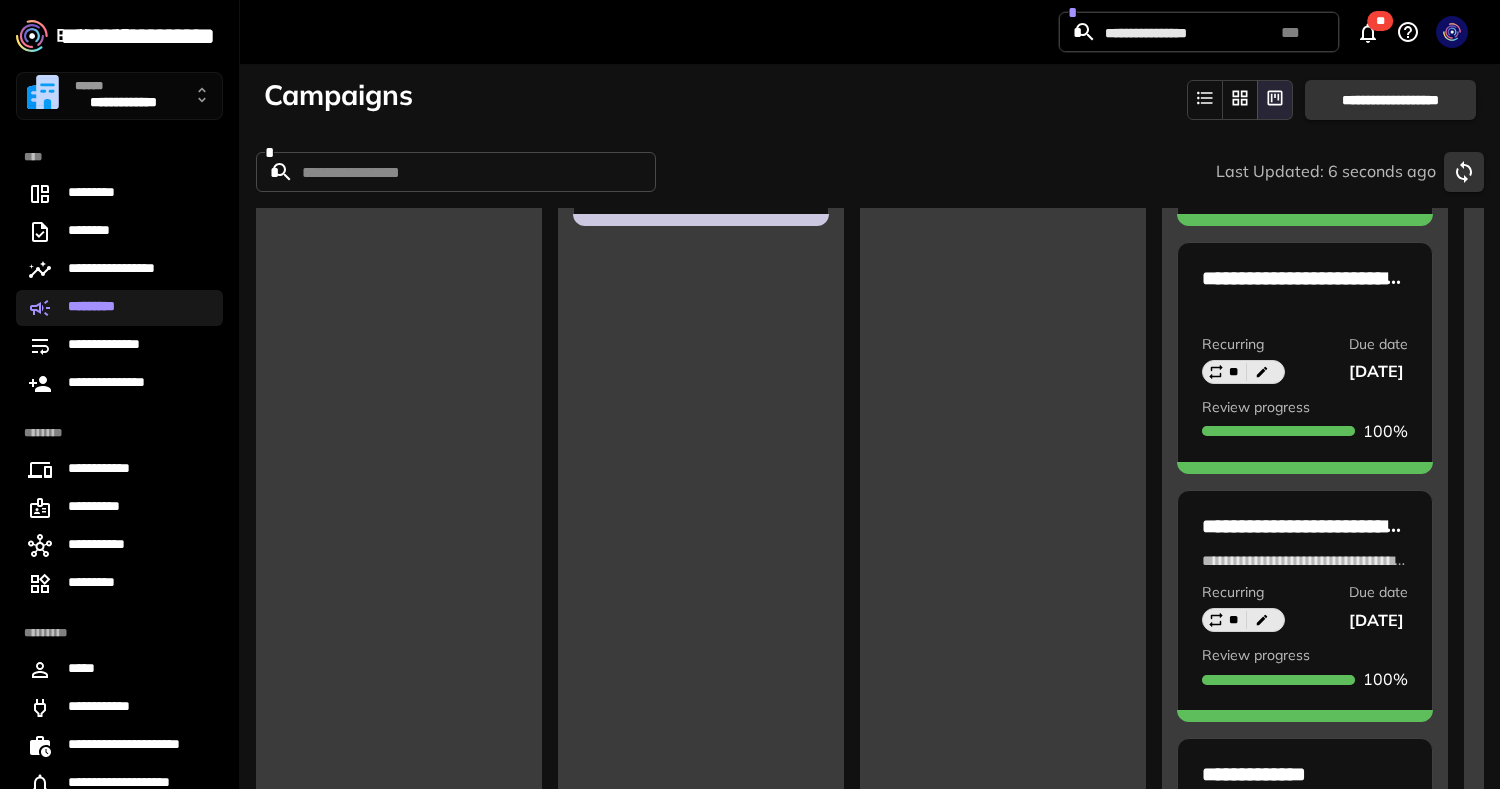 scroll, scrollTop: 2506, scrollLeft: 0, axis: vertical 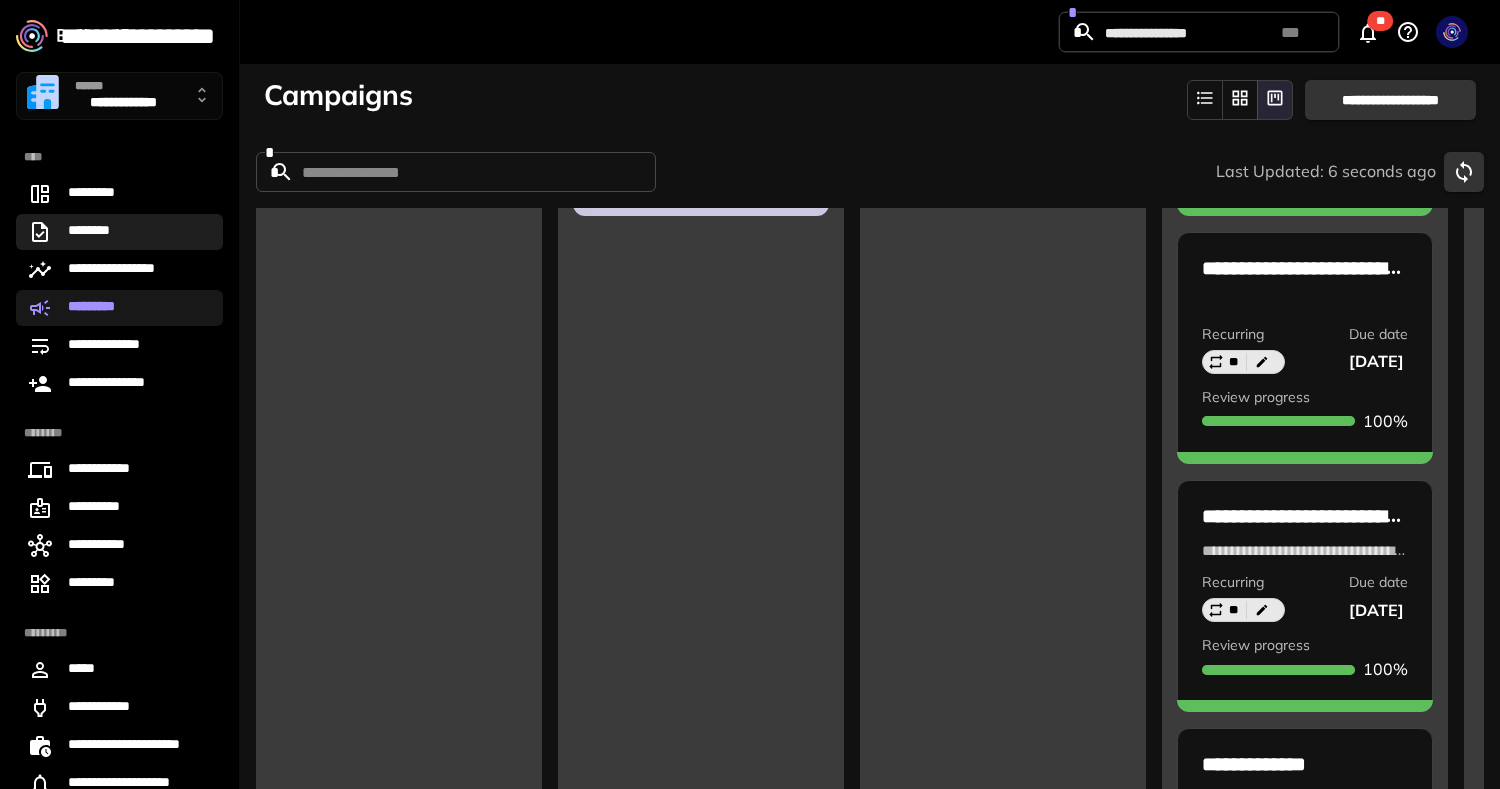 click on "********" at bounding box center [119, 232] 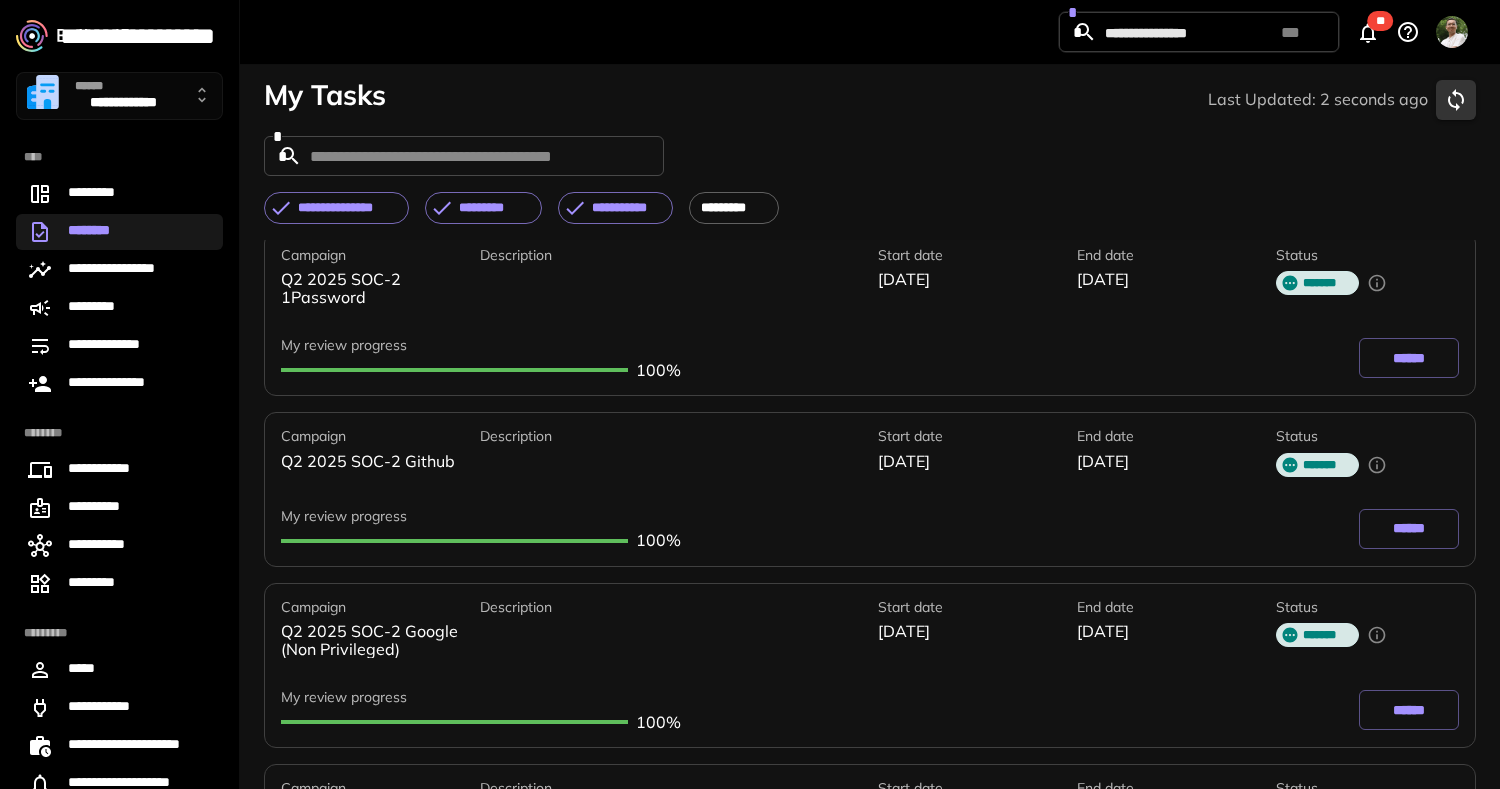 scroll, scrollTop: 875, scrollLeft: 0, axis: vertical 